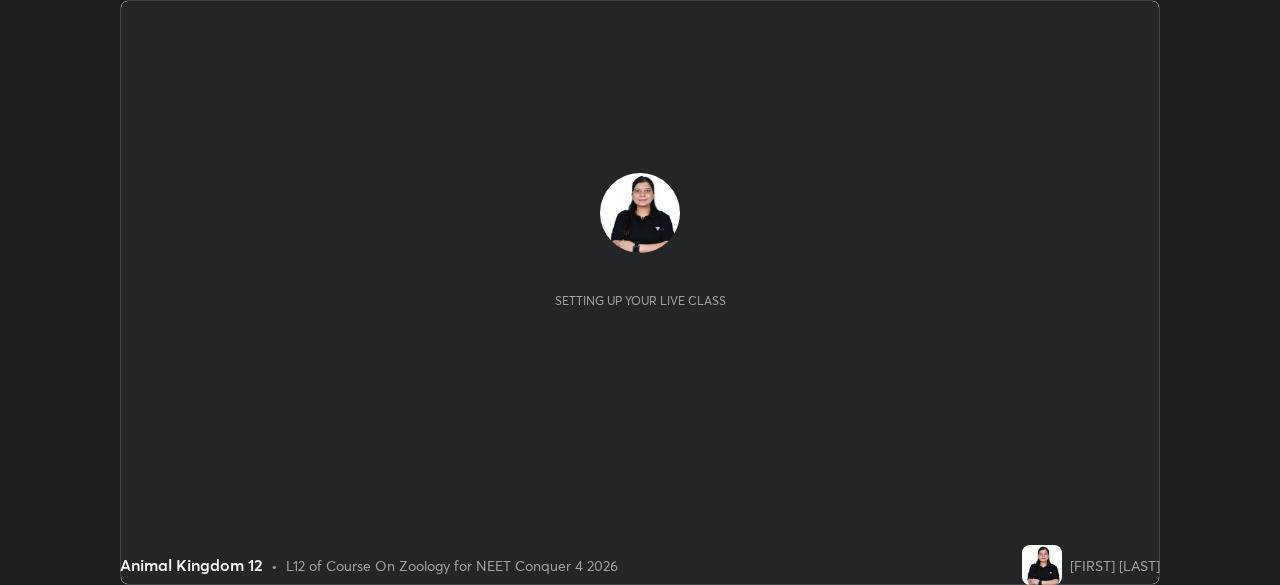 scroll, scrollTop: 0, scrollLeft: 0, axis: both 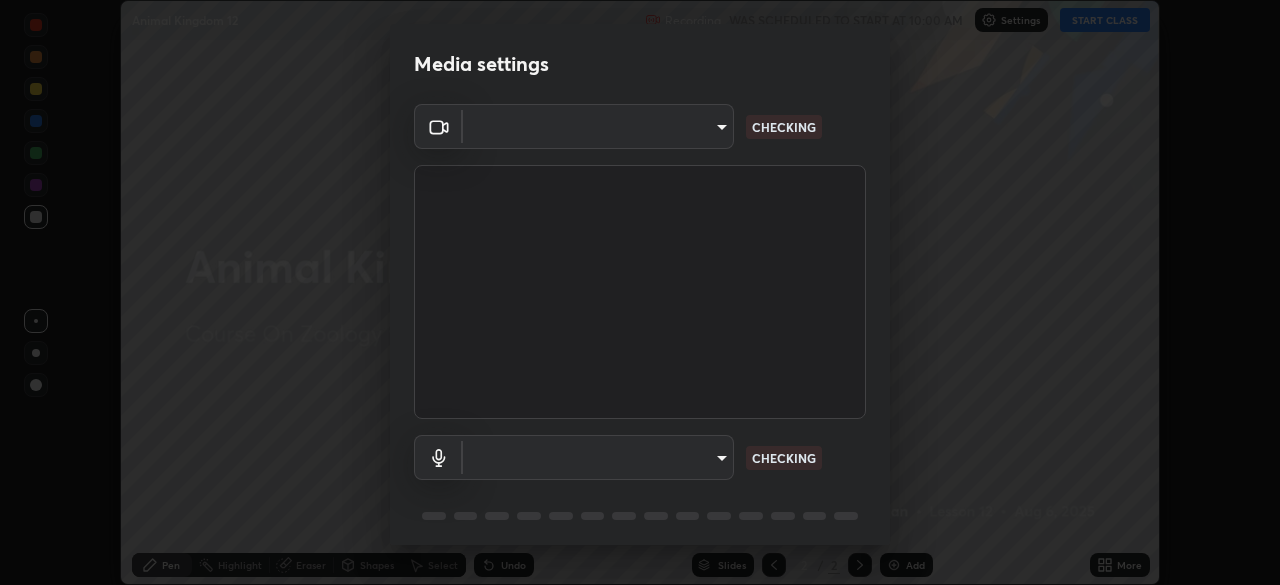 type on "f71e553e624726a4ddb0c4b08359c131bfc597280813abeb697258ceb3185fd0" 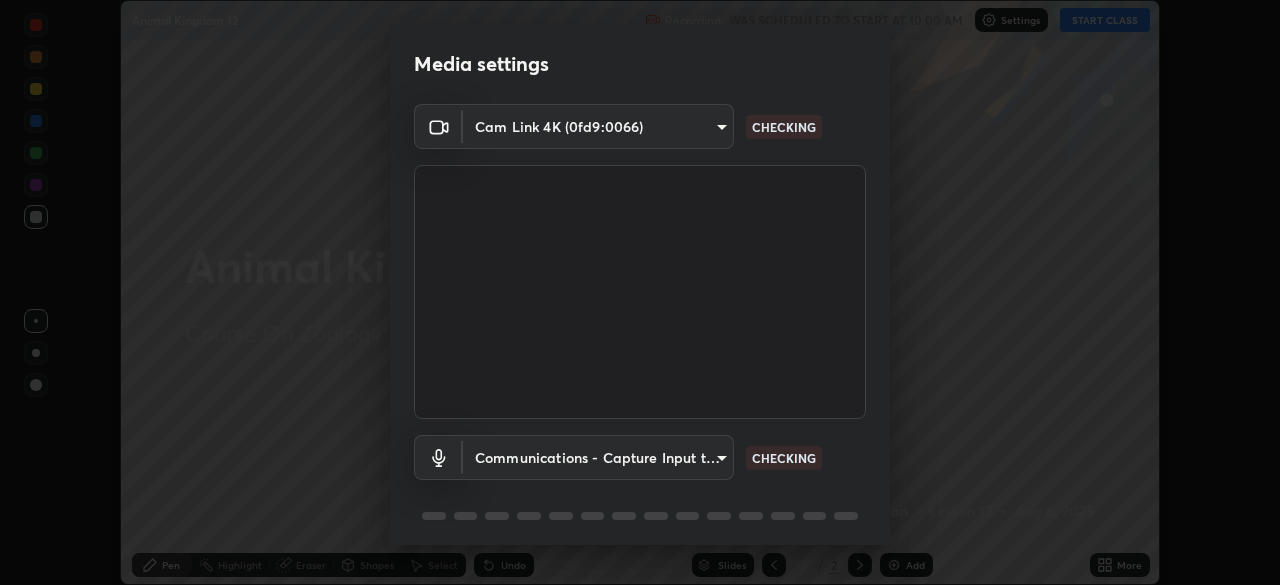 scroll, scrollTop: 71, scrollLeft: 0, axis: vertical 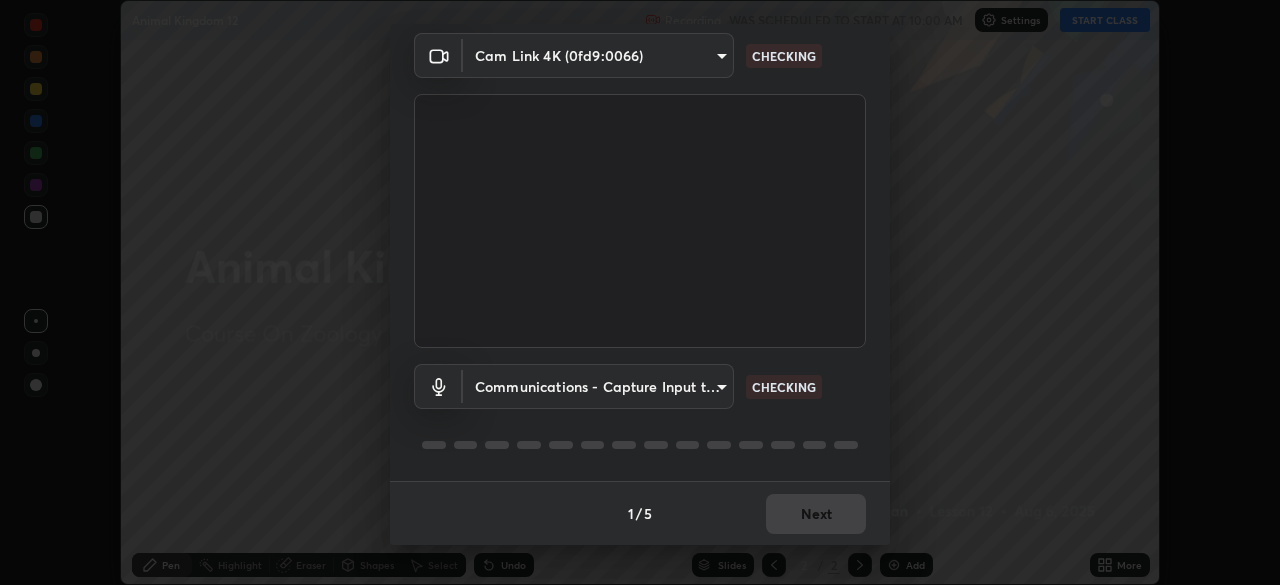click on "Erase all Animal Kingdom 12 Recording WAS SCHEDULED TO START AT  10:00 AM Settings START CLASS Setting up your live class Animal Kingdom 12 • L12 of Course On Zoology for NEET Conquer 4 2026 [FIRST] [LAST] Pen Highlight Eraser Shapes Select Undo Slides 2 / 2 Add More No doubts shared Encourage your learners to ask a doubt for better clarity Report an issue Reason for reporting Buffering Chat not working Audio - Video sync issue Educator video quality low ​ Attach an image Report Media settings Cam Link 4K (0fd9:0066) [UUID] CHECKING Communications - Capture Input terminal (Digital Array MIC) communications CHECKING 1 / 5 Next" at bounding box center (640, 292) 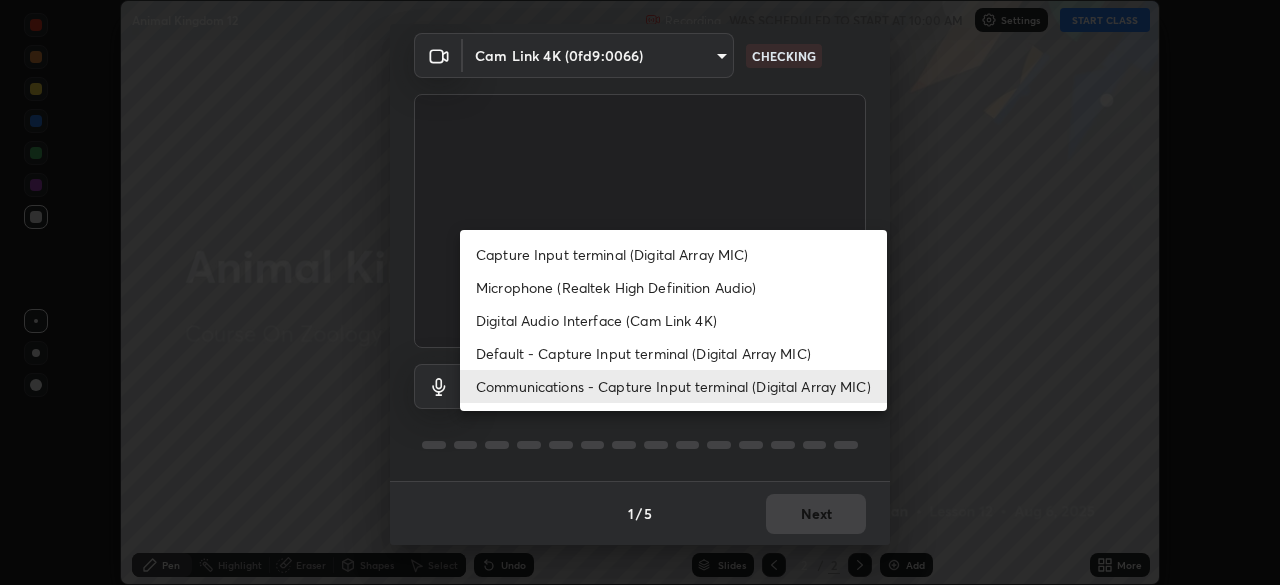 click on "Communications - Capture Input terminal (Digital Array MIC)" at bounding box center (673, 386) 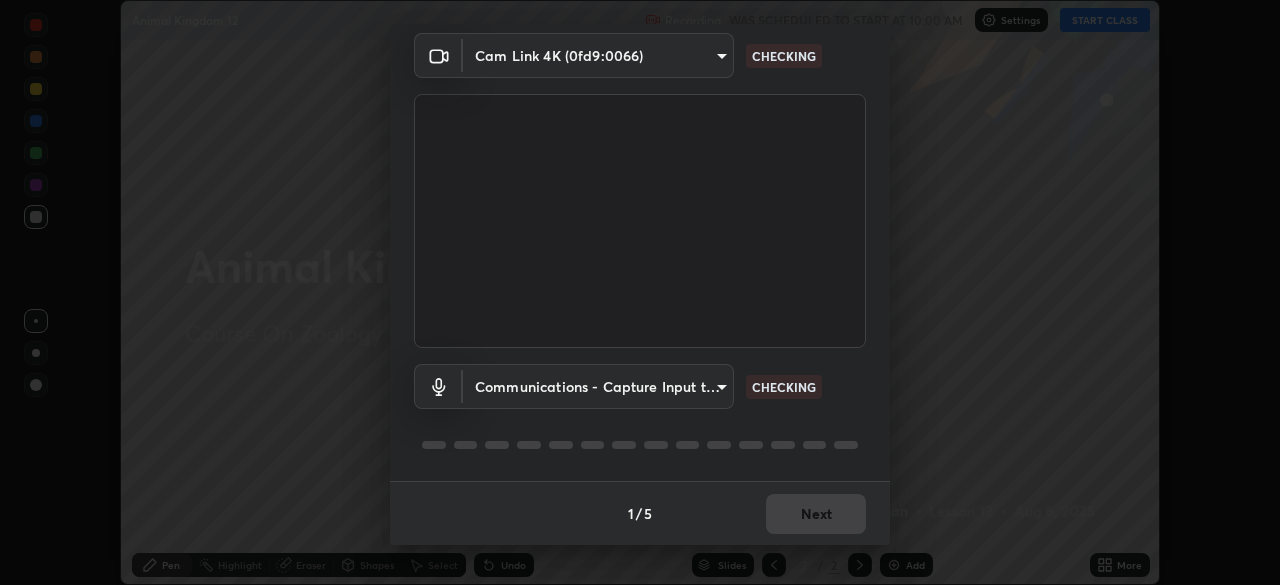 click on "Communications - Capture Input terminal (Digital Array MIC) communications CHECKING" at bounding box center (640, 414) 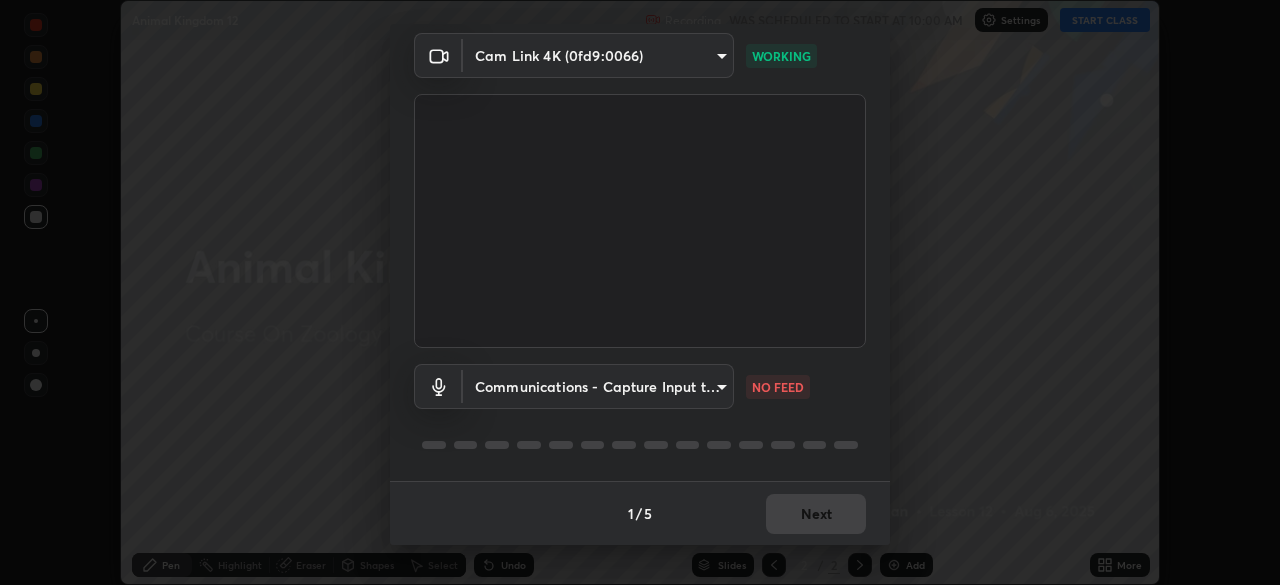 click at bounding box center [640, 445] 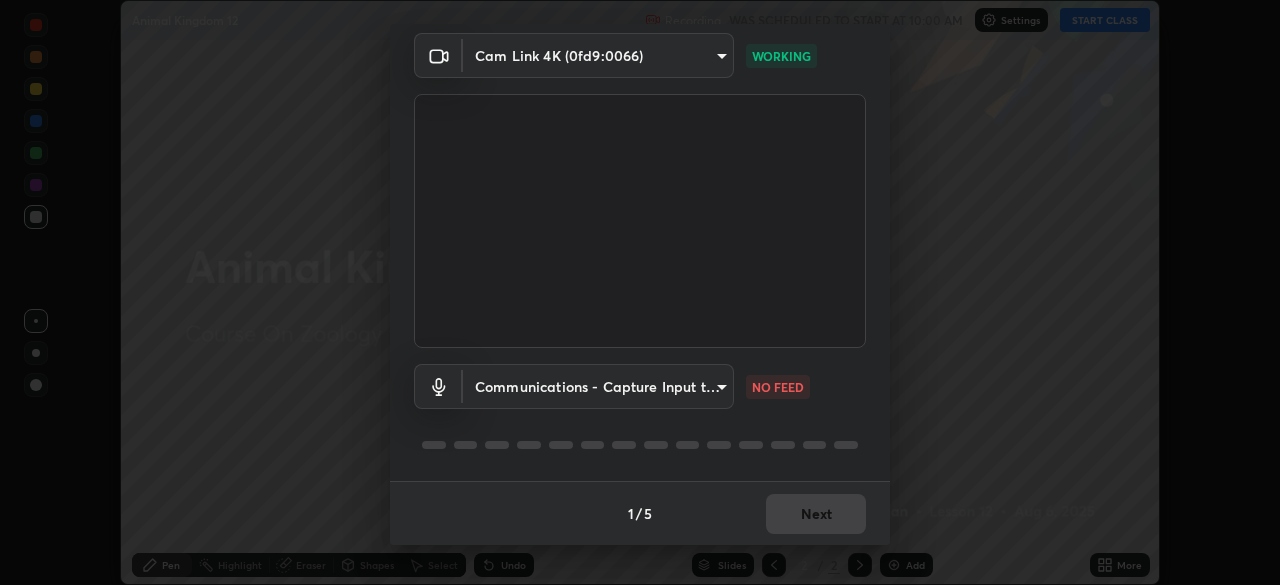 click on "Erase all Animal Kingdom 12 Recording WAS SCHEDULED TO START AT  10:00 AM Settings START CLASS Setting up your live class Animal Kingdom 12 • L12 of Course On Zoology for NEET Conquer 4 2026 [FIRST] [LAST] Pen Highlight Eraser Shapes Select Undo Slides 2 / 2 Add More No doubts shared Encourage your learners to ask a doubt for better clarity Report an issue Reason for reporting Buffering Chat not working Audio - Video sync issue Educator video quality low ​ Attach an image Report Media settings Cam Link 4K (0fd9:0066) [UUID] WORKING Communications - Capture Input terminal (Digital Array MIC) communications NO FEED 1 / 5 Next" at bounding box center [640, 292] 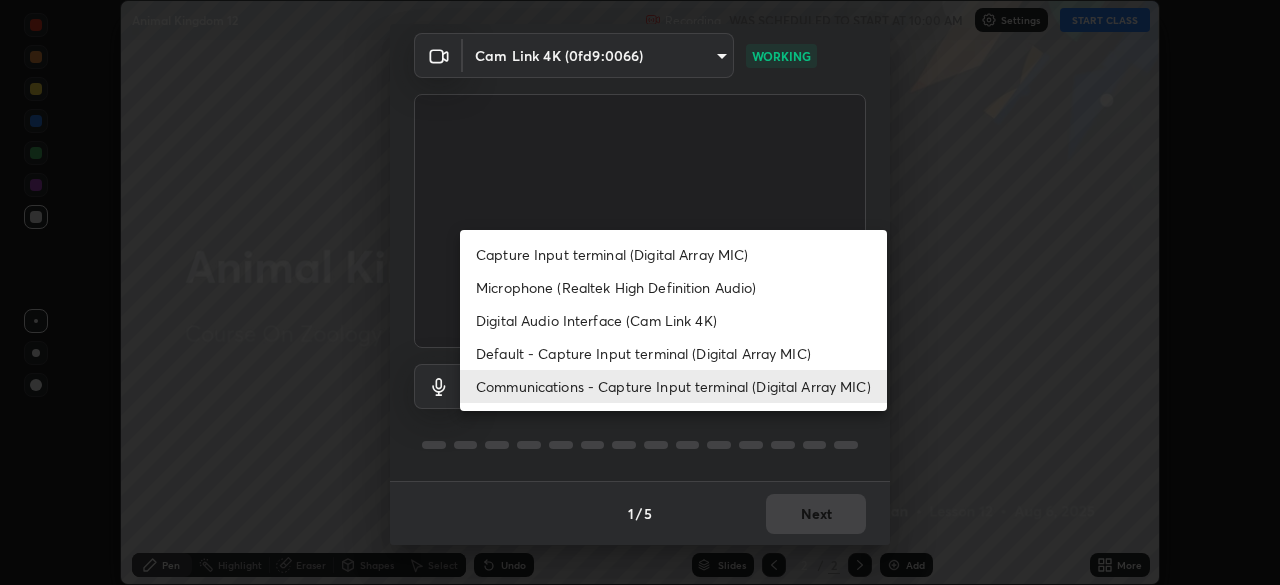 click on "Default - Capture Input terminal (Digital Array MIC)" at bounding box center [673, 353] 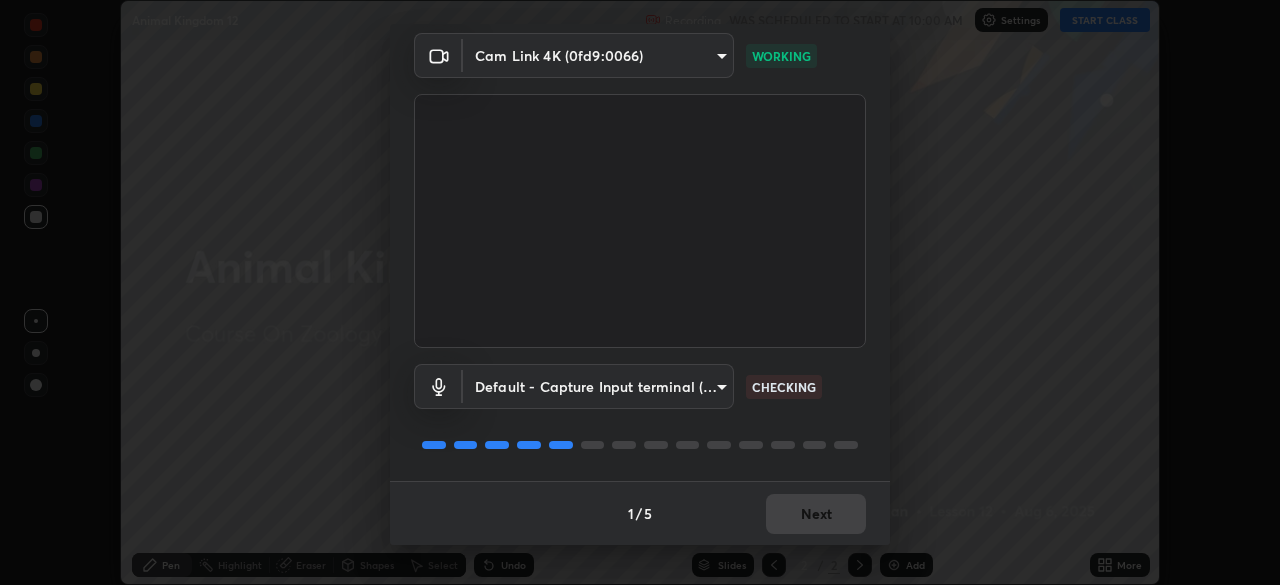 click at bounding box center (640, 445) 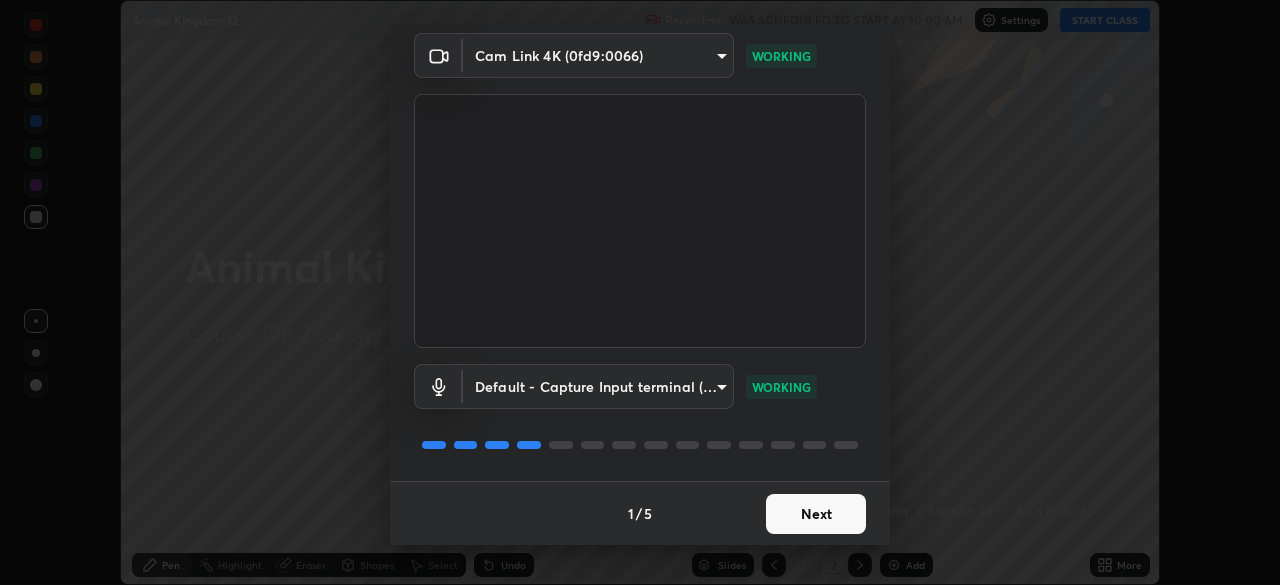 click on "Next" at bounding box center (816, 514) 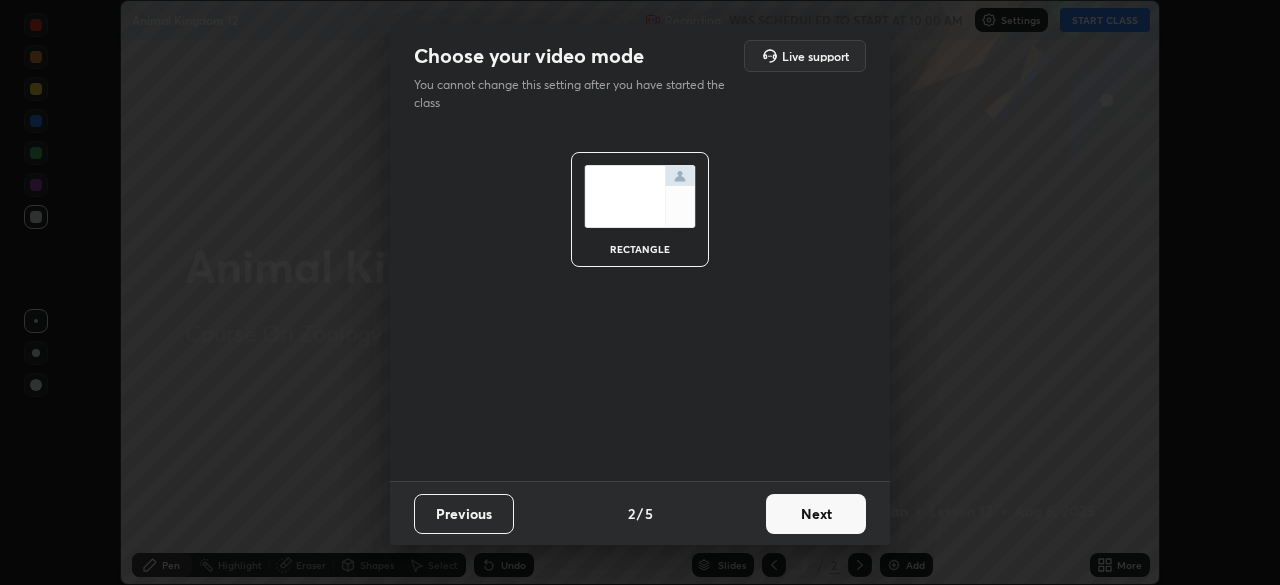 scroll, scrollTop: 0, scrollLeft: 0, axis: both 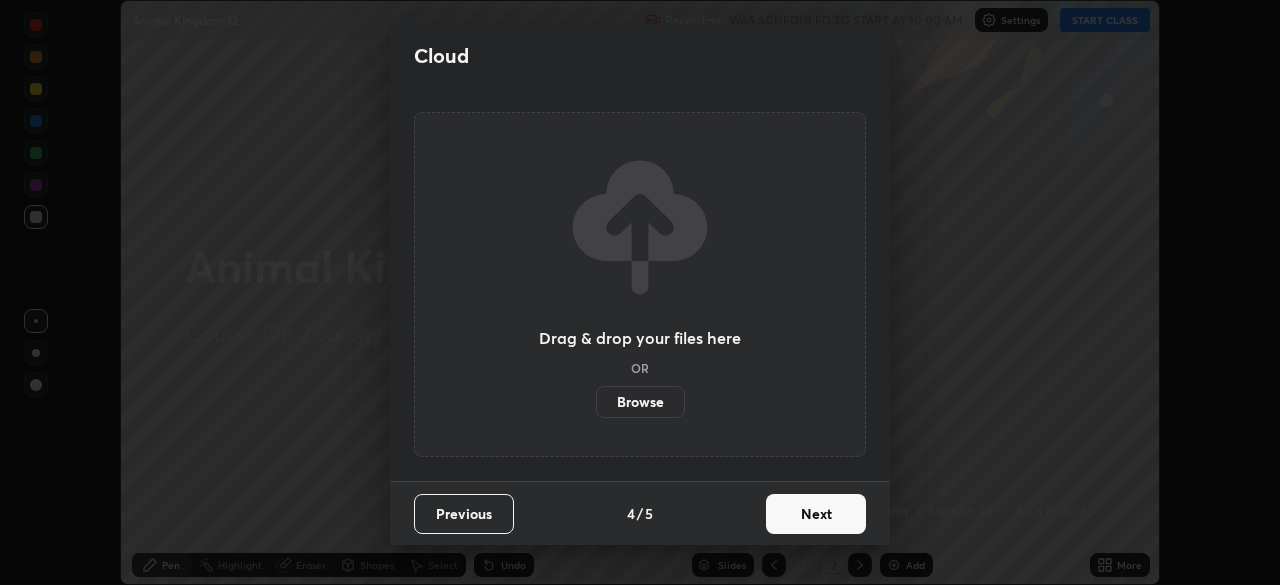 click on "Next" at bounding box center (816, 514) 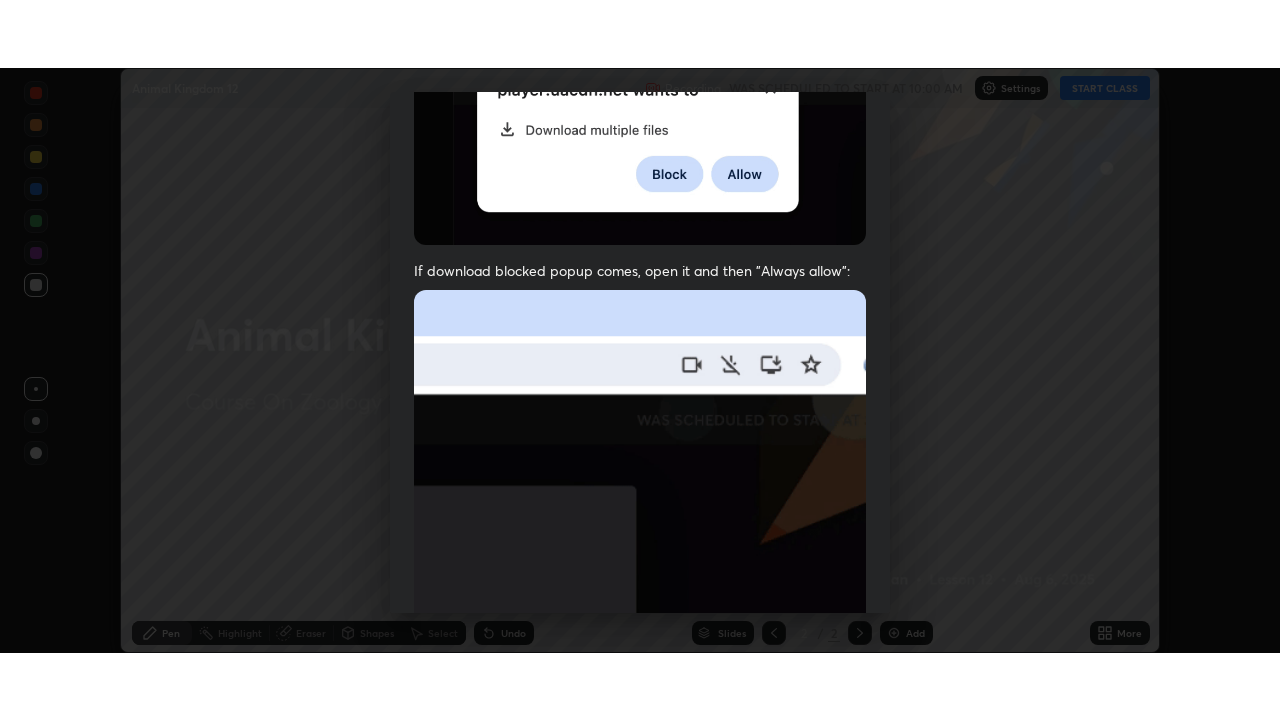 scroll, scrollTop: 479, scrollLeft: 0, axis: vertical 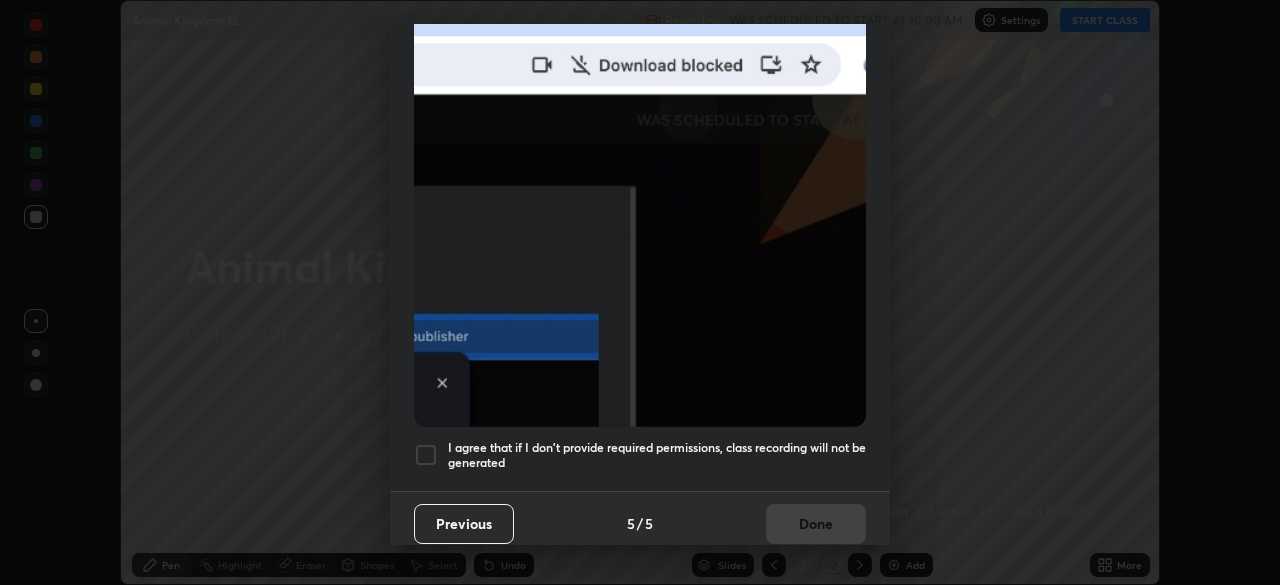 click at bounding box center (426, 455) 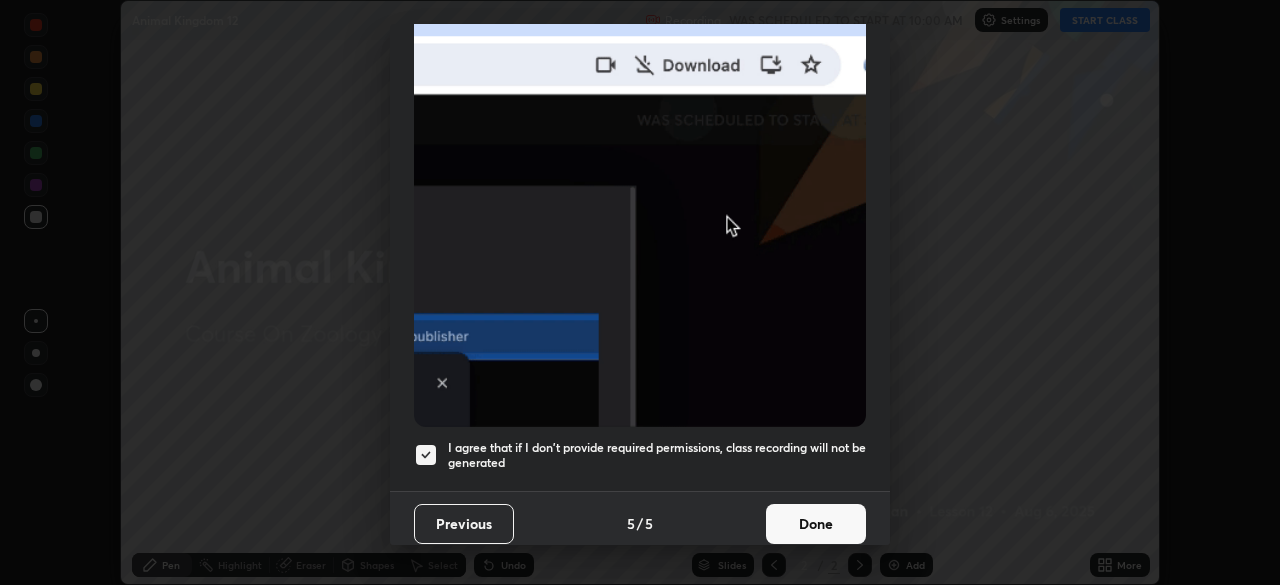 click on "Done" at bounding box center [816, 524] 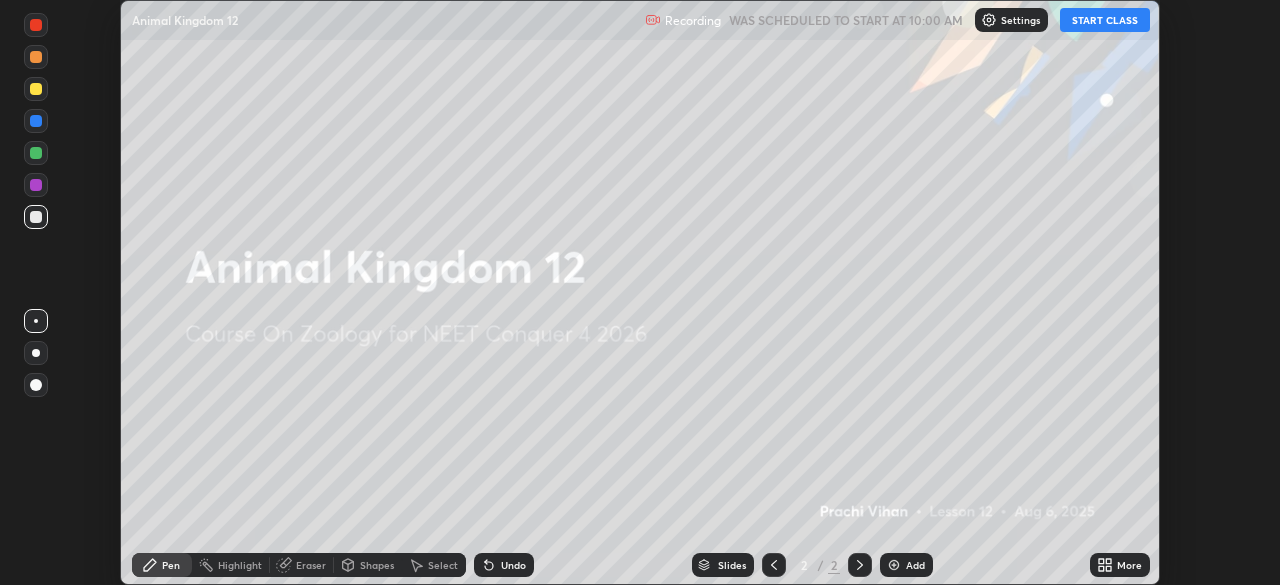 click on "START CLASS" at bounding box center [1105, 20] 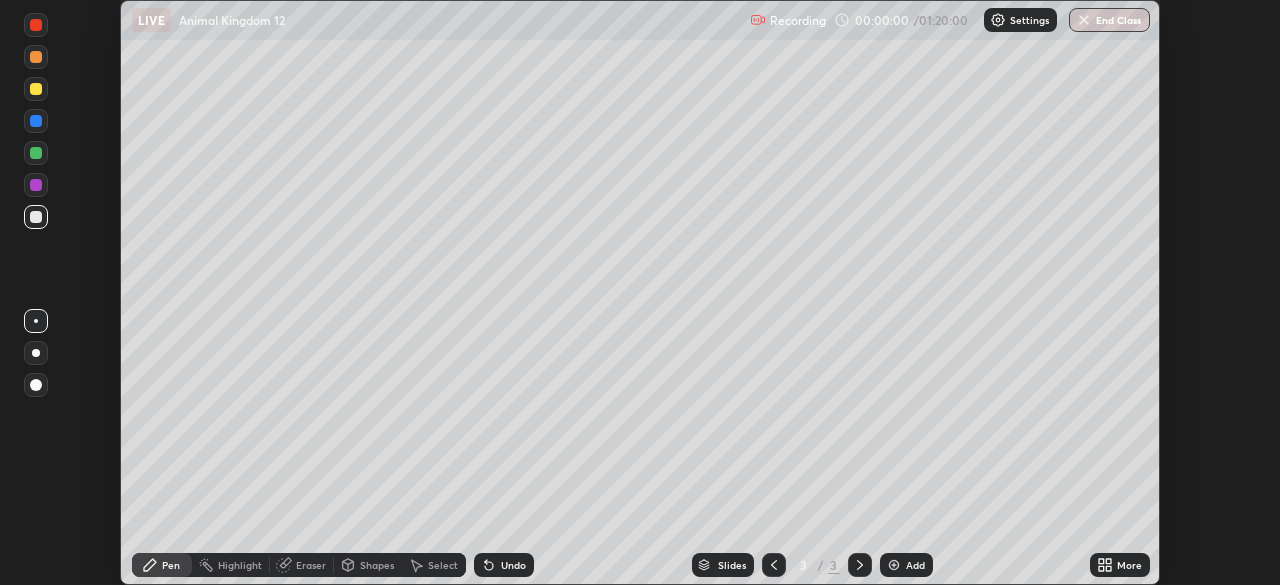 click on "More" at bounding box center (1129, 565) 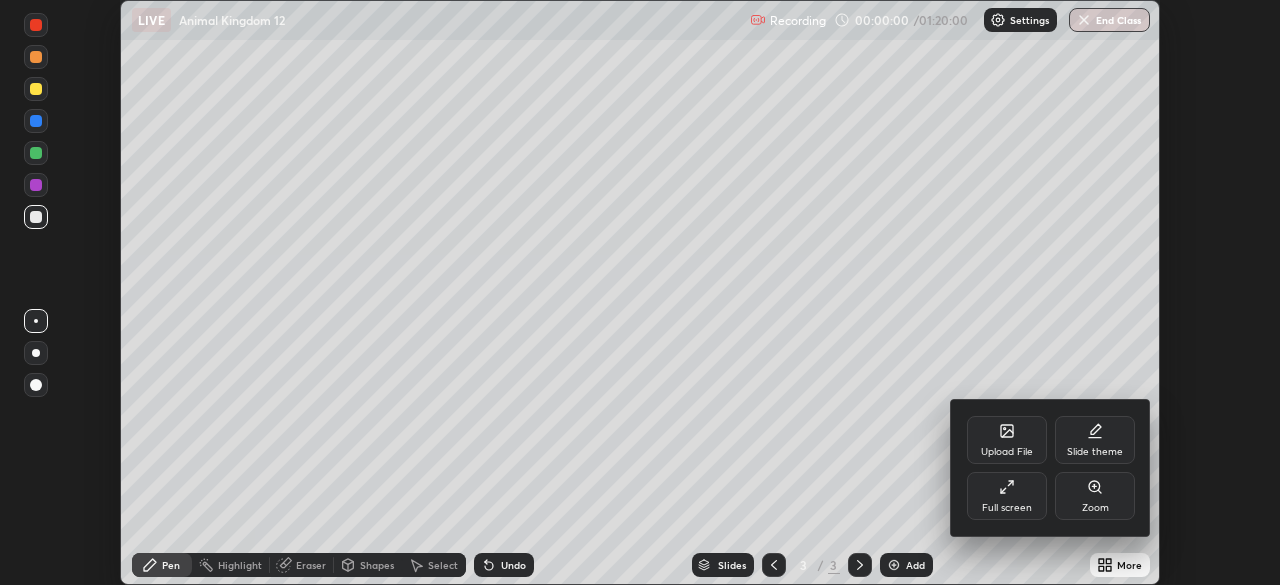 click on "Full screen" at bounding box center [1007, 496] 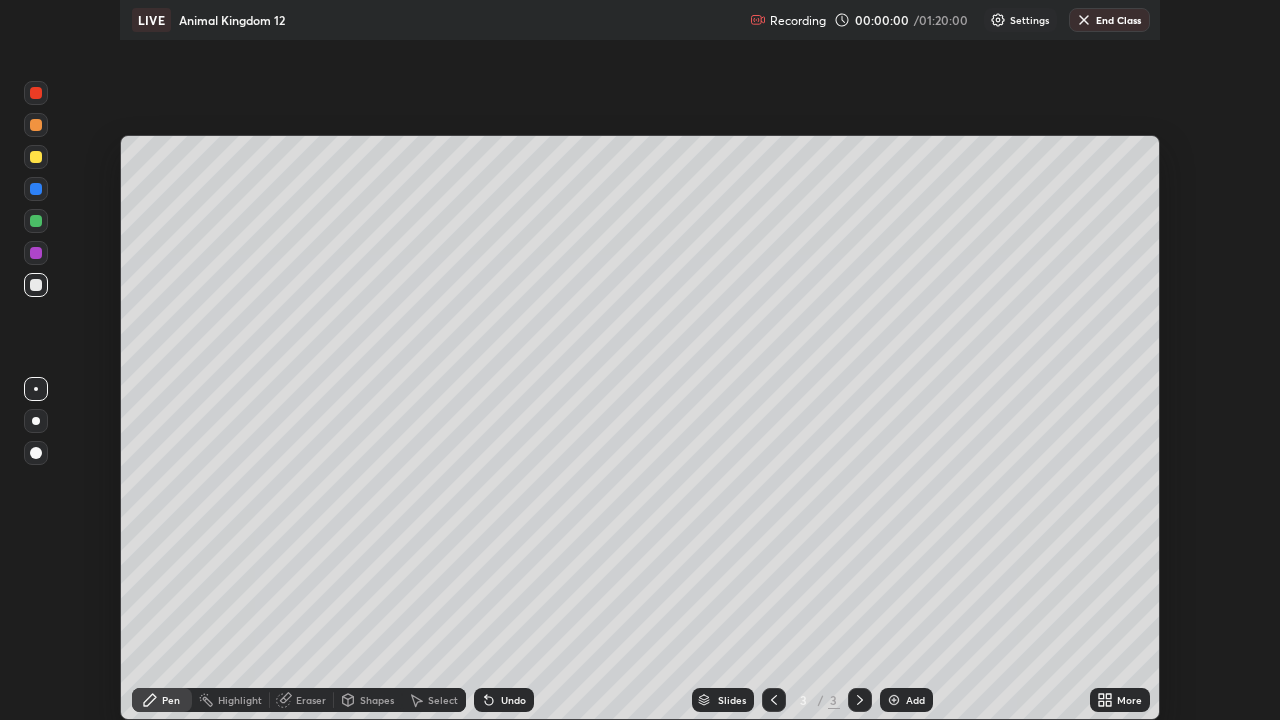 scroll, scrollTop: 99280, scrollLeft: 98720, axis: both 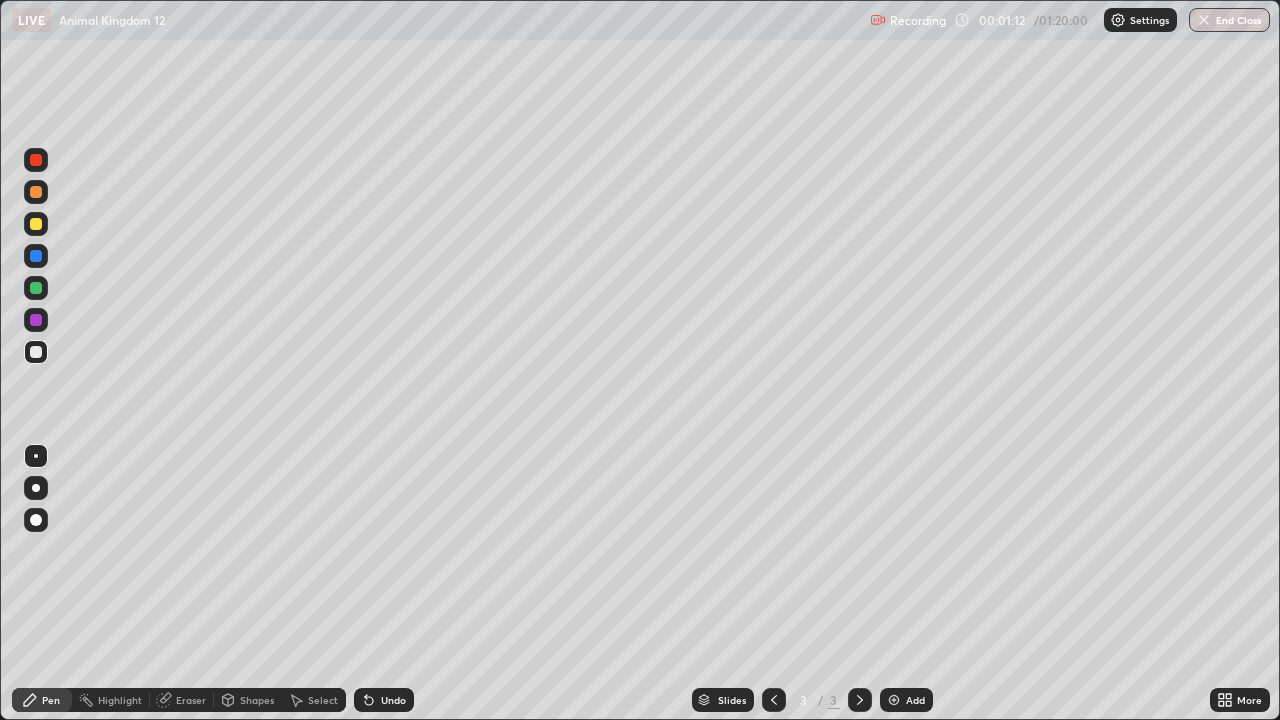 click at bounding box center (36, 488) 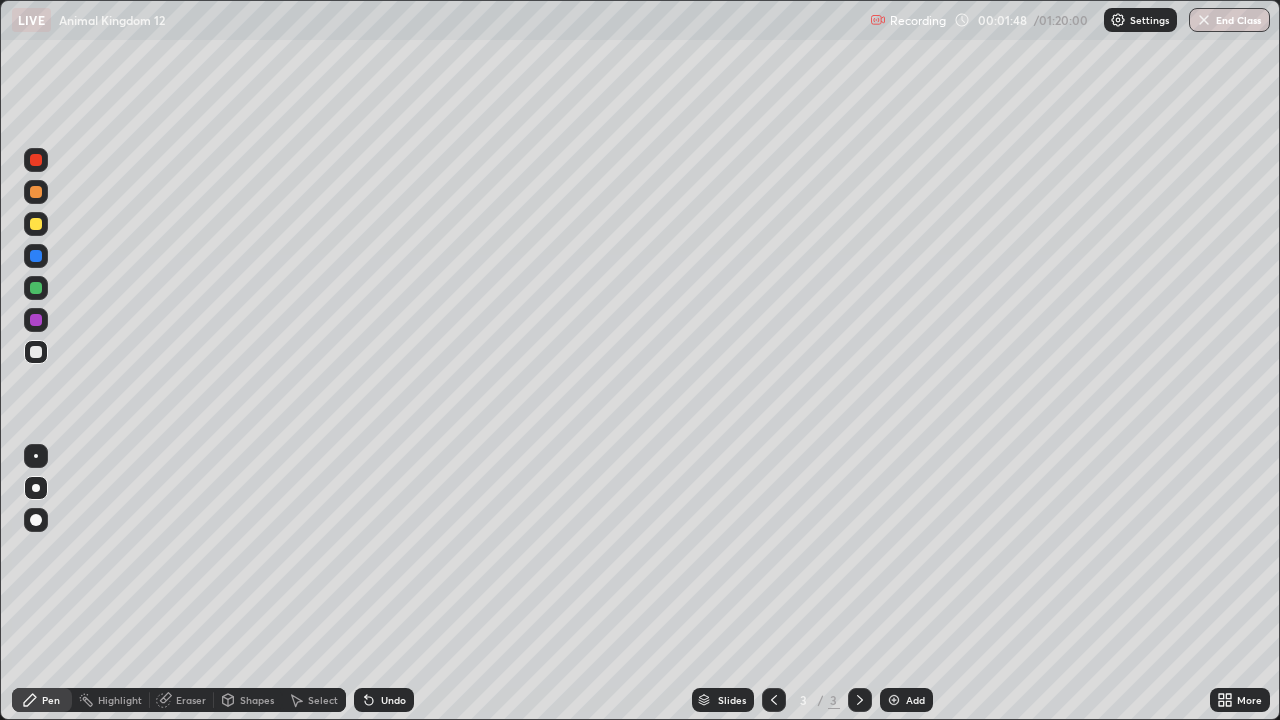 click 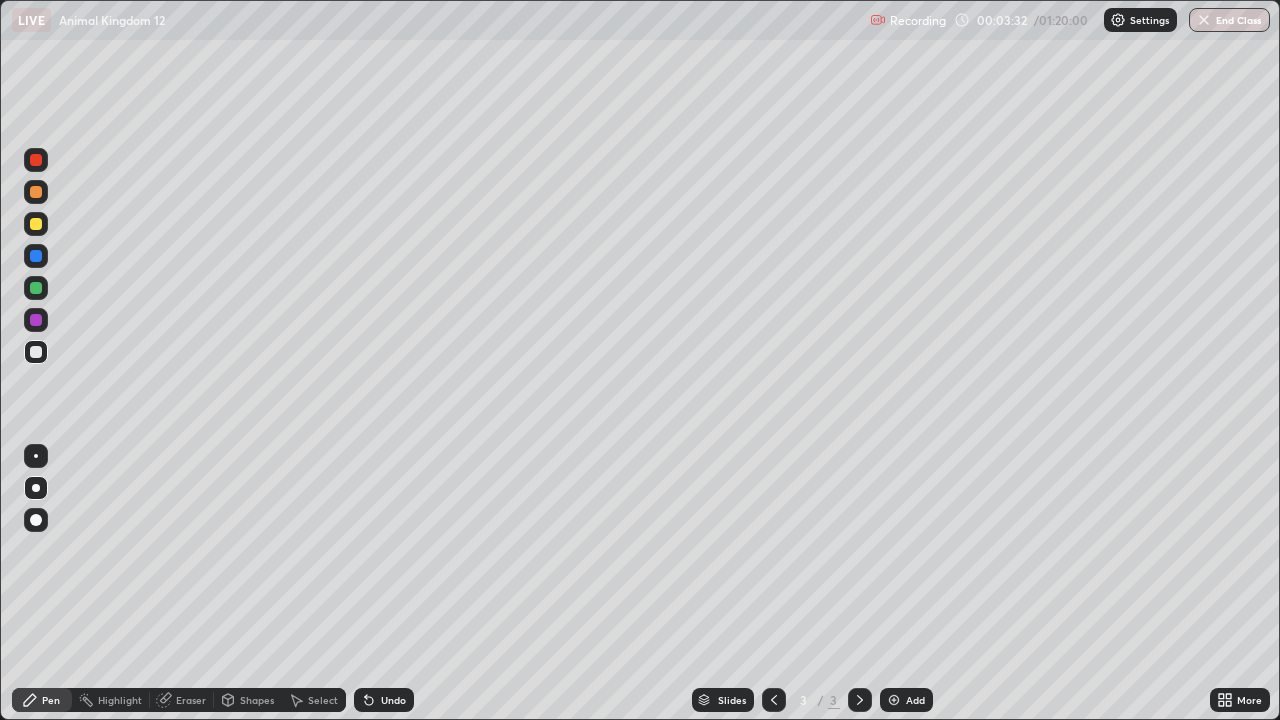 click at bounding box center (36, 320) 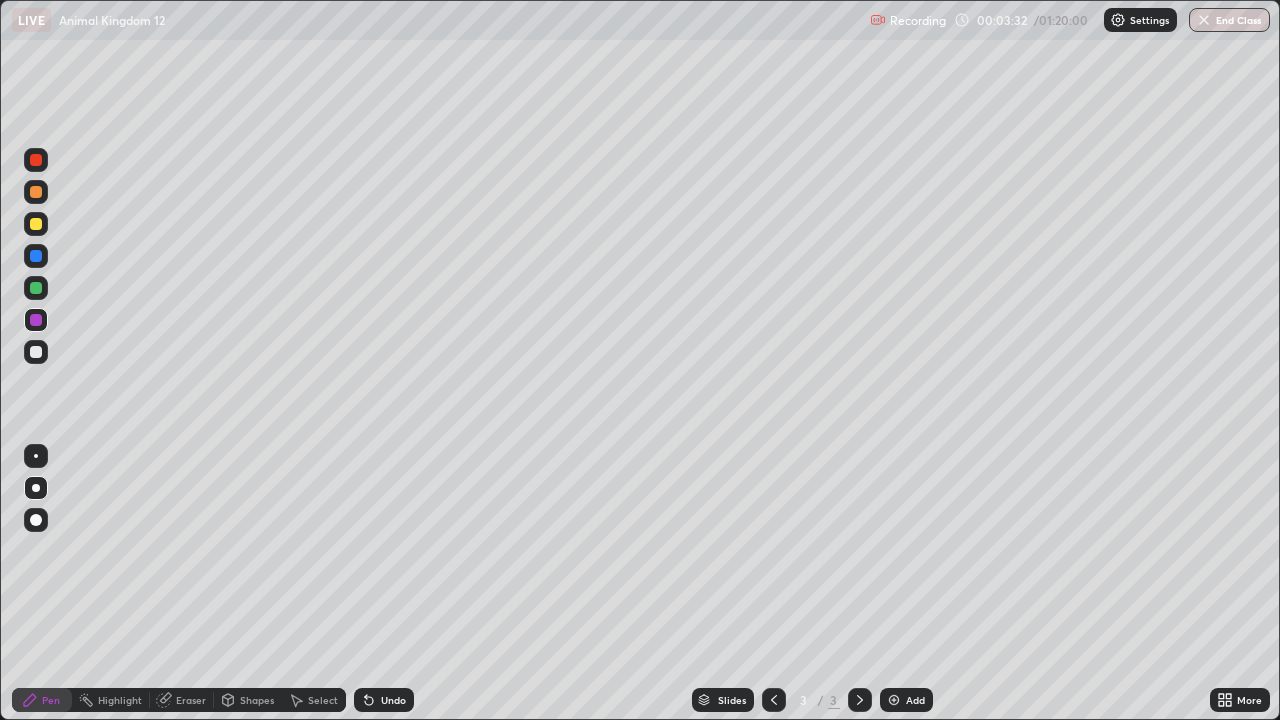 click at bounding box center [36, 320] 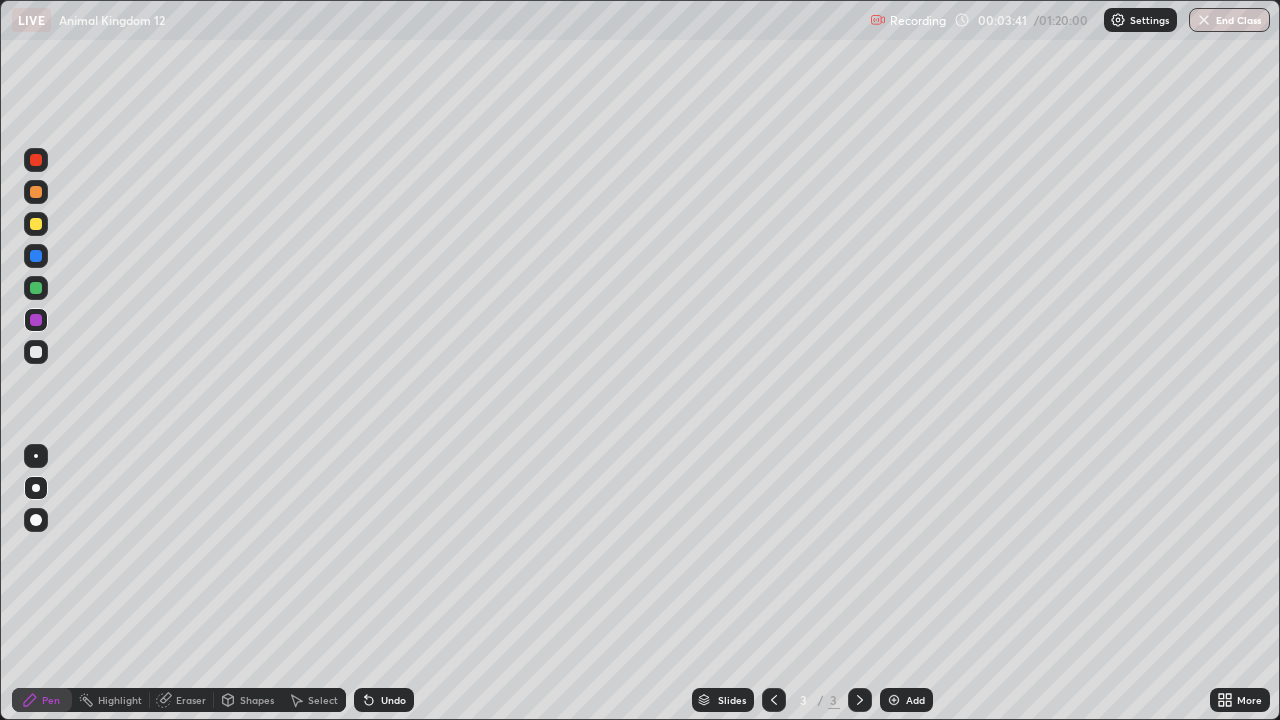 click at bounding box center [36, 352] 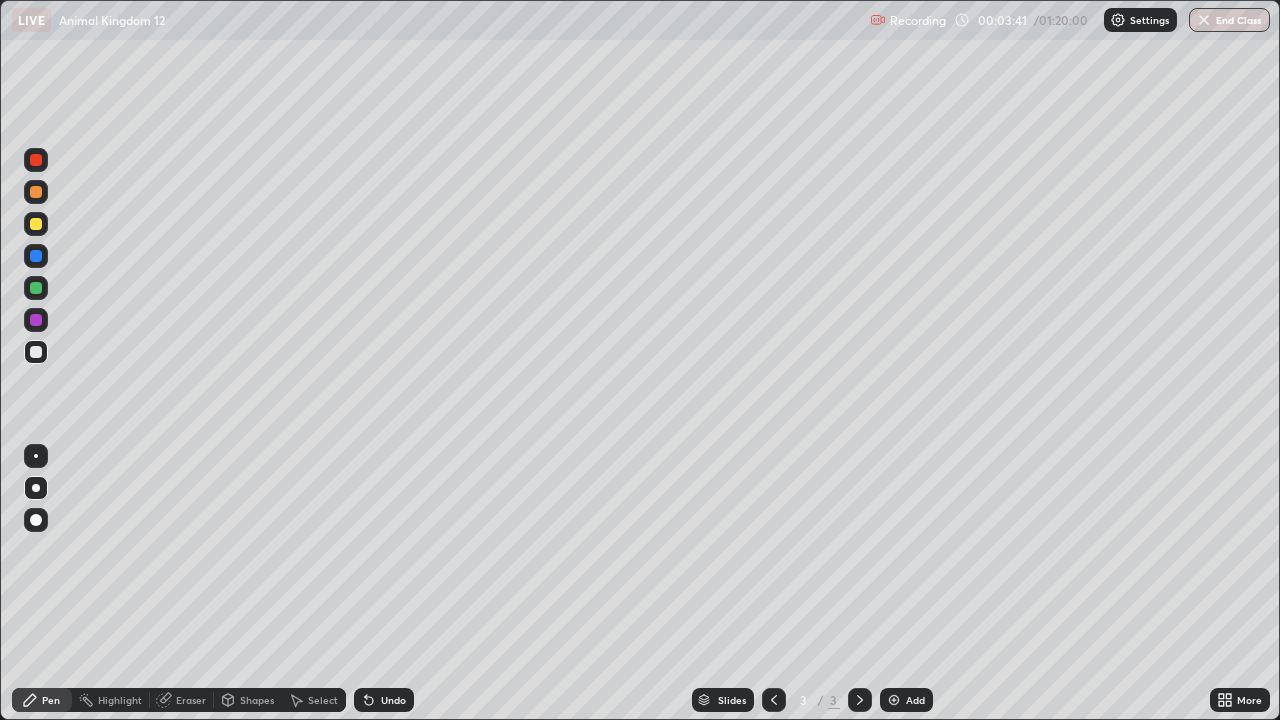 click at bounding box center [36, 352] 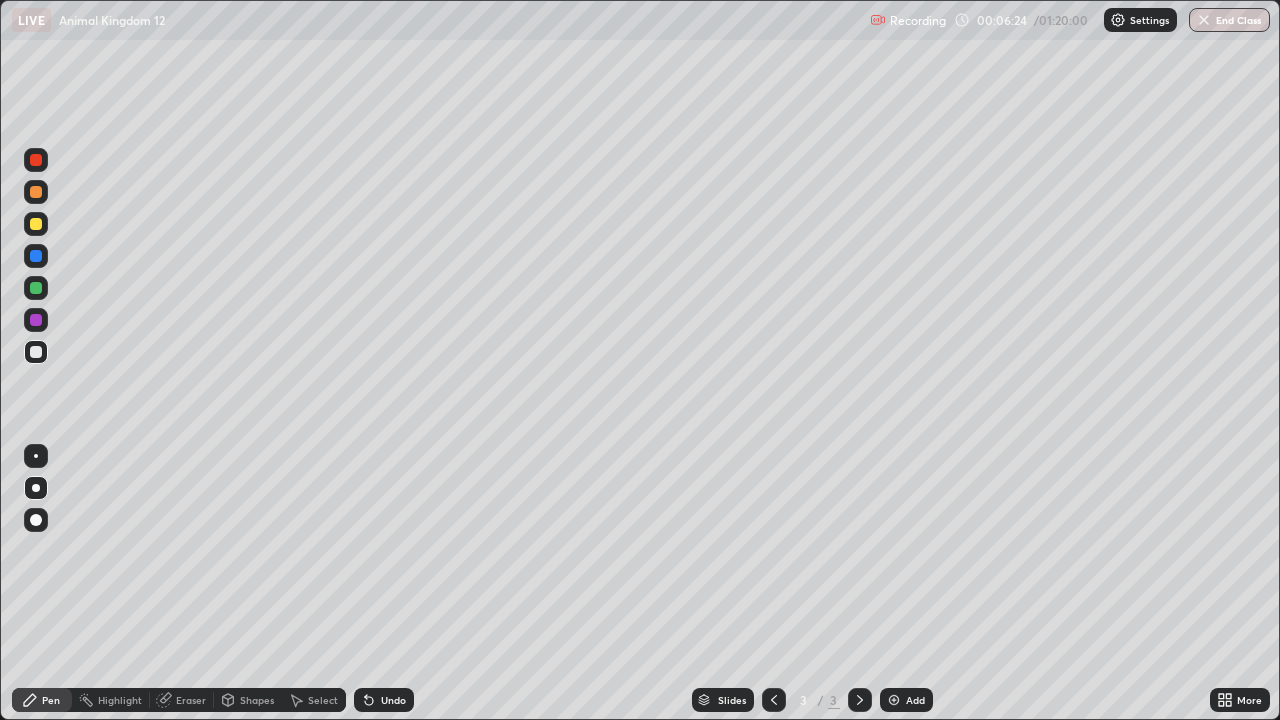 click at bounding box center (894, 700) 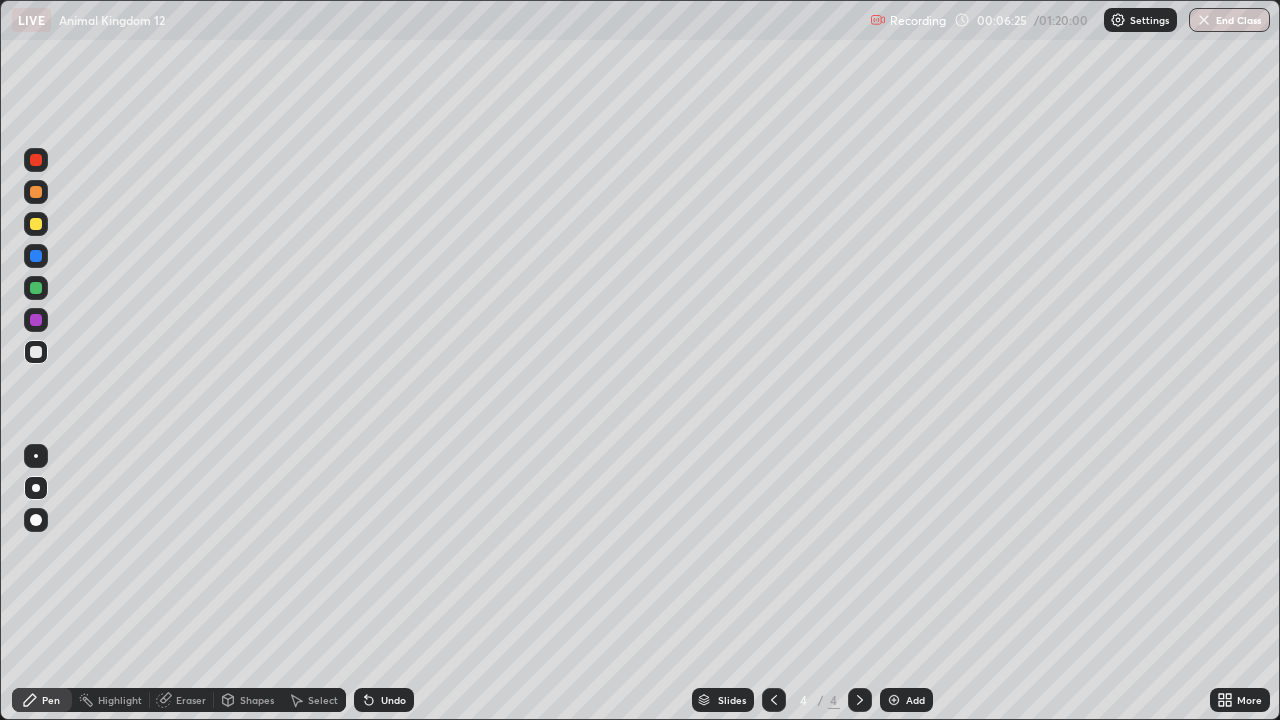 click 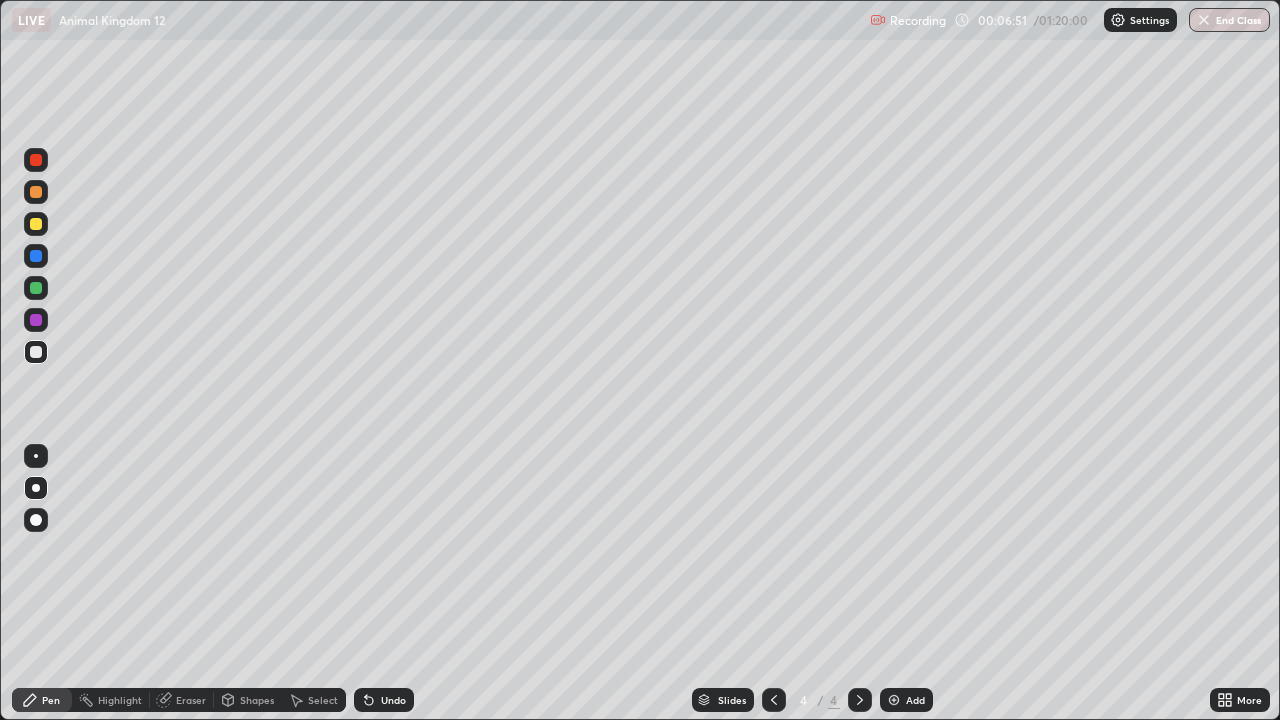 click on "Undo" at bounding box center (384, 700) 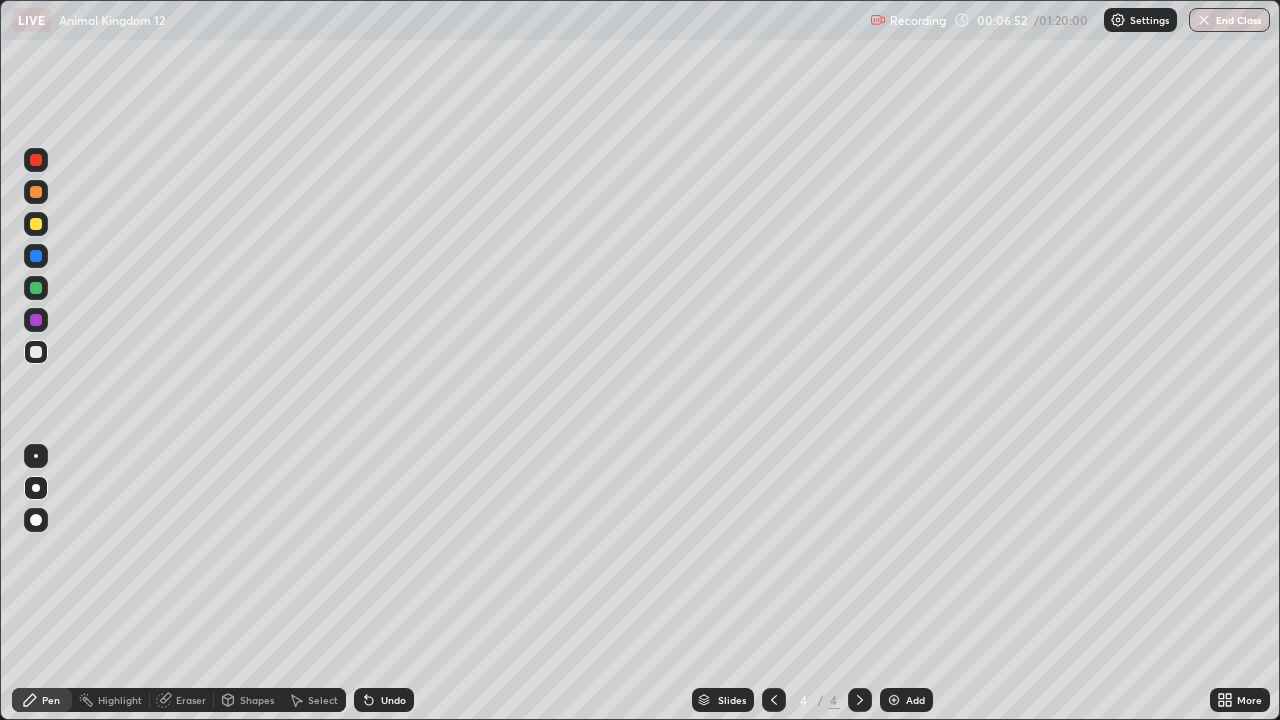 click on "Undo" at bounding box center [384, 700] 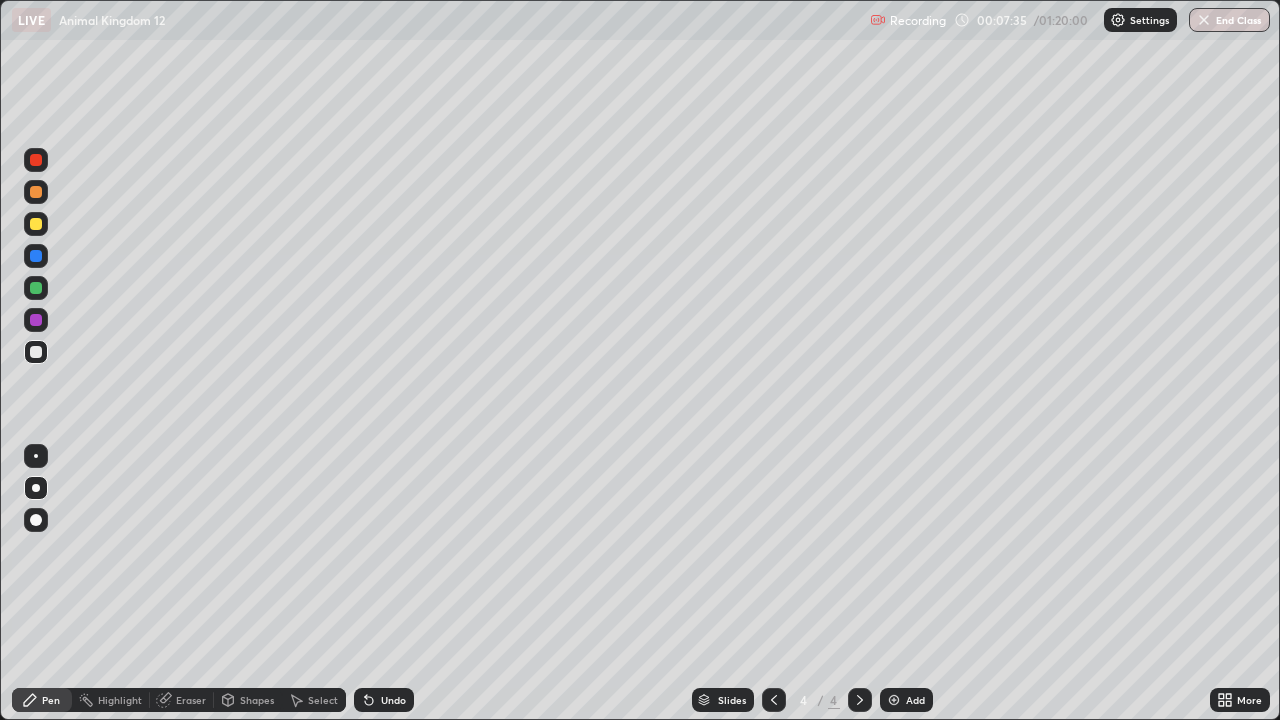 click at bounding box center (36, 320) 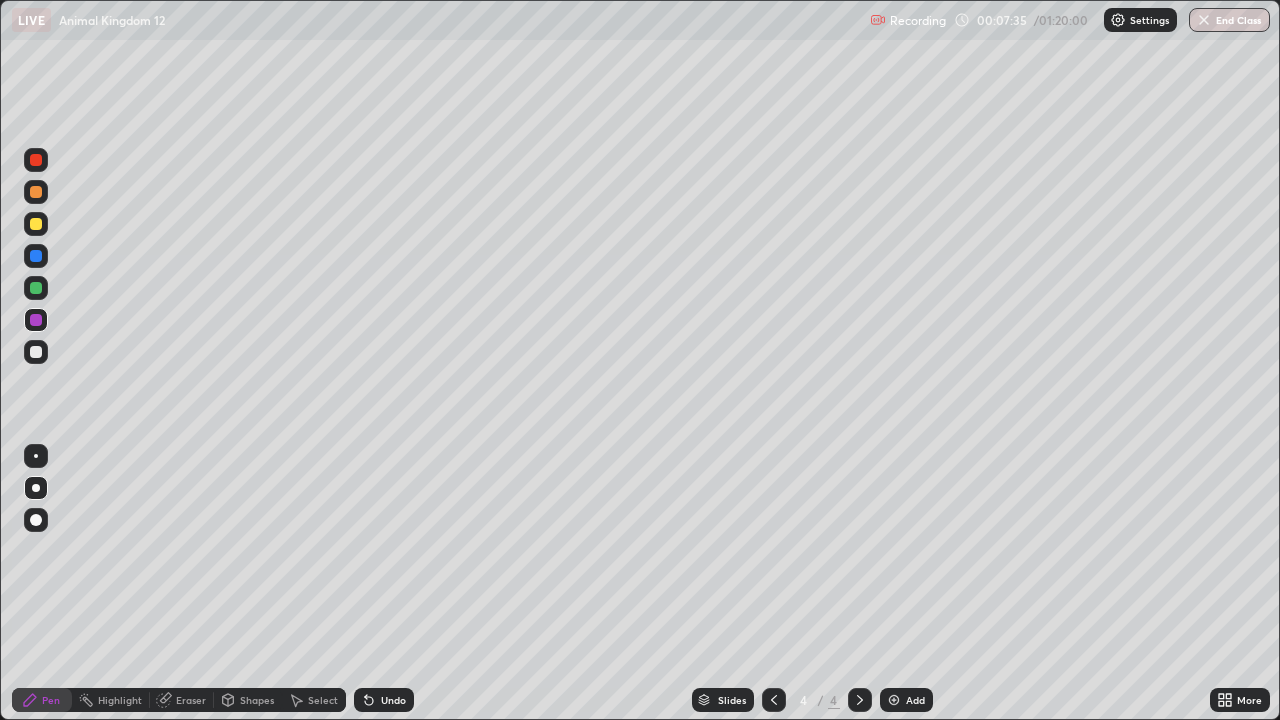 click at bounding box center [36, 320] 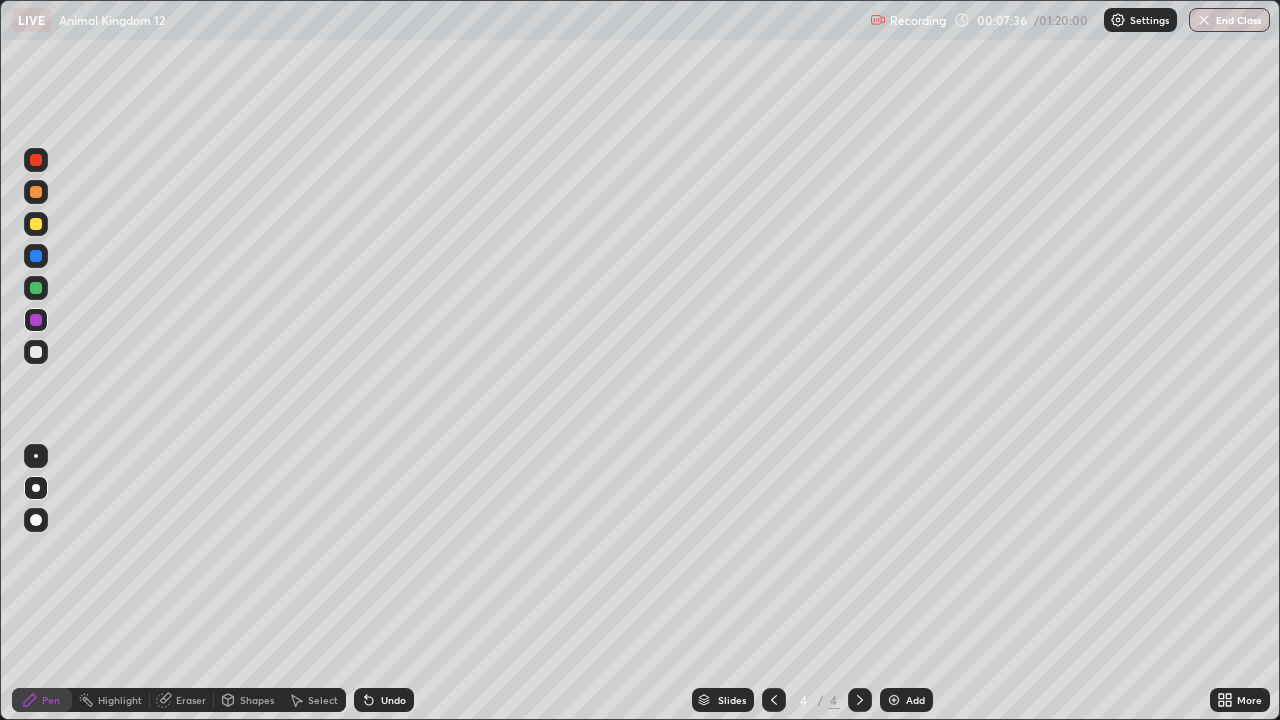 click at bounding box center (36, 320) 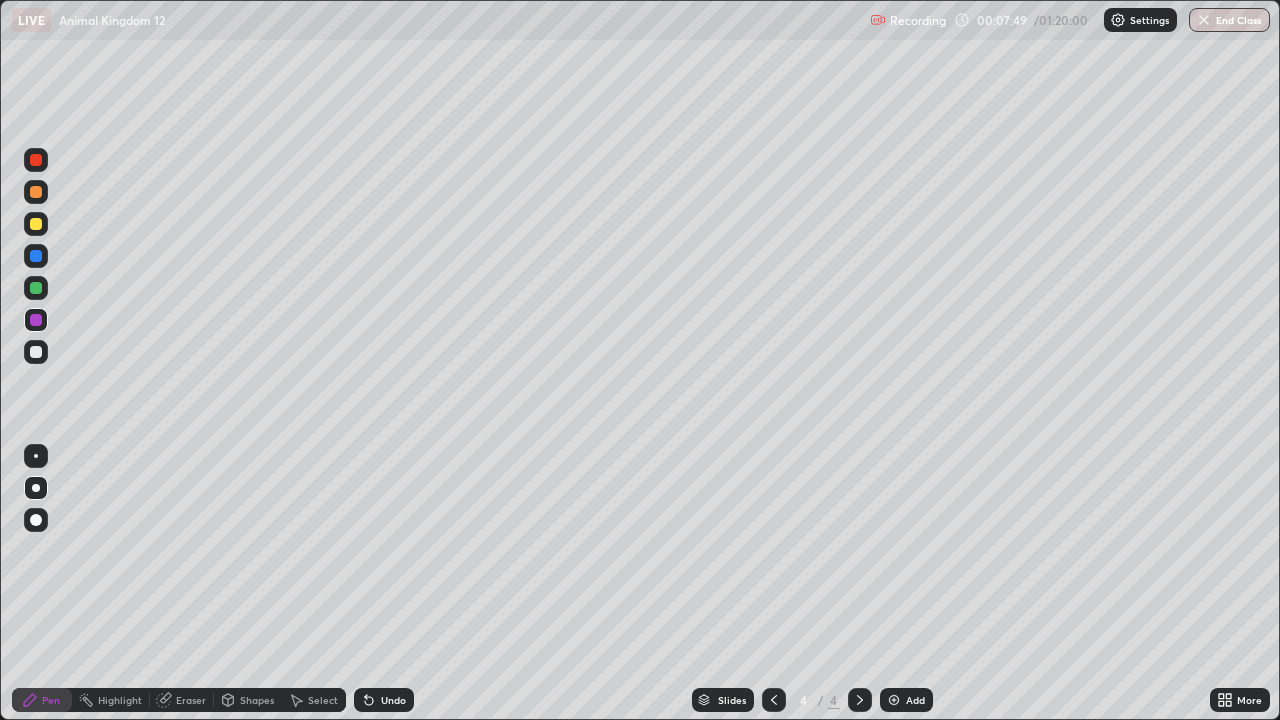 click at bounding box center (36, 352) 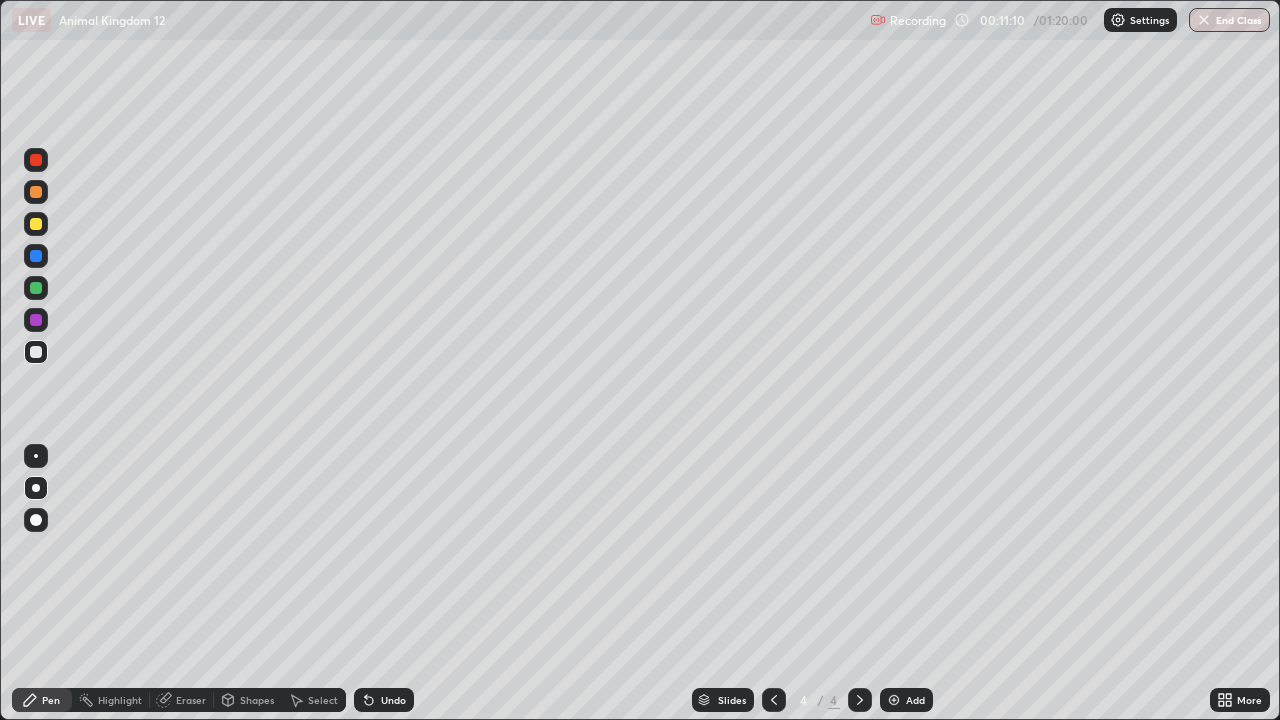 click on "Add" at bounding box center [915, 700] 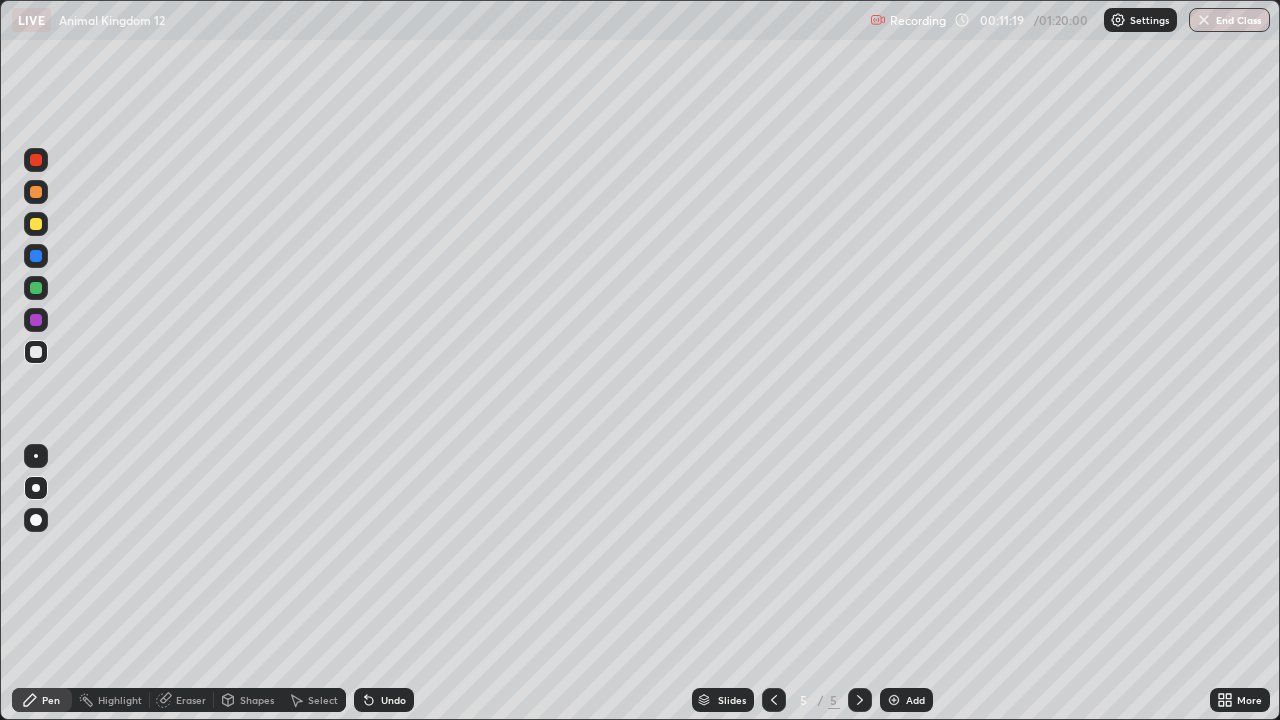 click at bounding box center (36, 320) 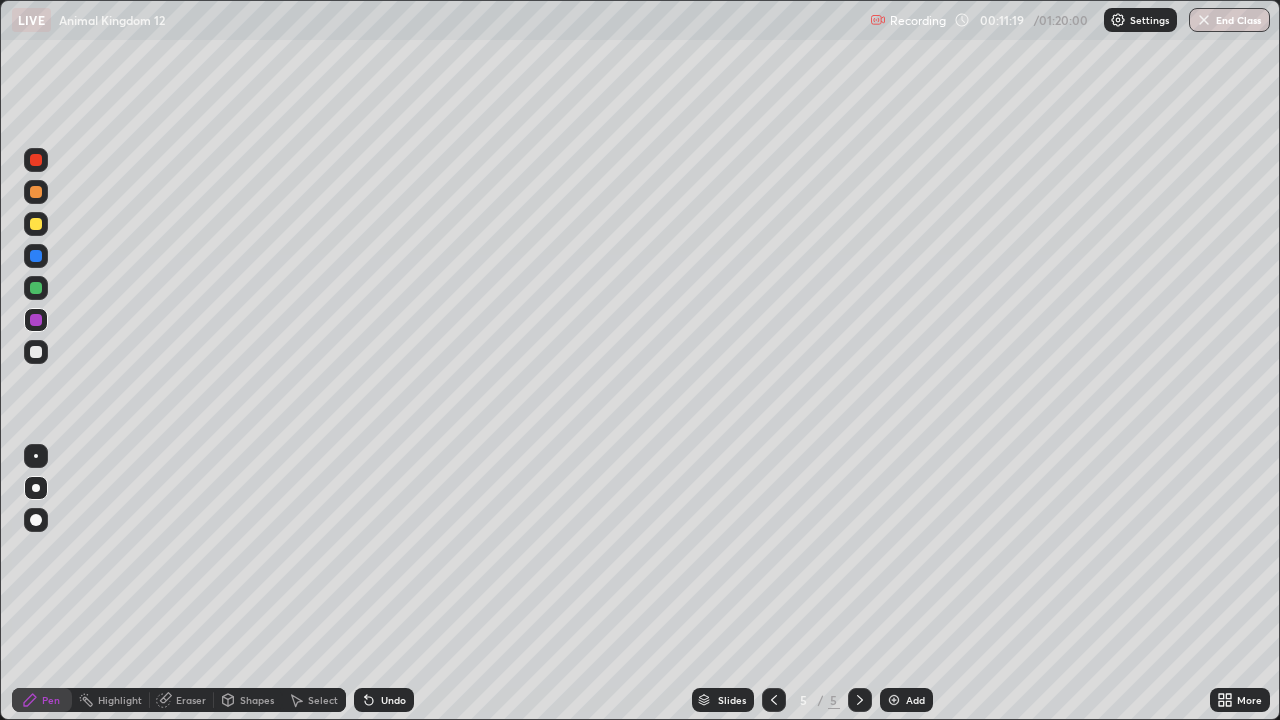 click at bounding box center (36, 320) 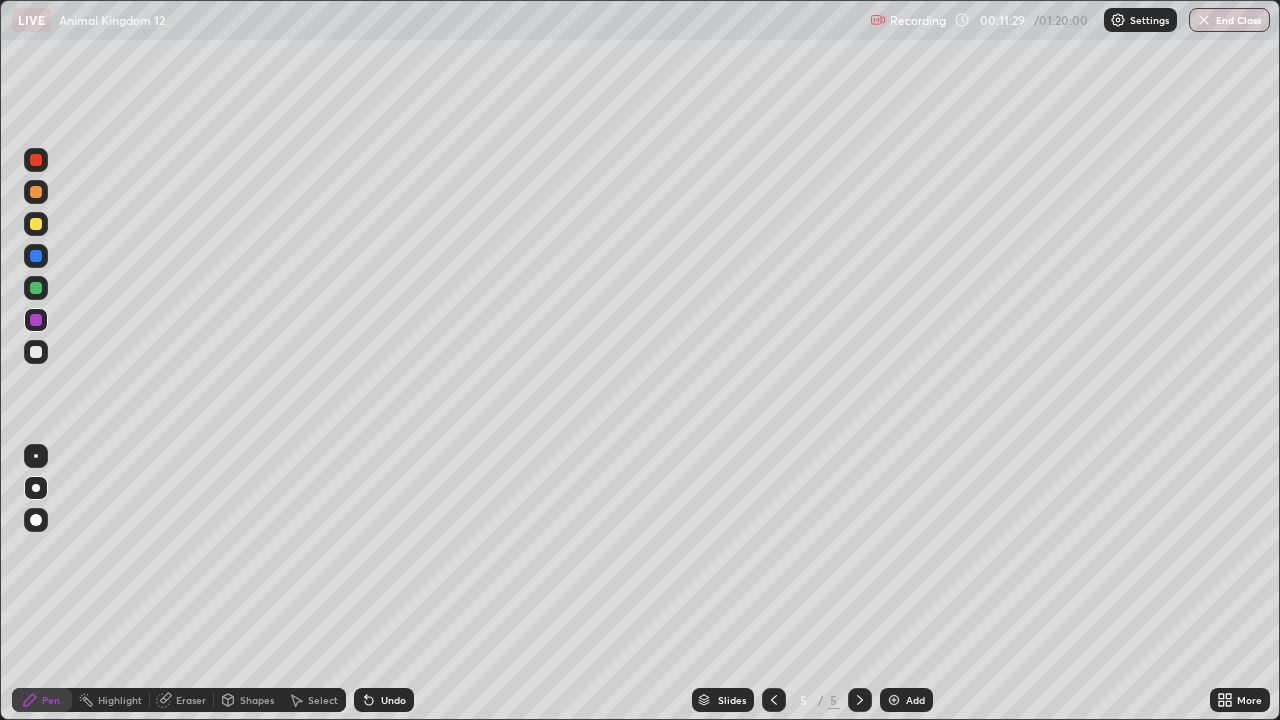 click on "Highlight" at bounding box center [120, 700] 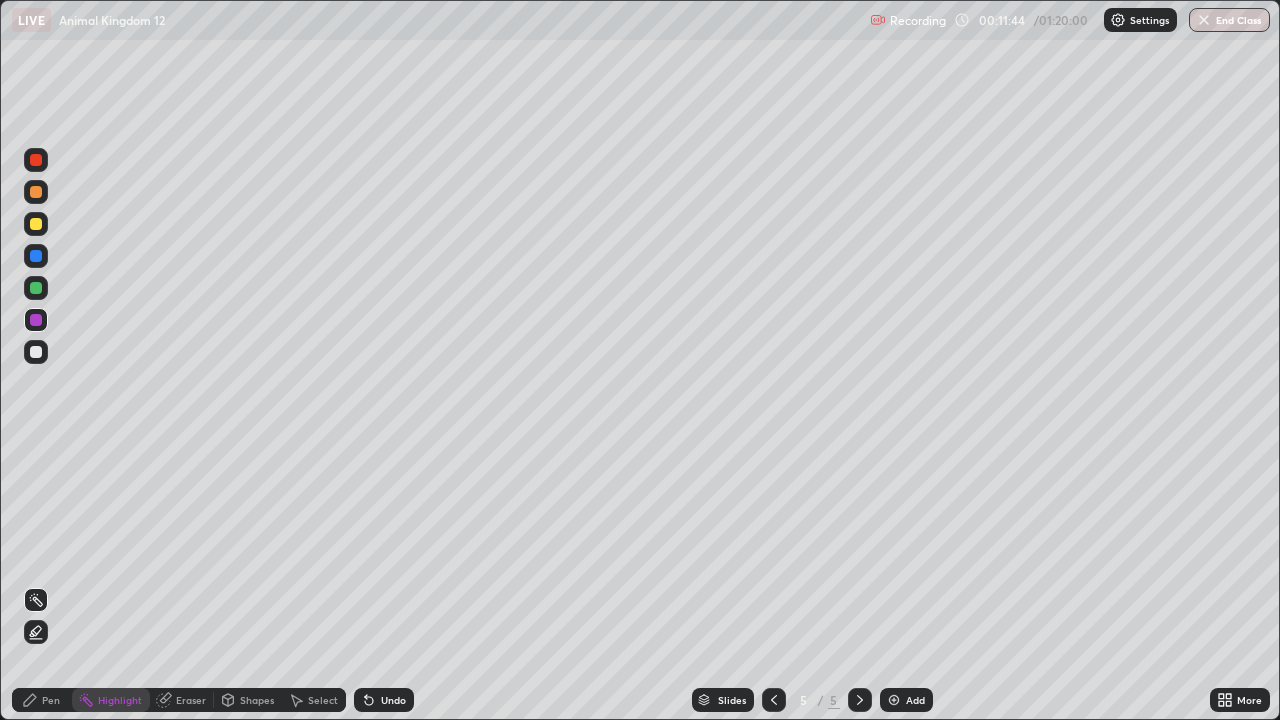 click at bounding box center (36, 352) 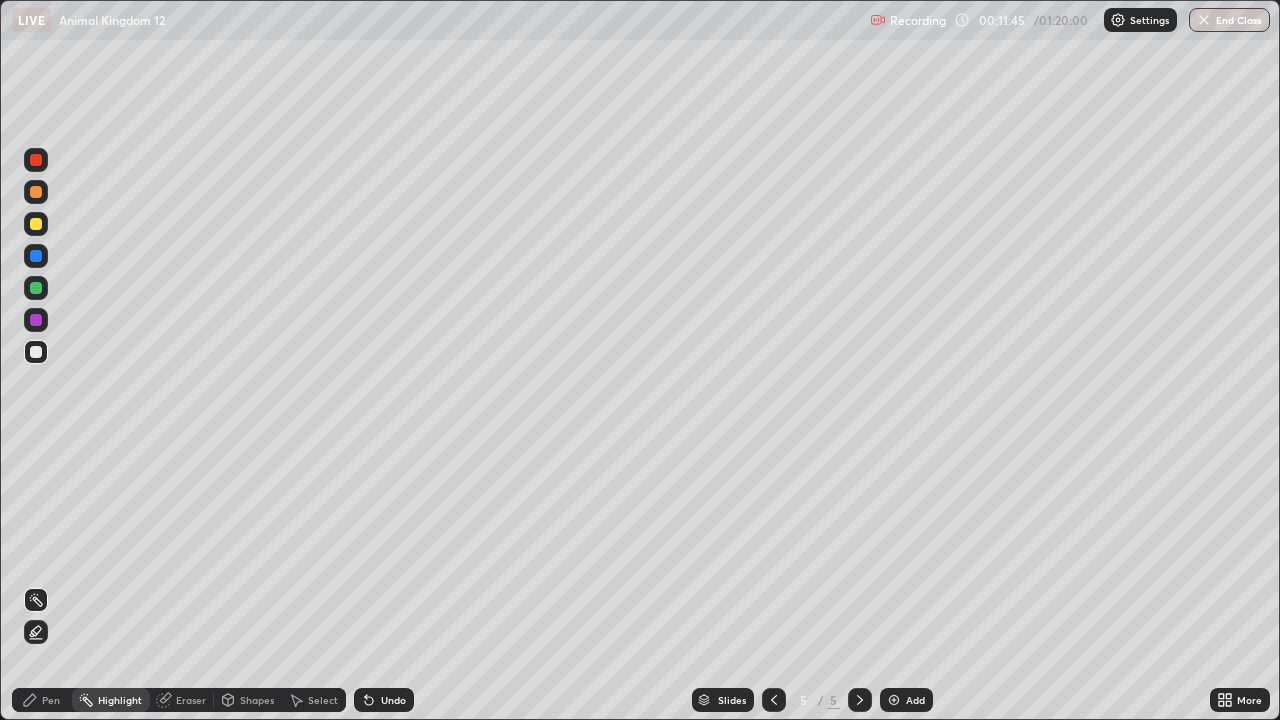click at bounding box center (36, 288) 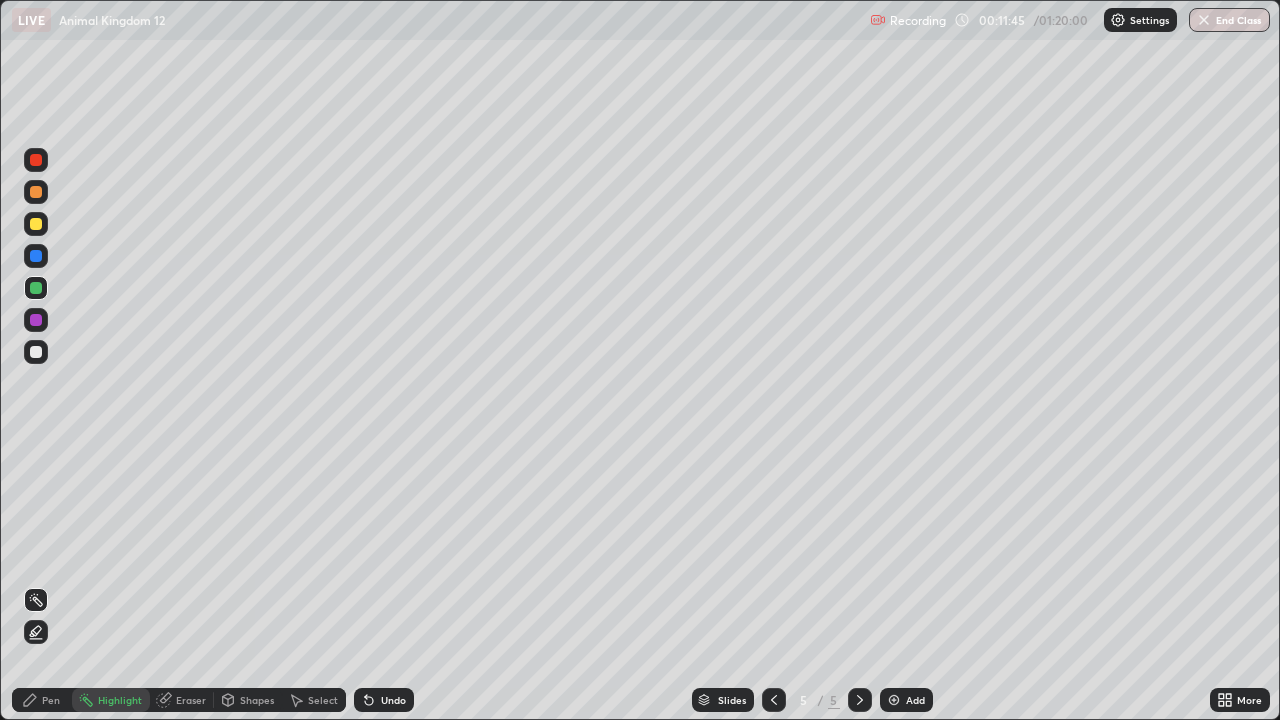 click at bounding box center [36, 288] 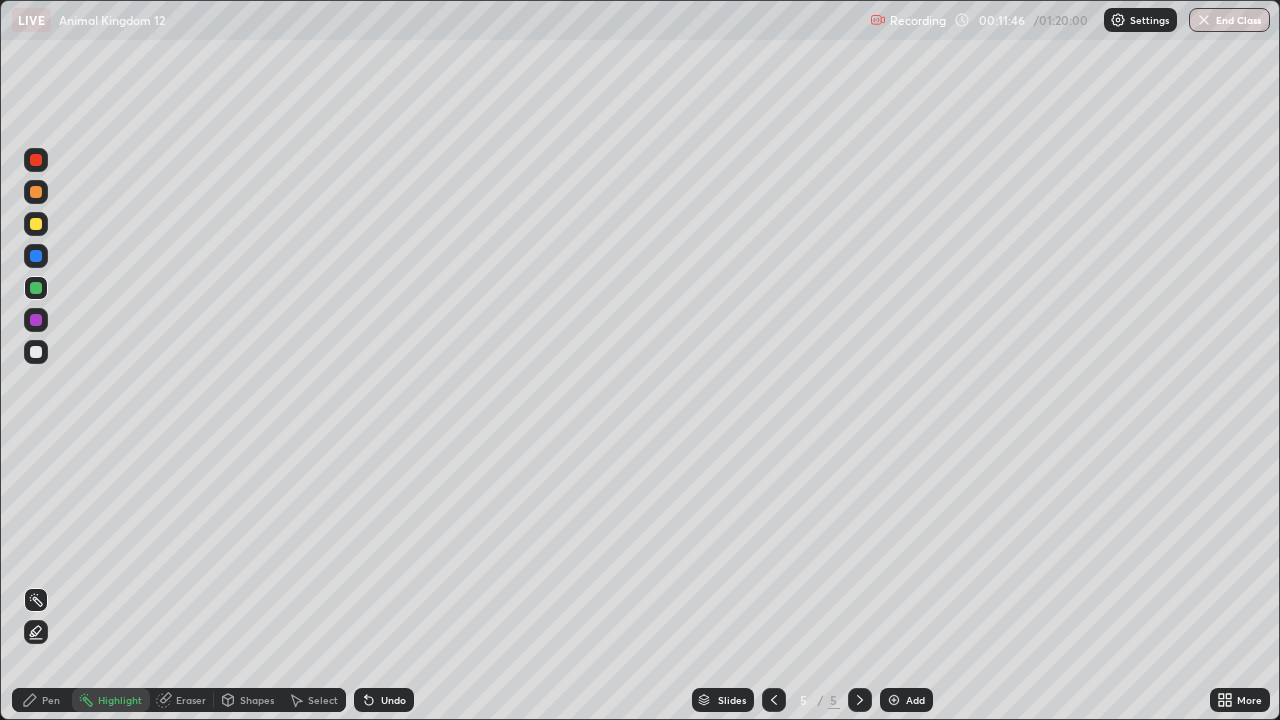 click 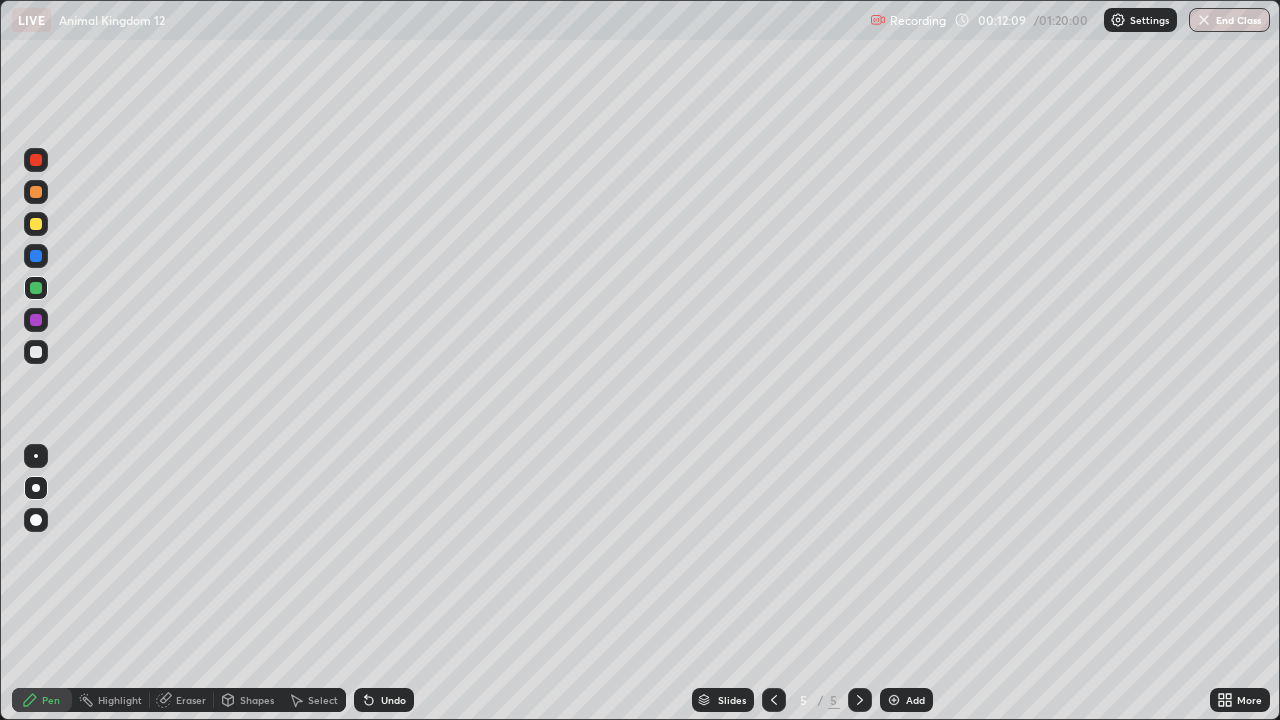 click 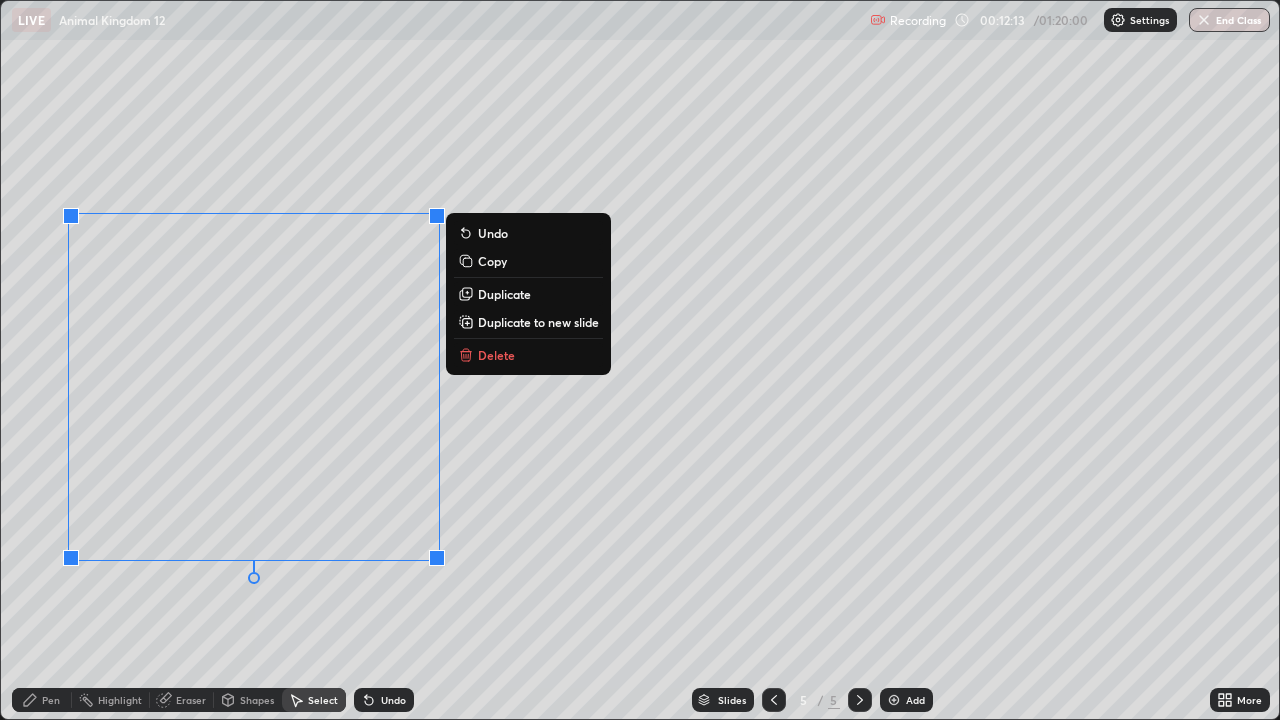 click on "Delete" at bounding box center [496, 355] 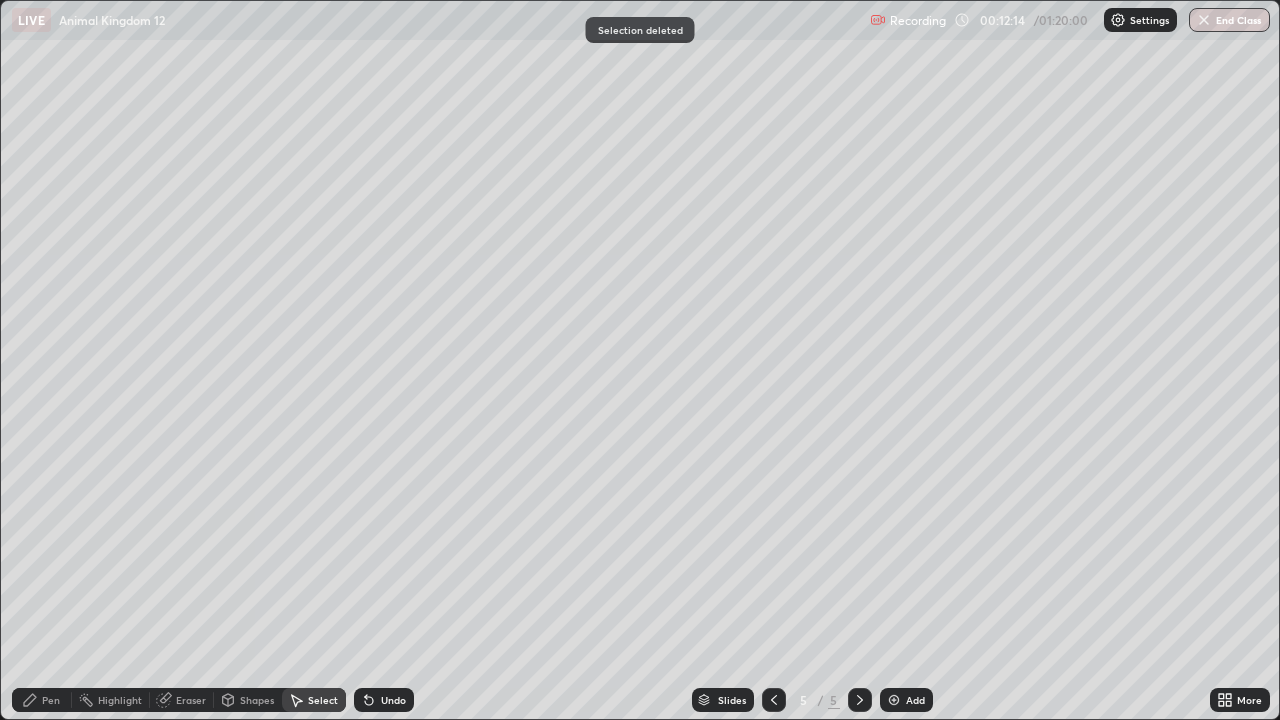 click 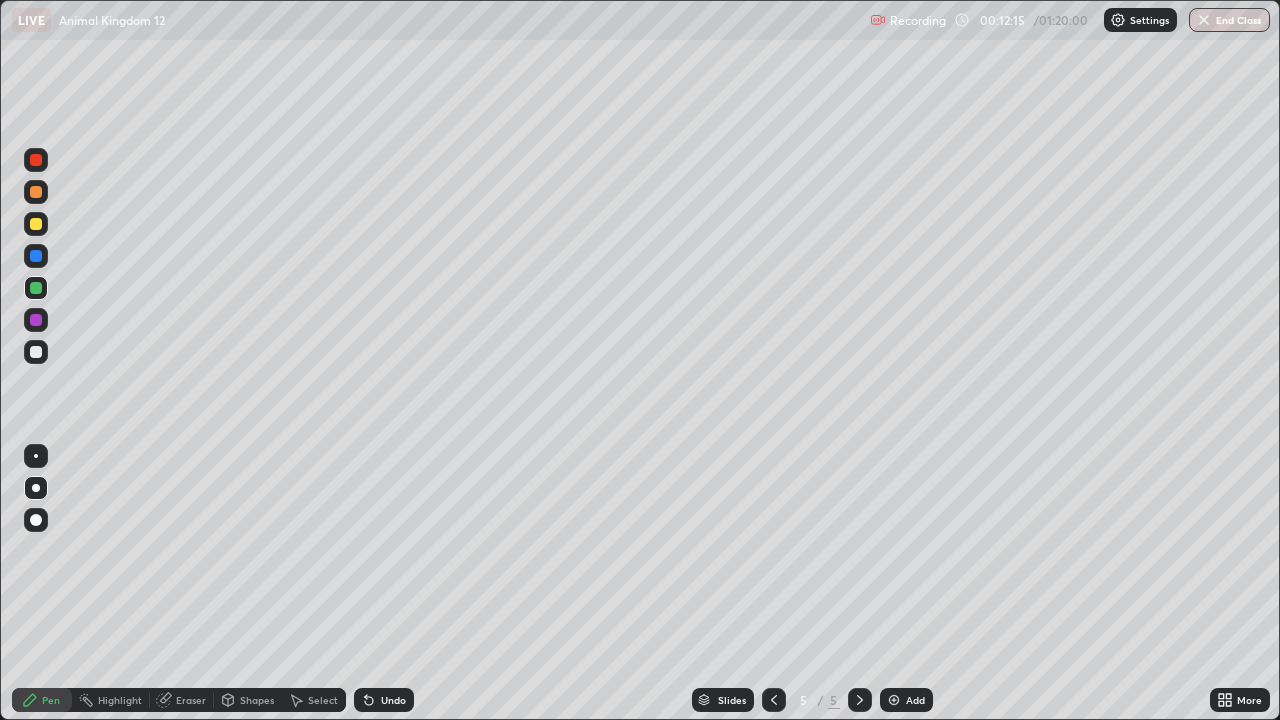 click 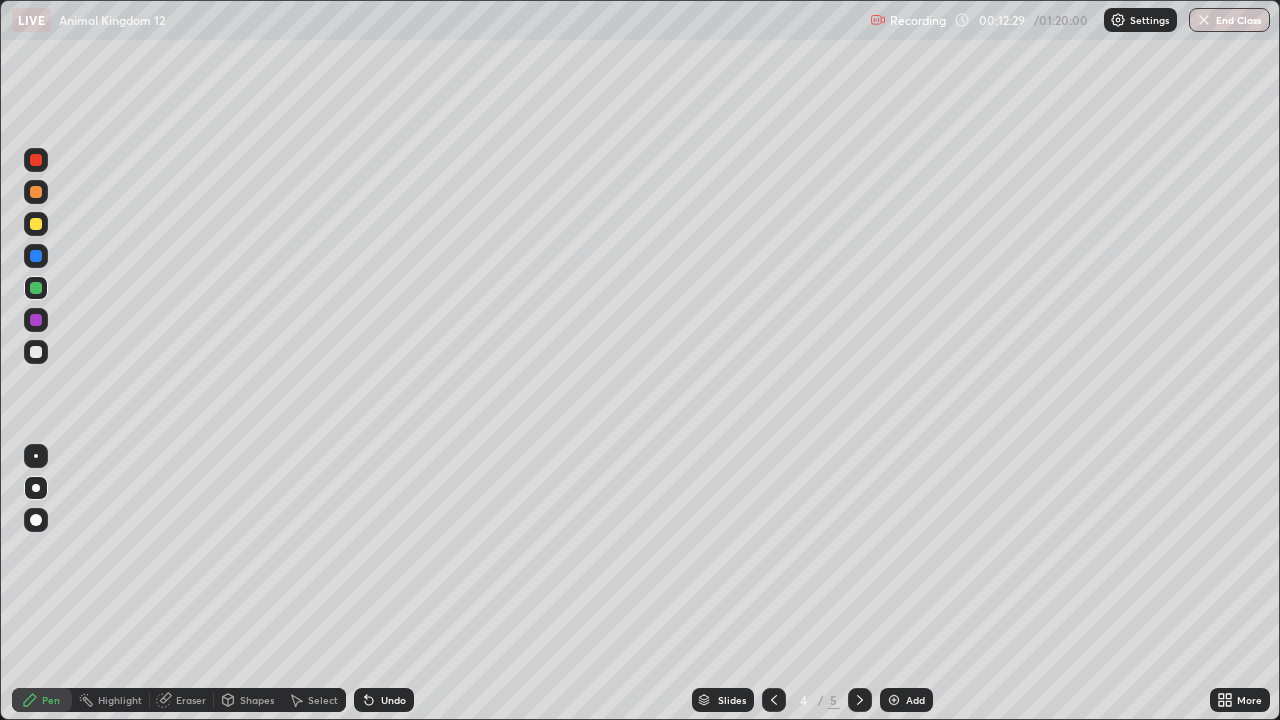 click 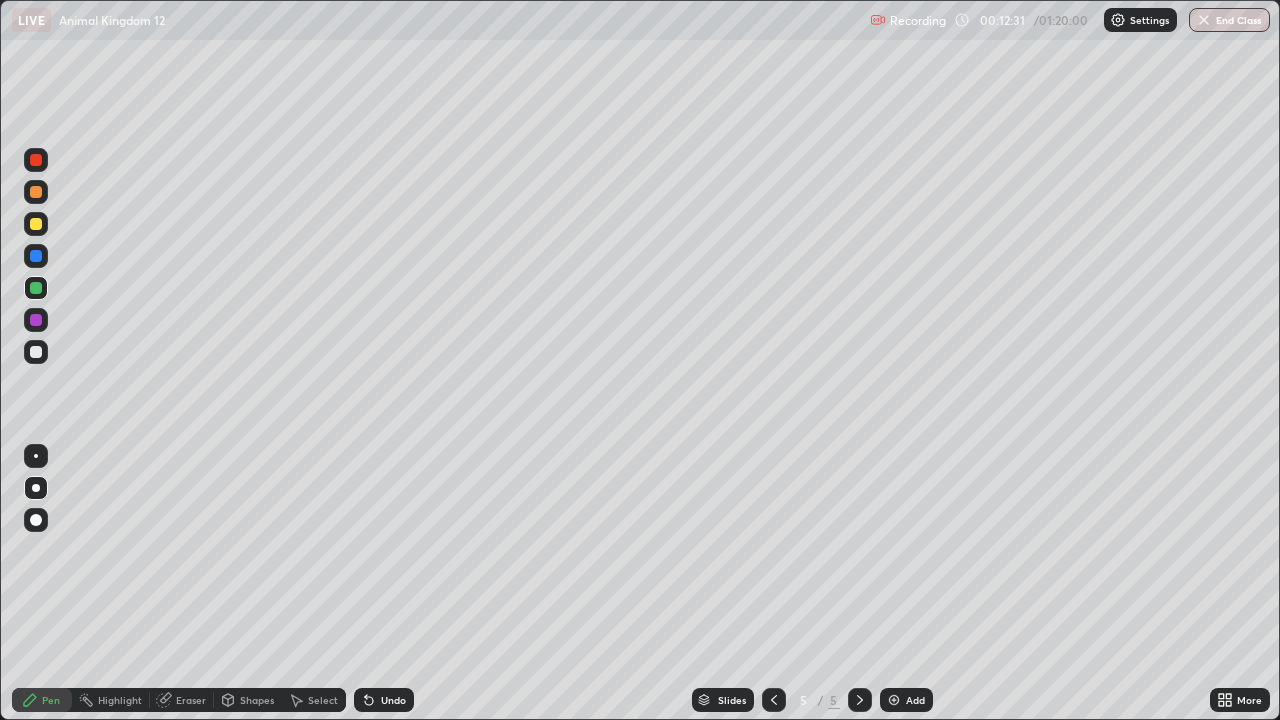 click at bounding box center (36, 352) 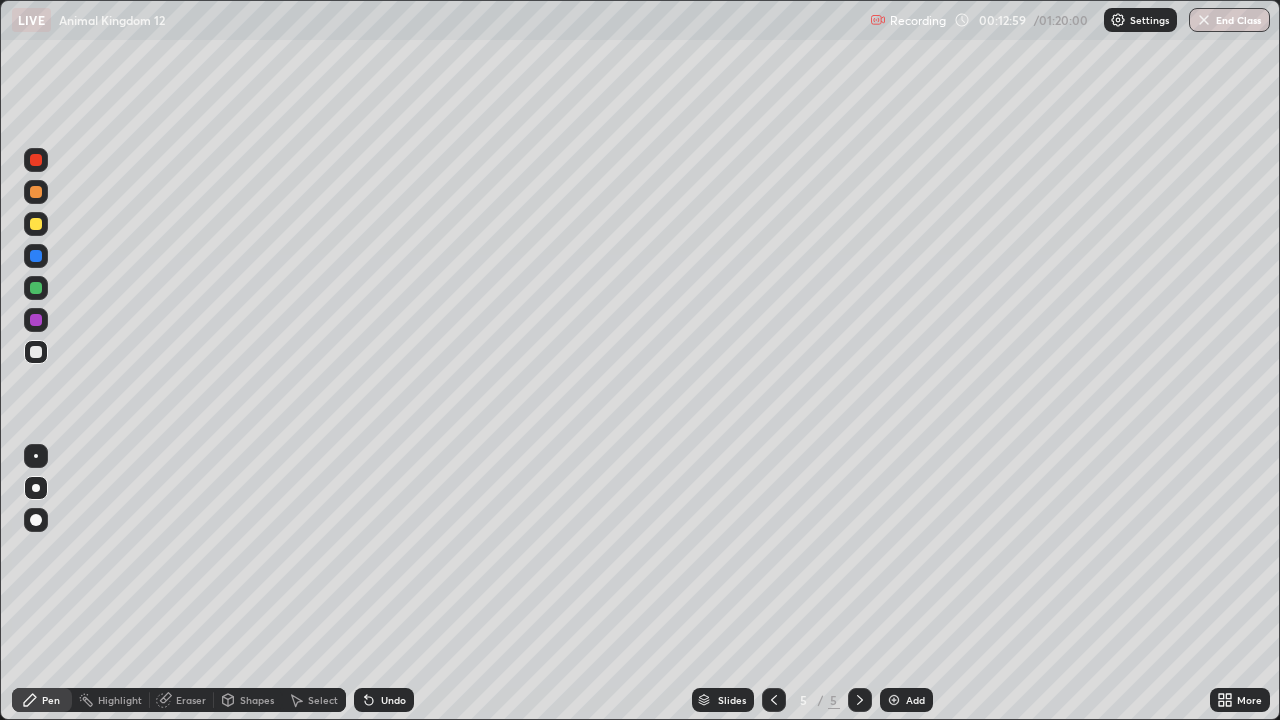 click at bounding box center (36, 320) 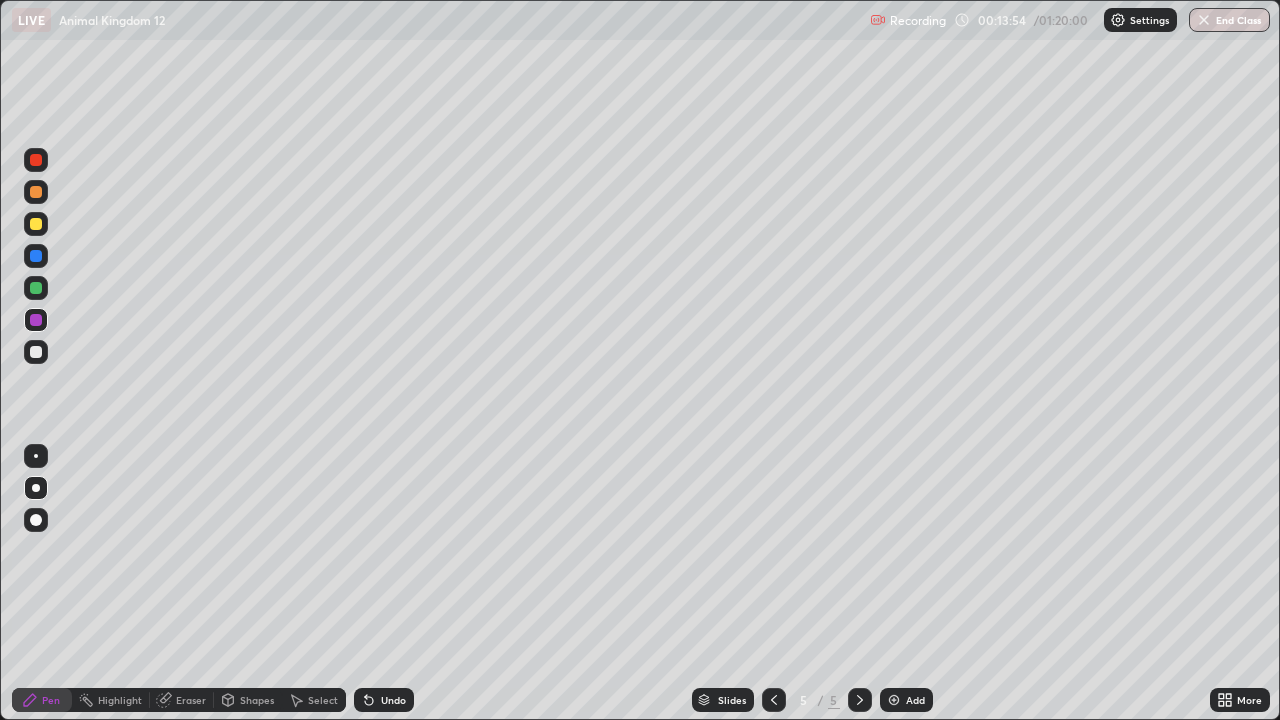 click 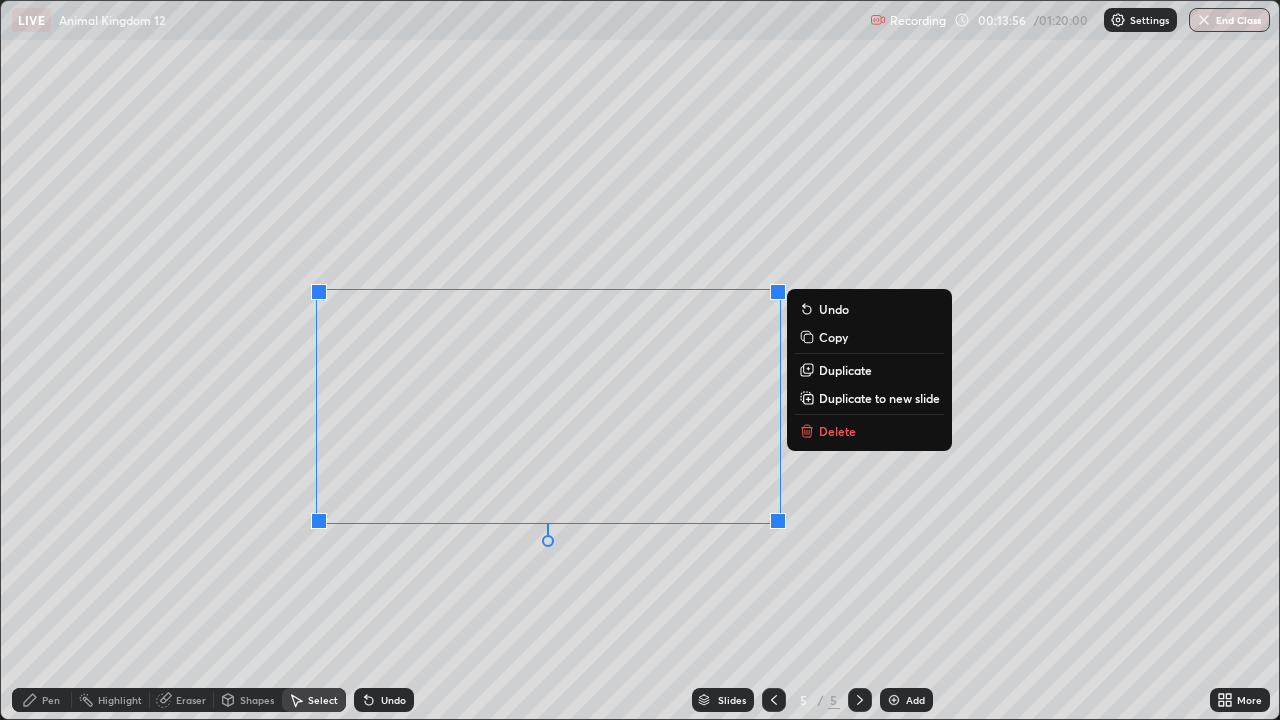 click on "Delete" at bounding box center (869, 431) 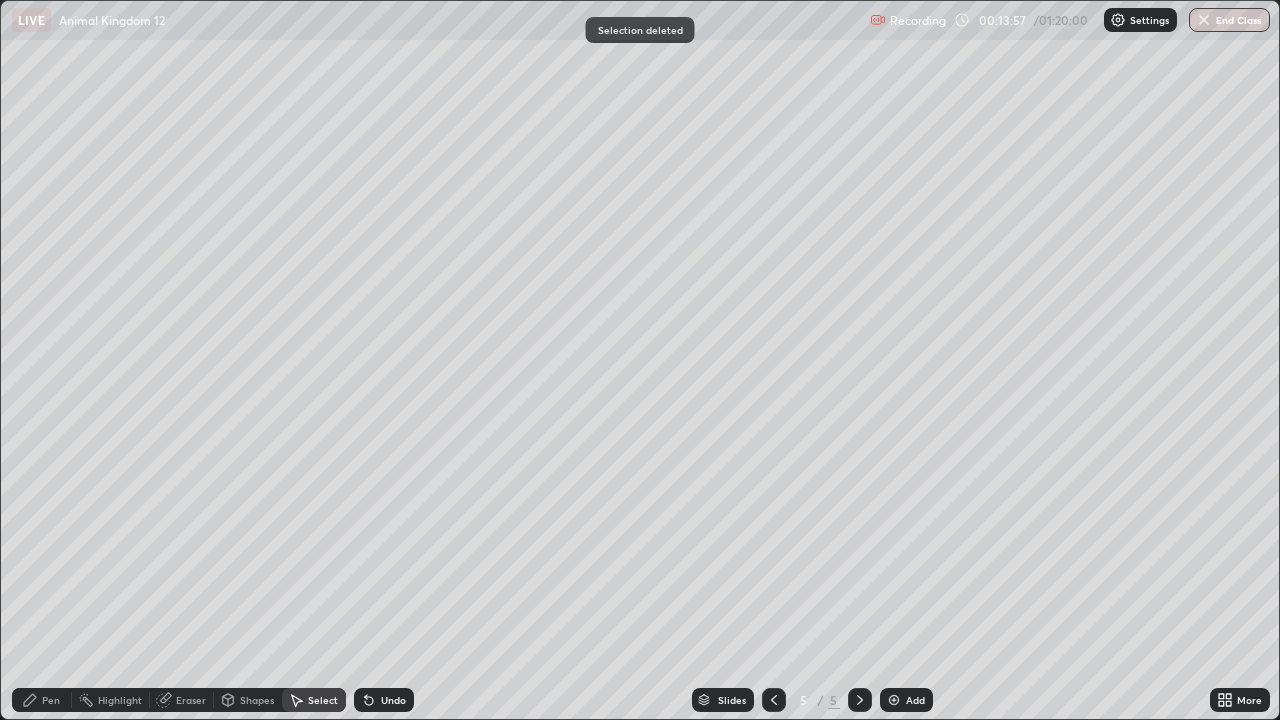 click on "Pen" at bounding box center [51, 700] 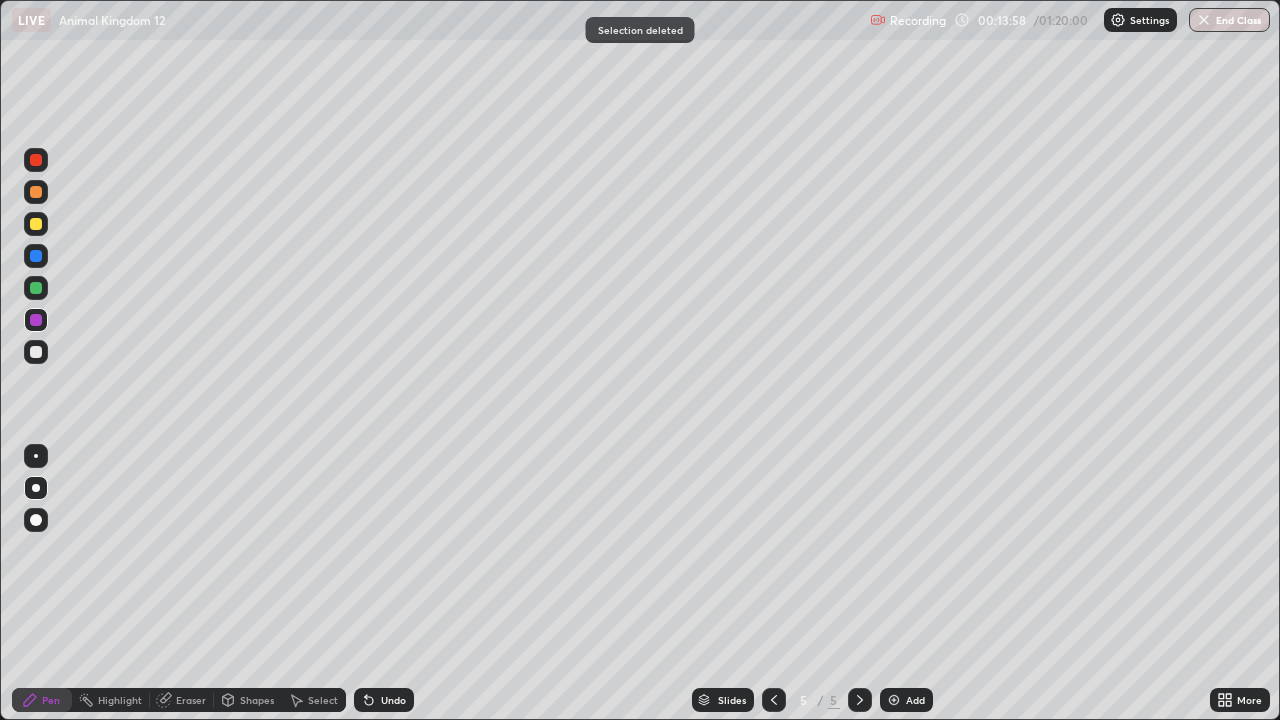 click at bounding box center [36, 352] 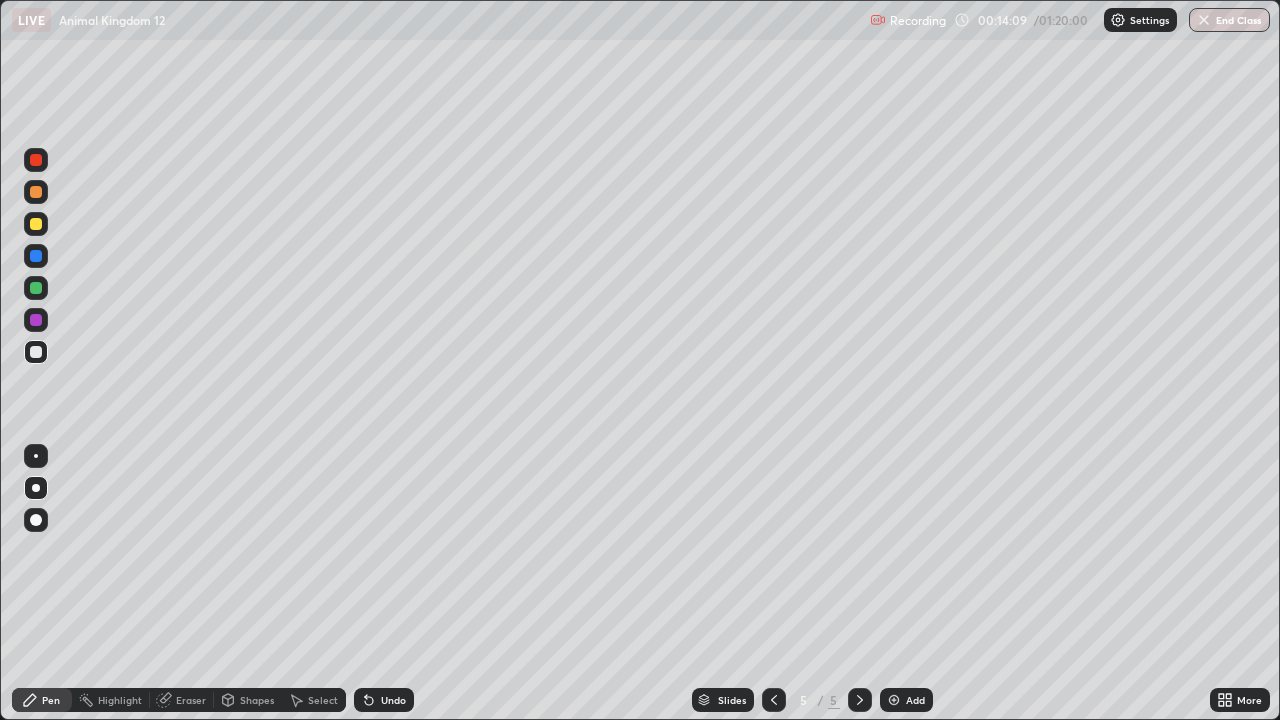 click at bounding box center (36, 320) 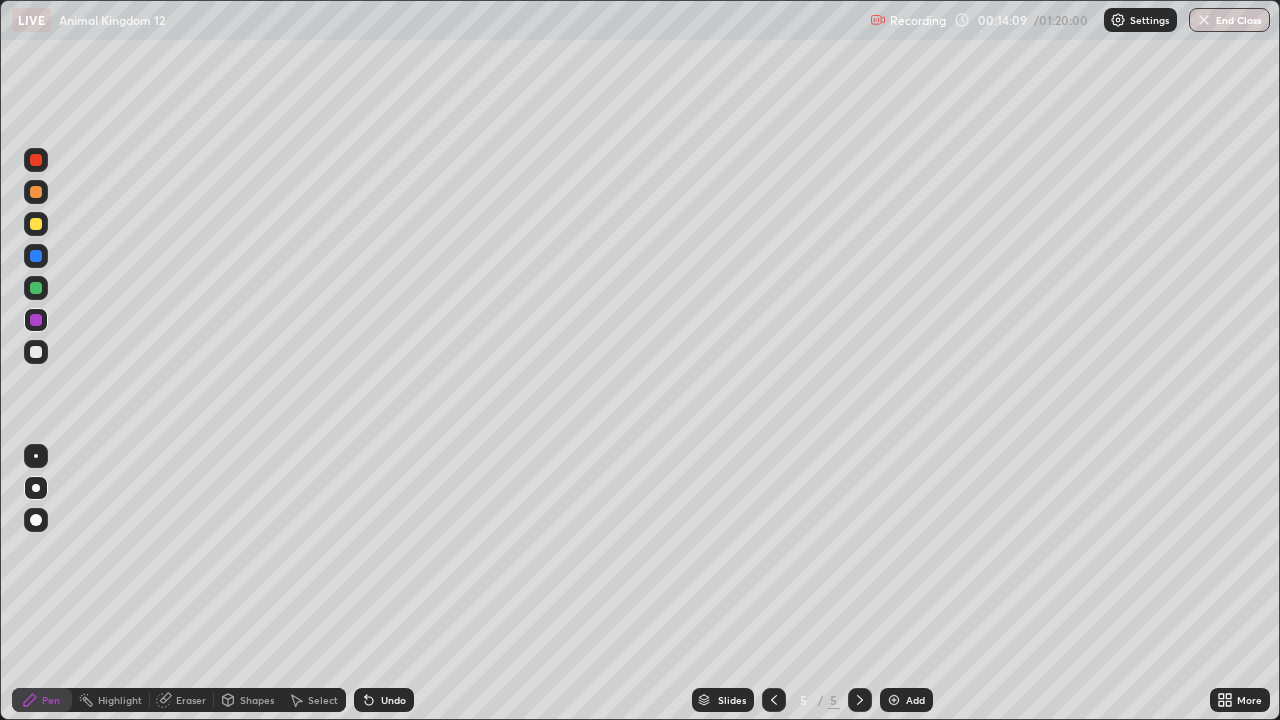 click at bounding box center [36, 320] 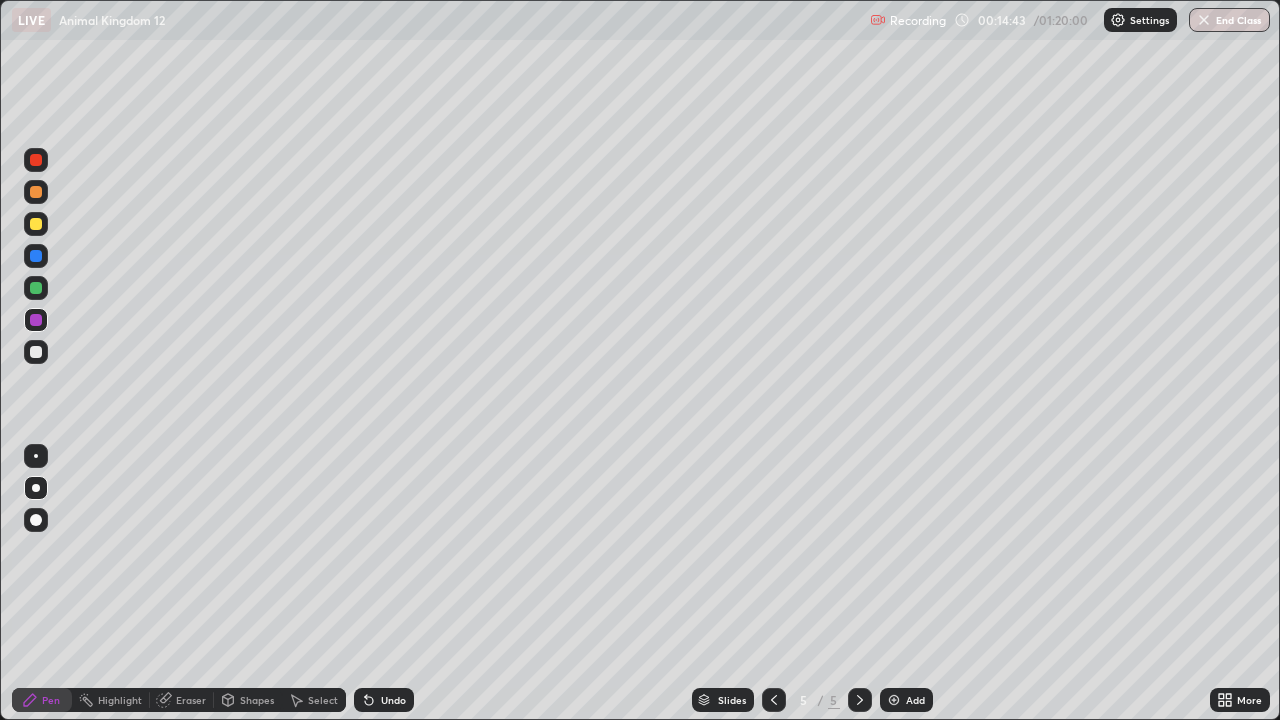 click at bounding box center [36, 352] 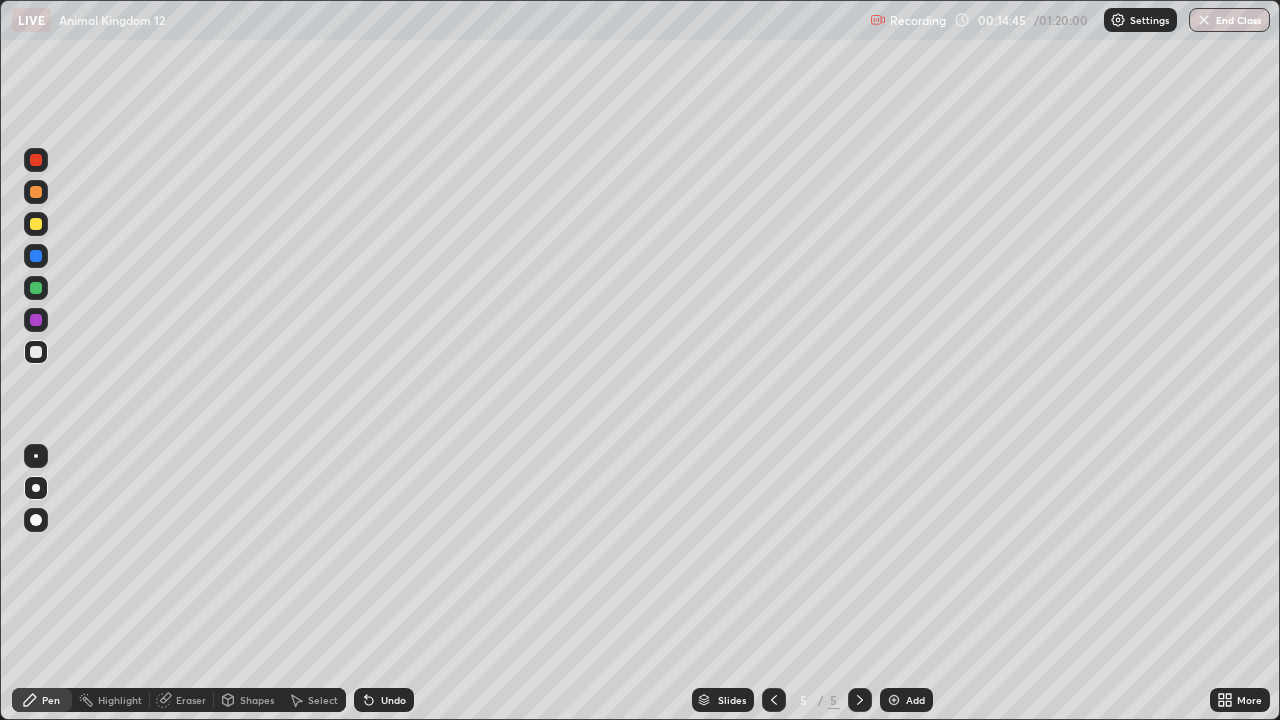 click 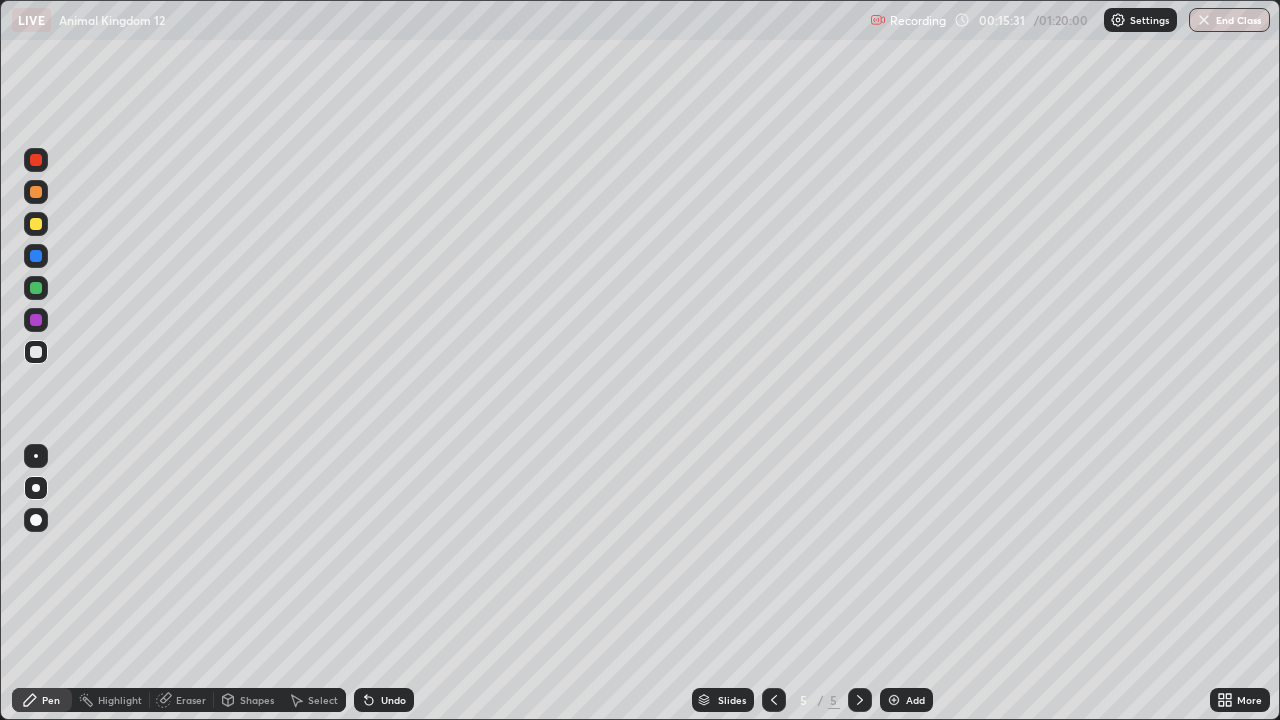 click on "Undo" at bounding box center (384, 700) 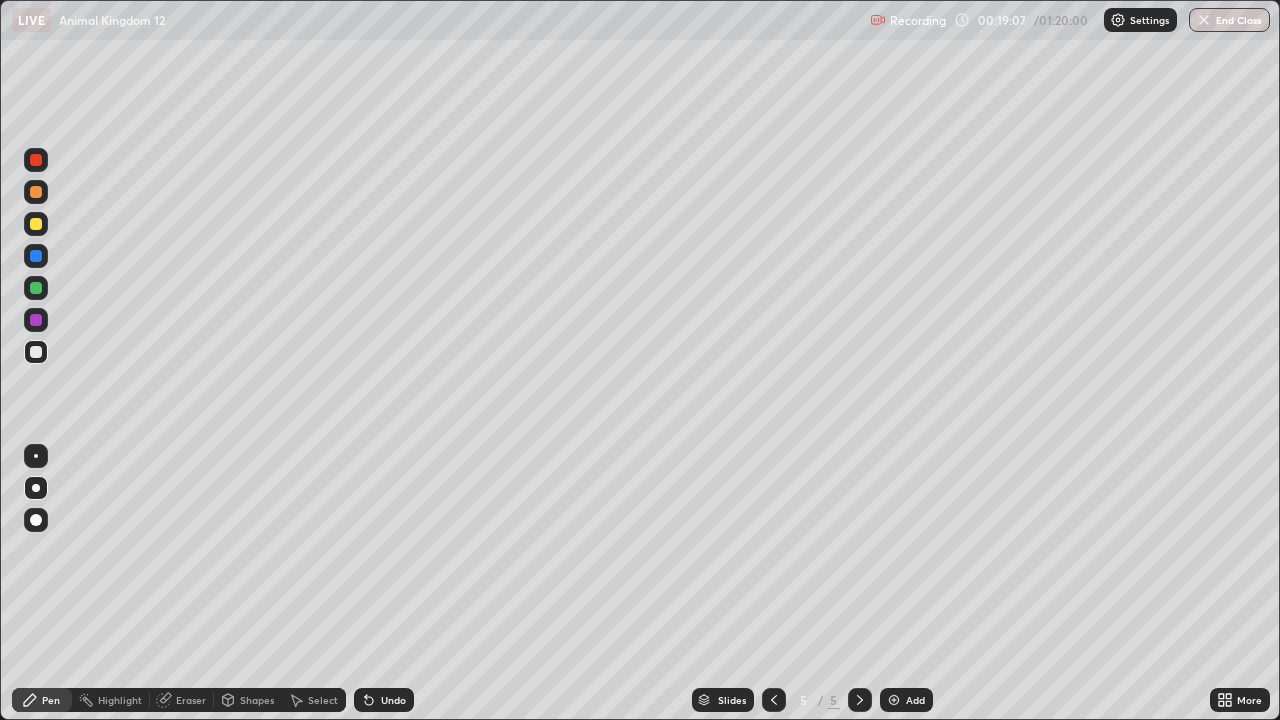 click on "Add" at bounding box center [915, 700] 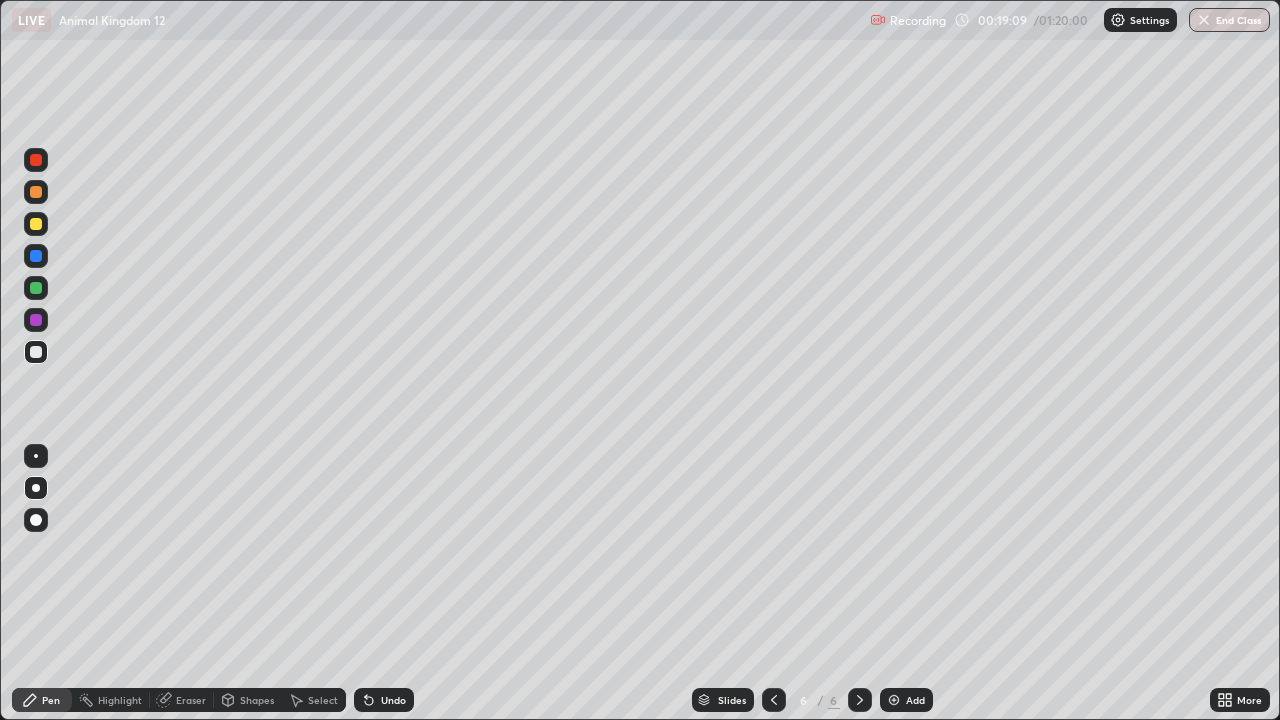 click 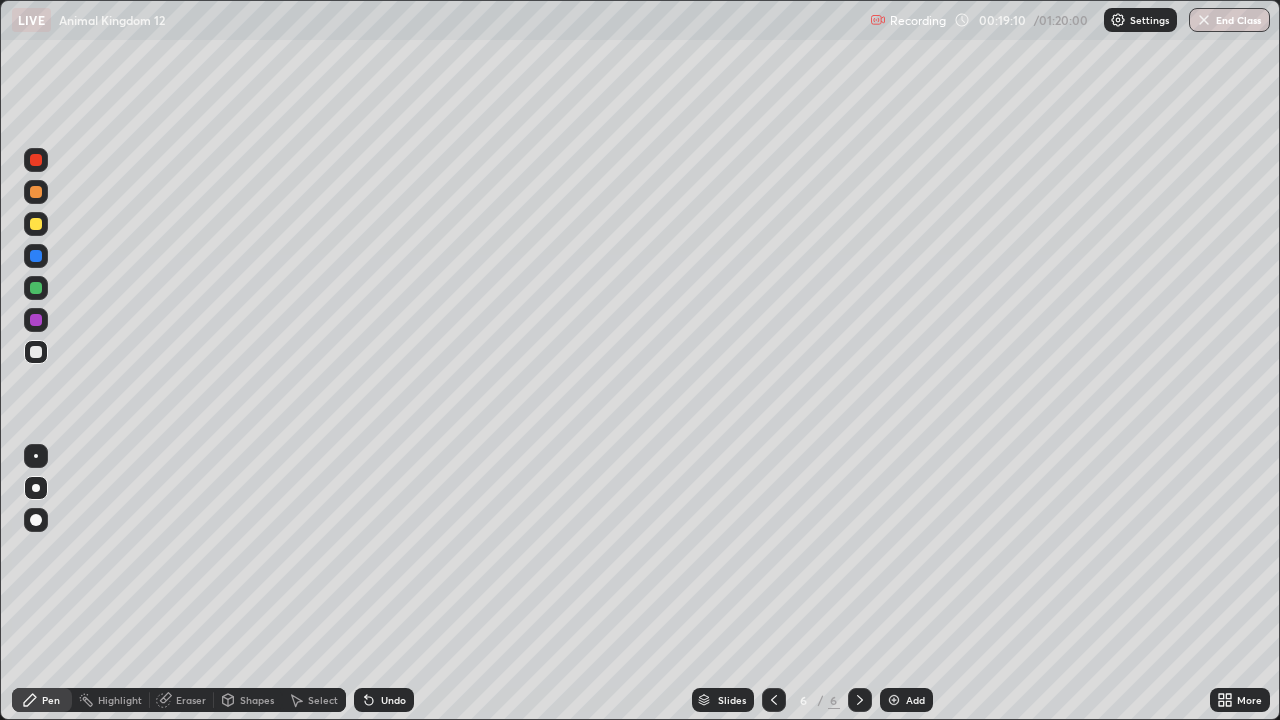 click at bounding box center [36, 224] 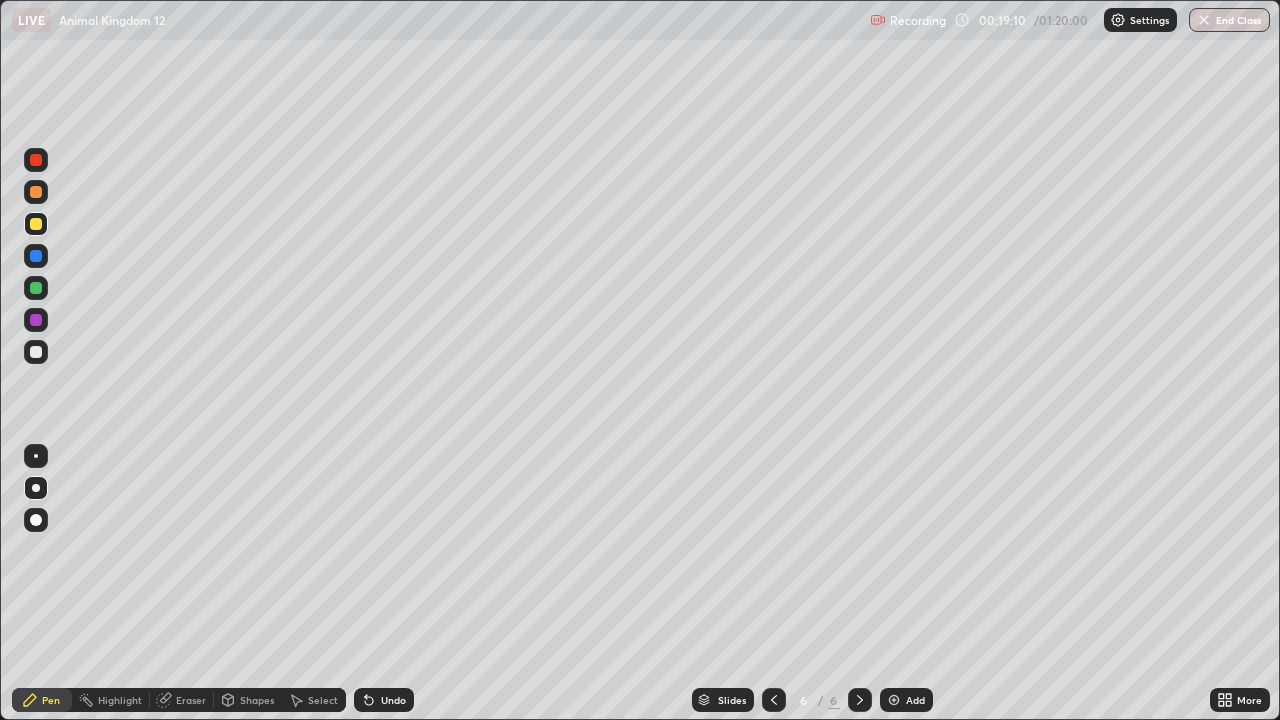 click at bounding box center [36, 224] 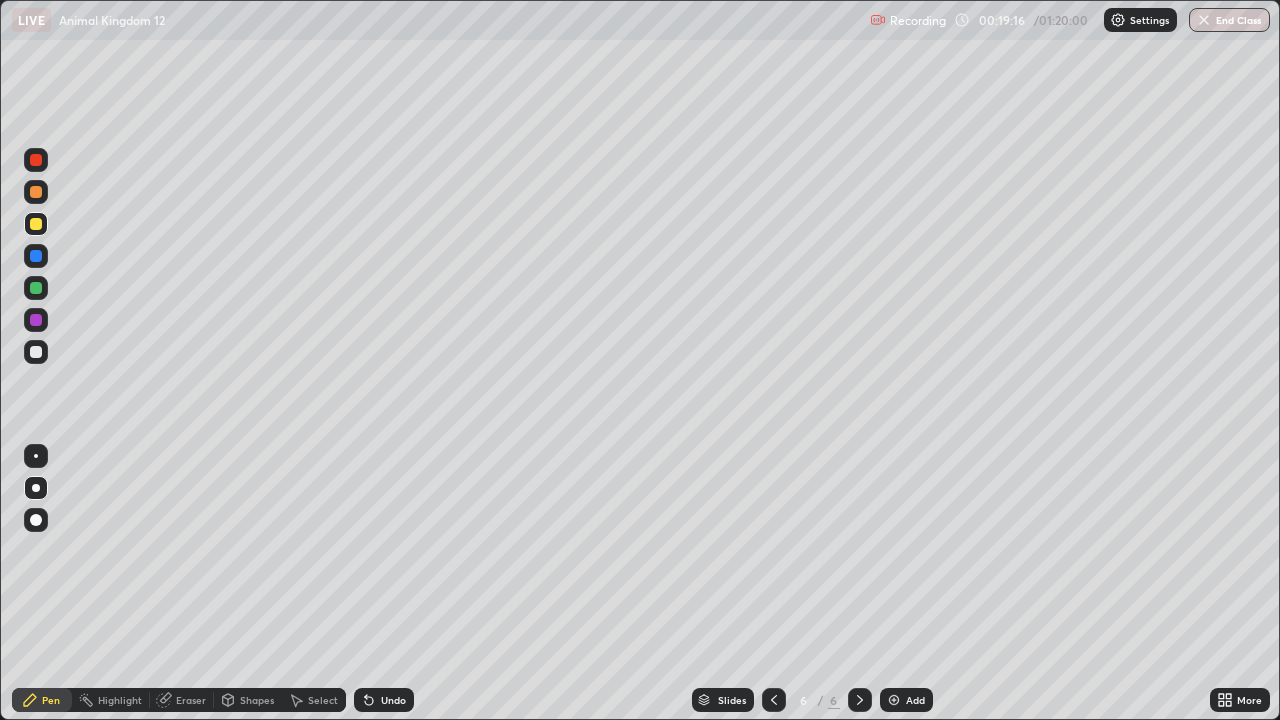 click 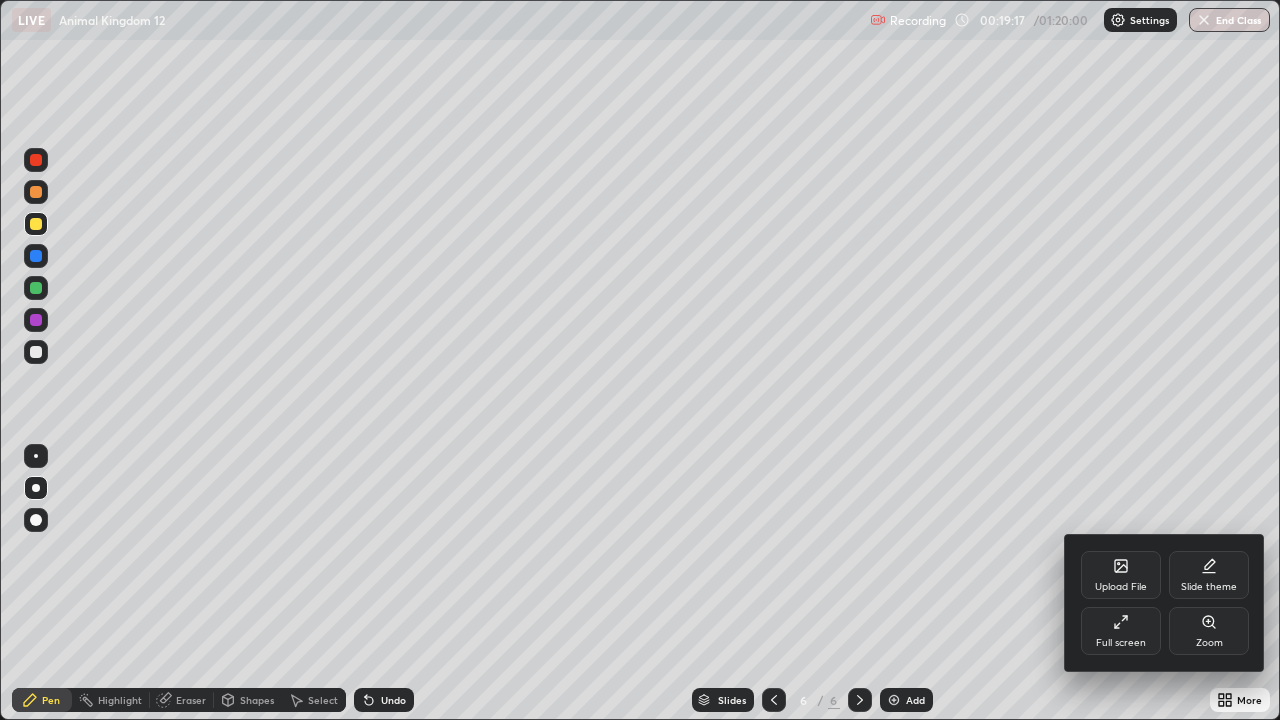 click on "Full screen" at bounding box center (1121, 631) 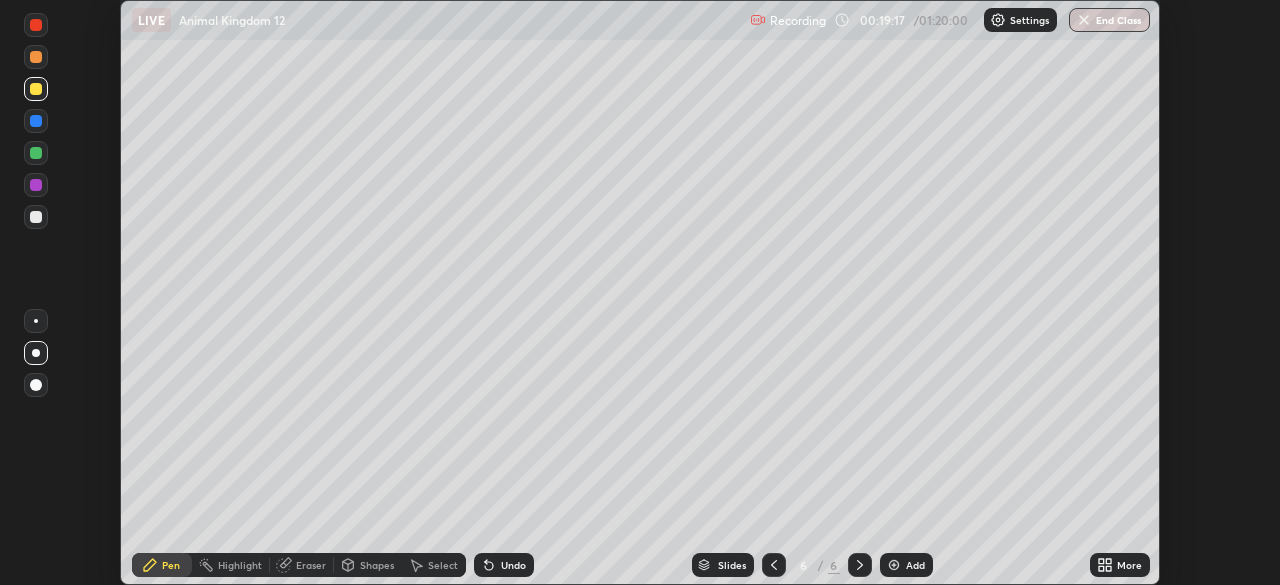 scroll, scrollTop: 585, scrollLeft: 1280, axis: both 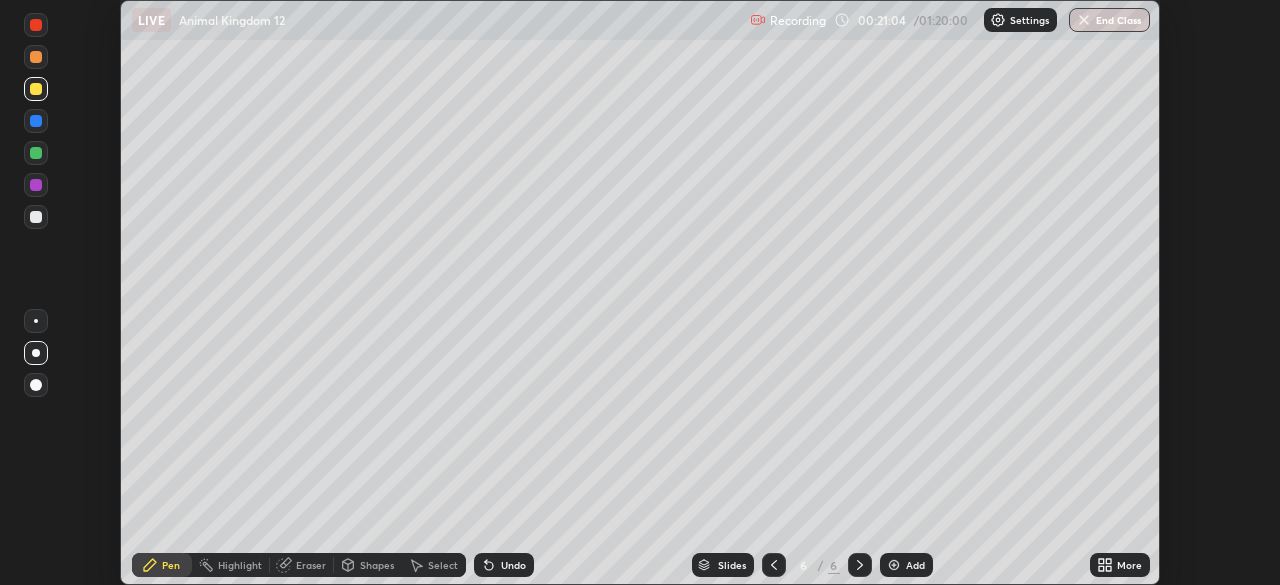 click 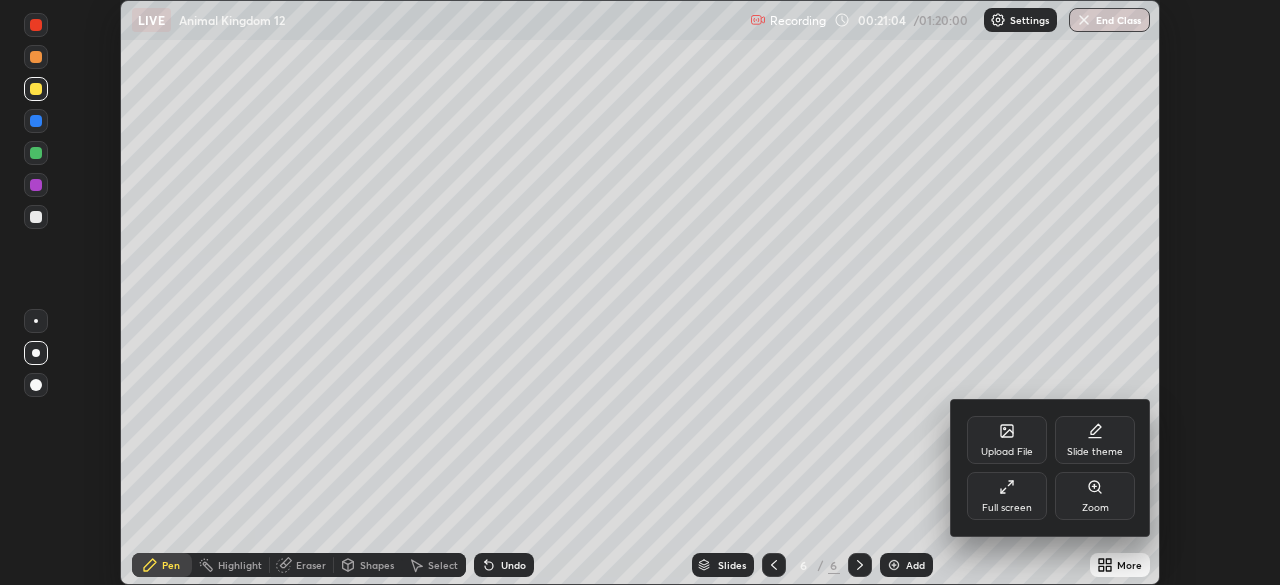 click on "Full screen" at bounding box center (1007, 496) 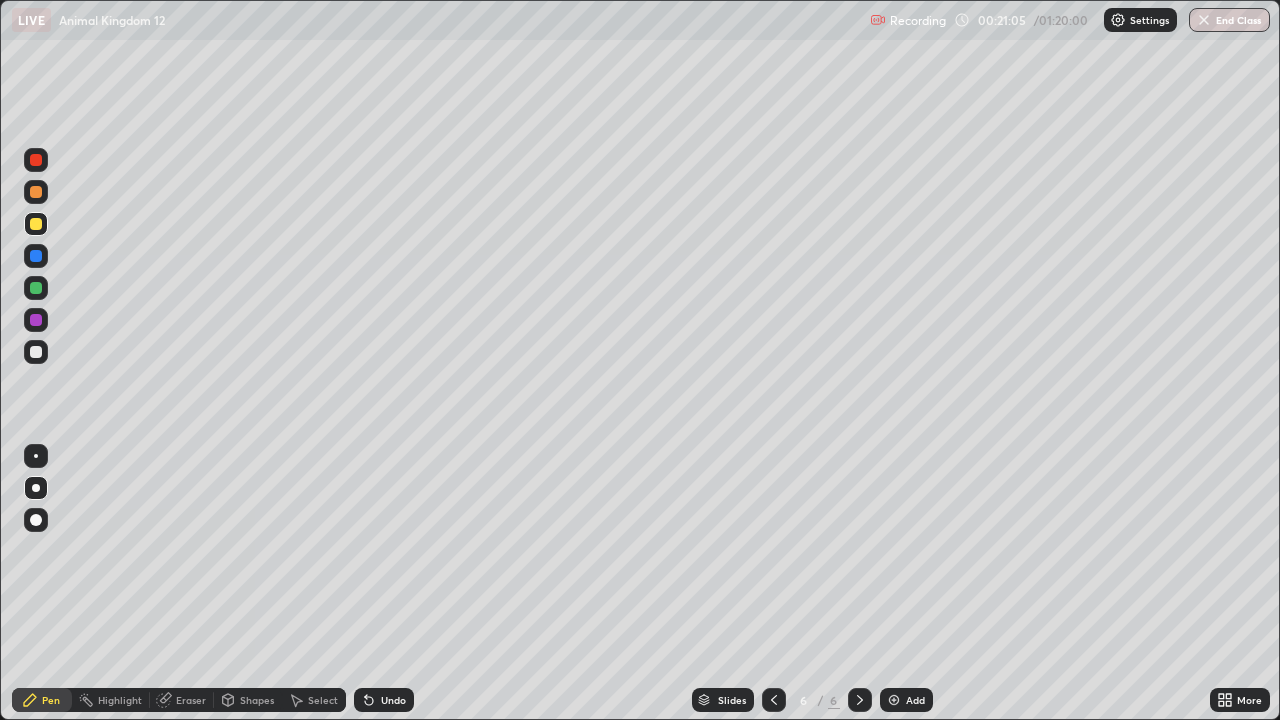 scroll, scrollTop: 99280, scrollLeft: 98720, axis: both 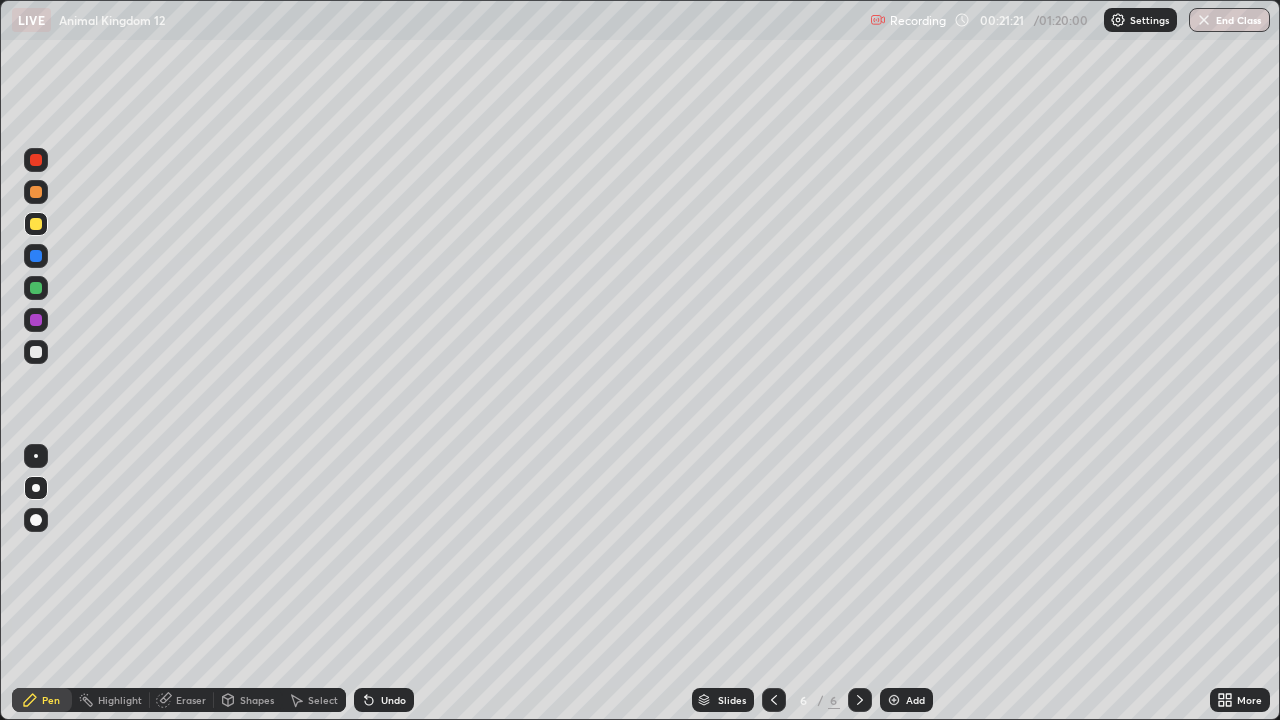 click on "Pen" at bounding box center (42, 700) 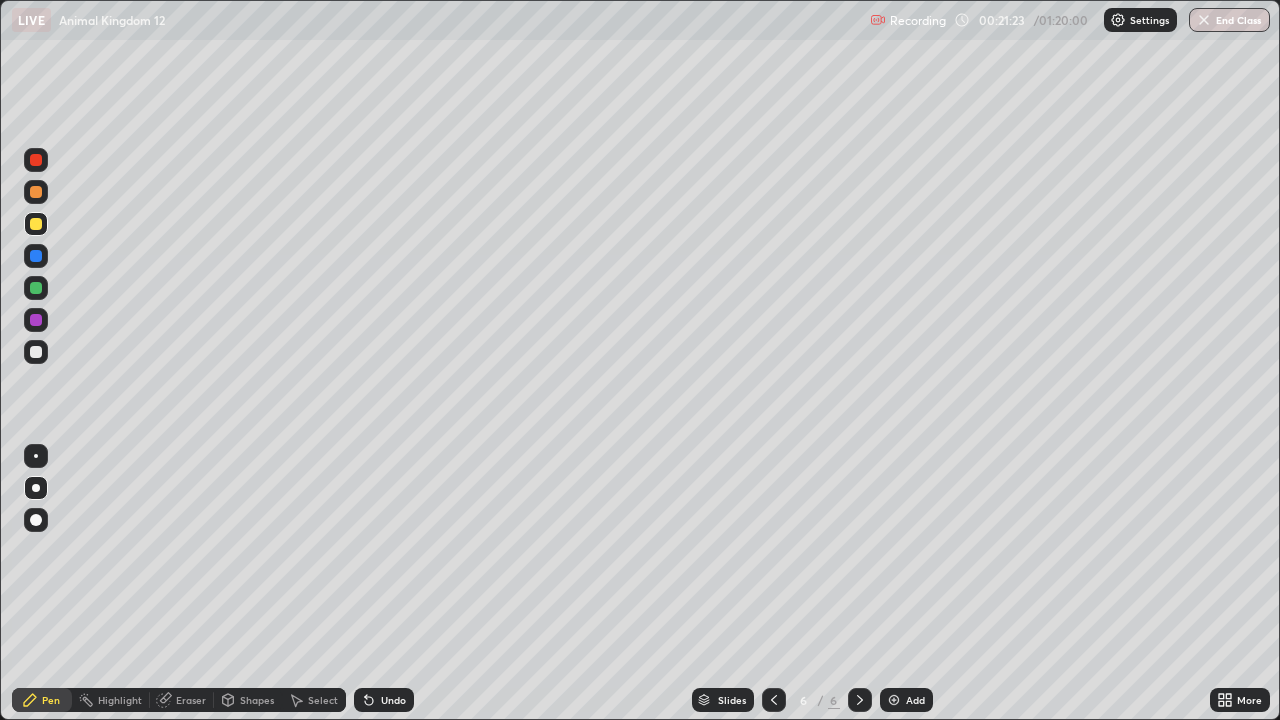 click at bounding box center (36, 352) 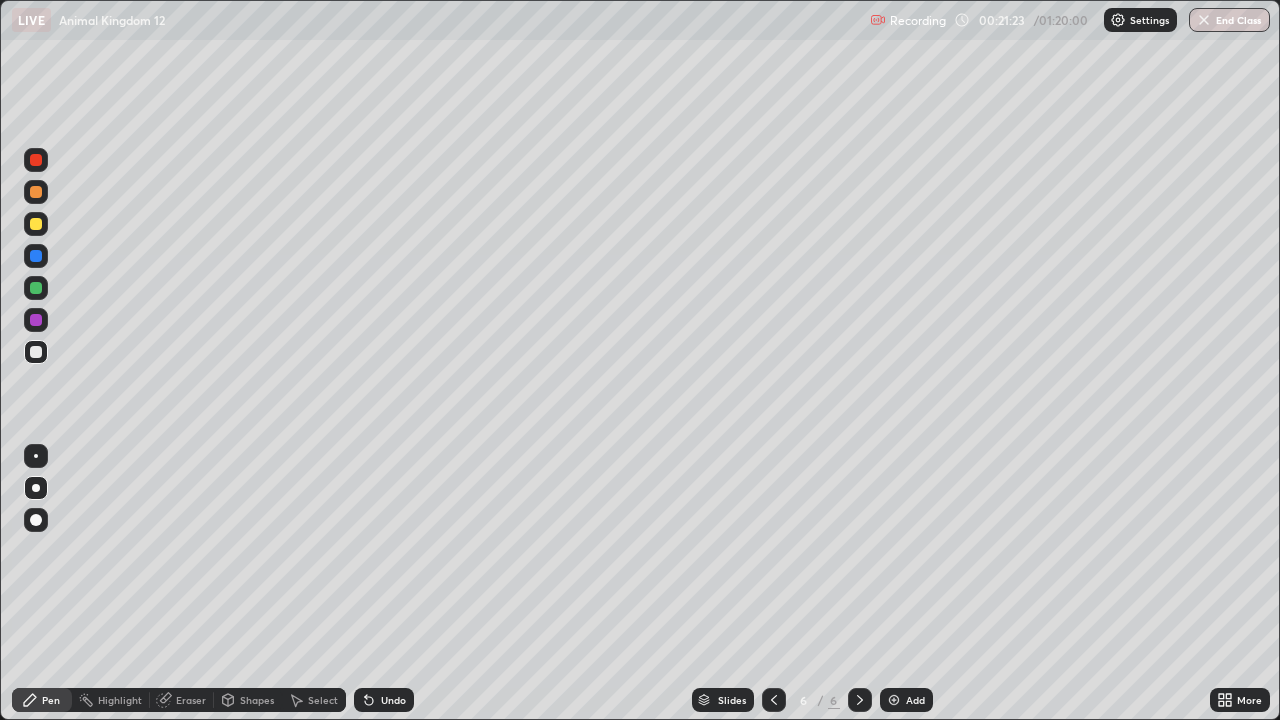 click at bounding box center (36, 352) 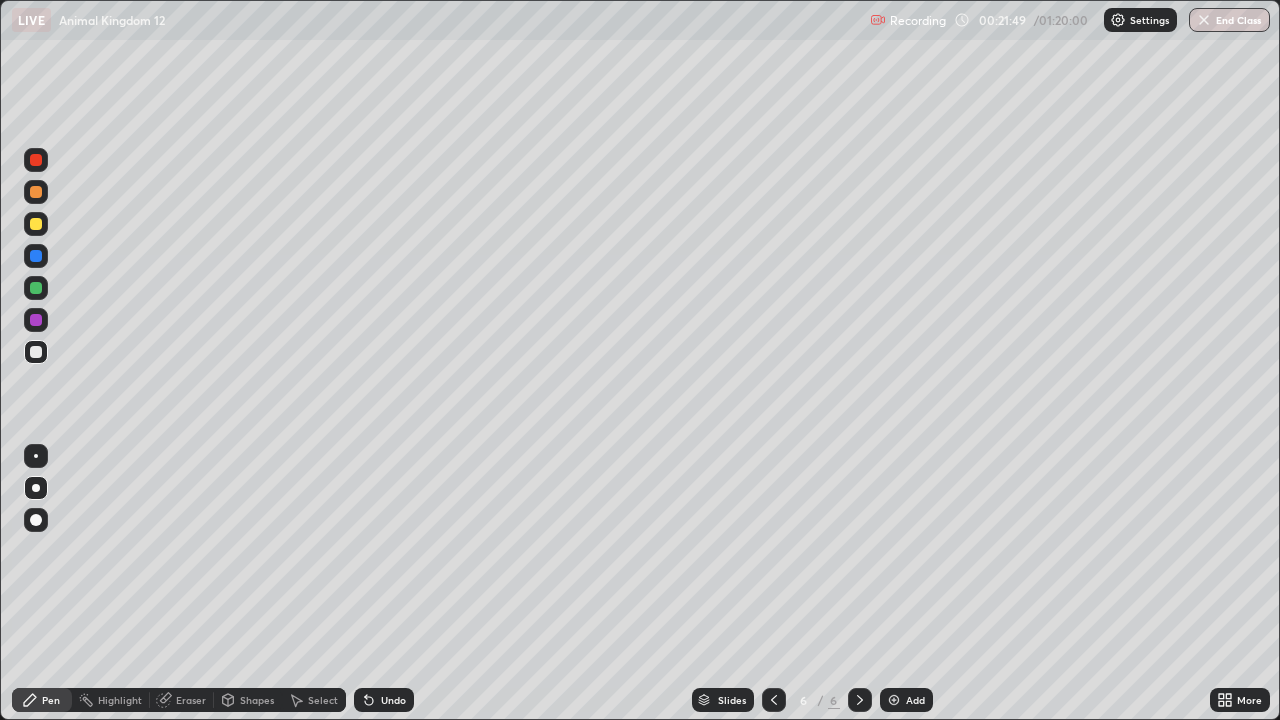 click at bounding box center (36, 288) 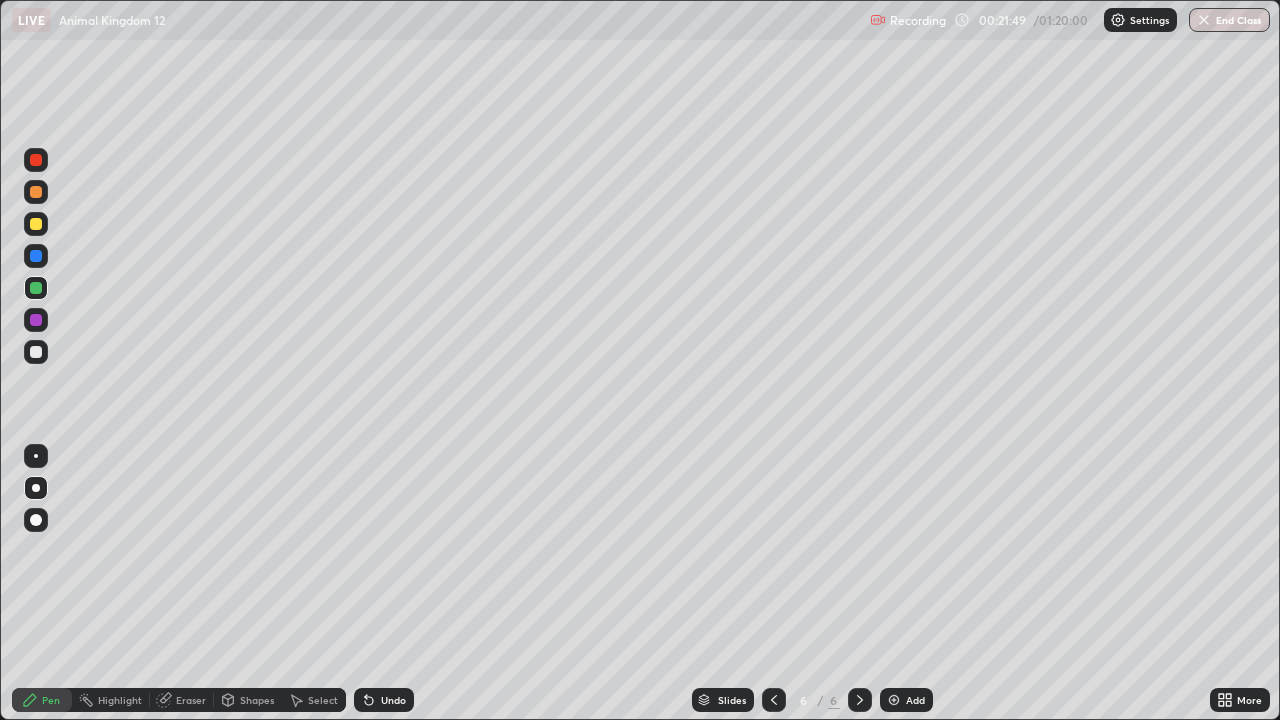 click at bounding box center (36, 288) 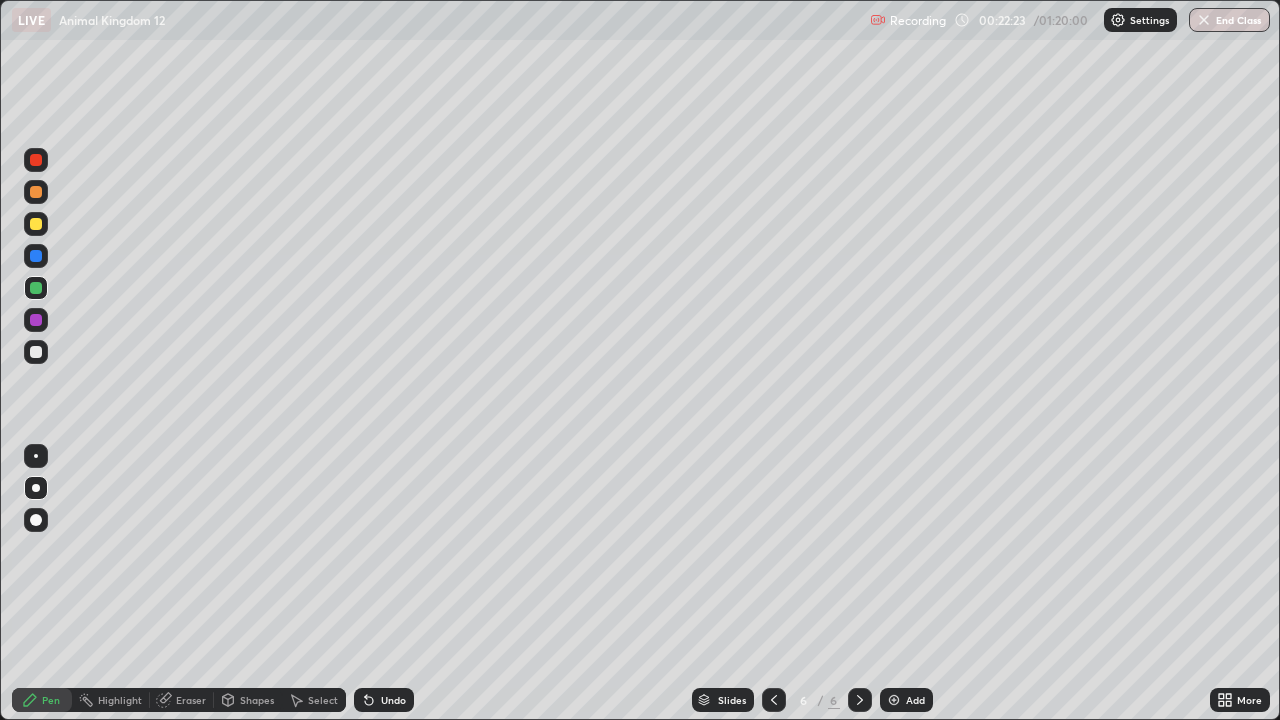 click at bounding box center [36, 320] 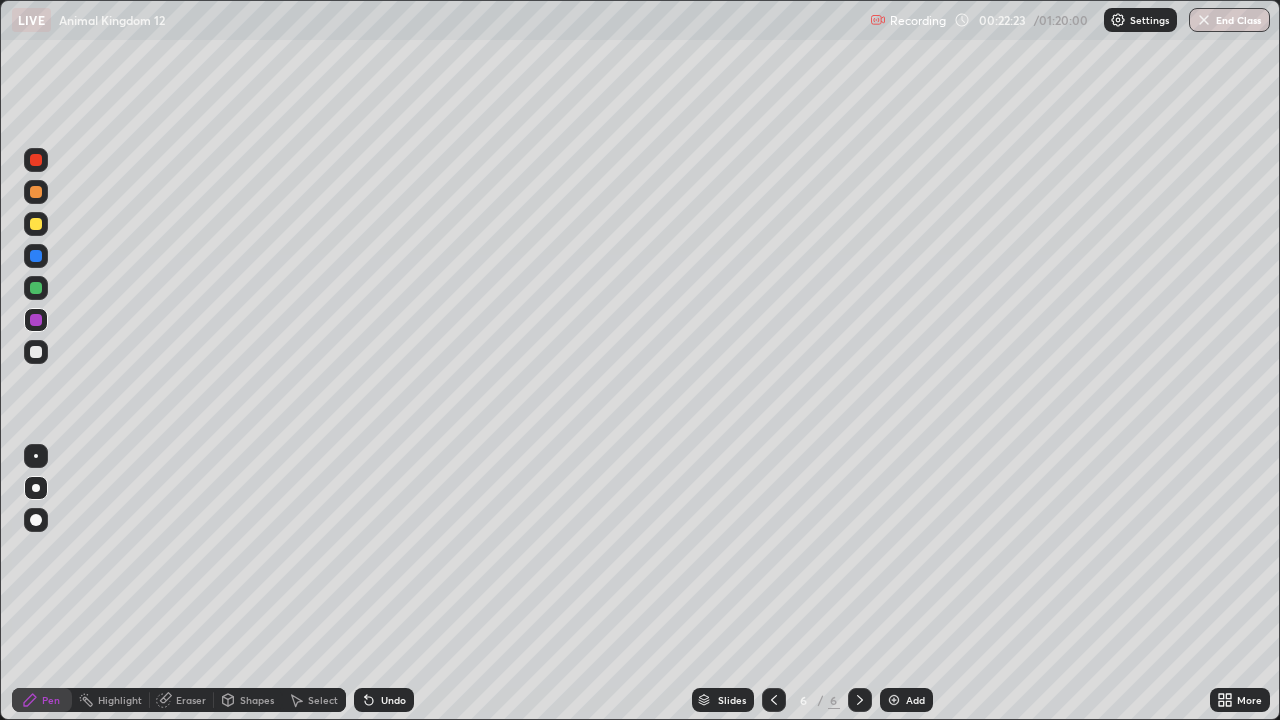 click at bounding box center [36, 320] 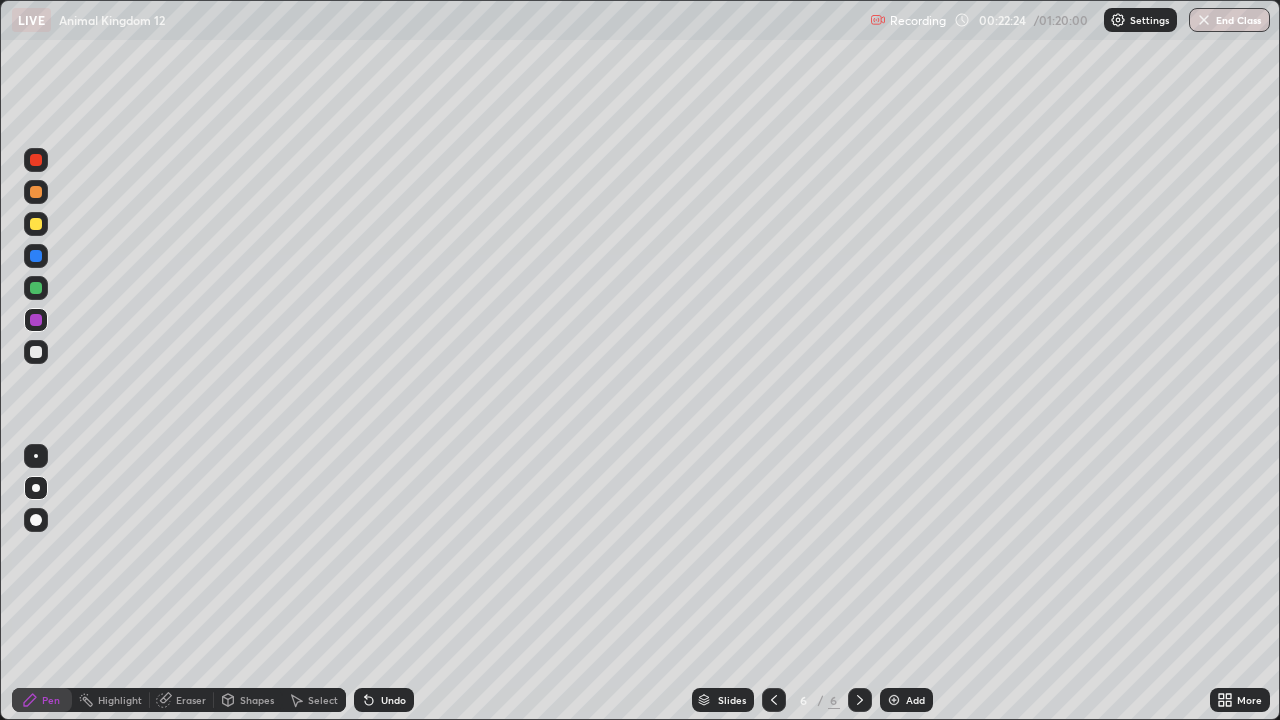 click at bounding box center (36, 320) 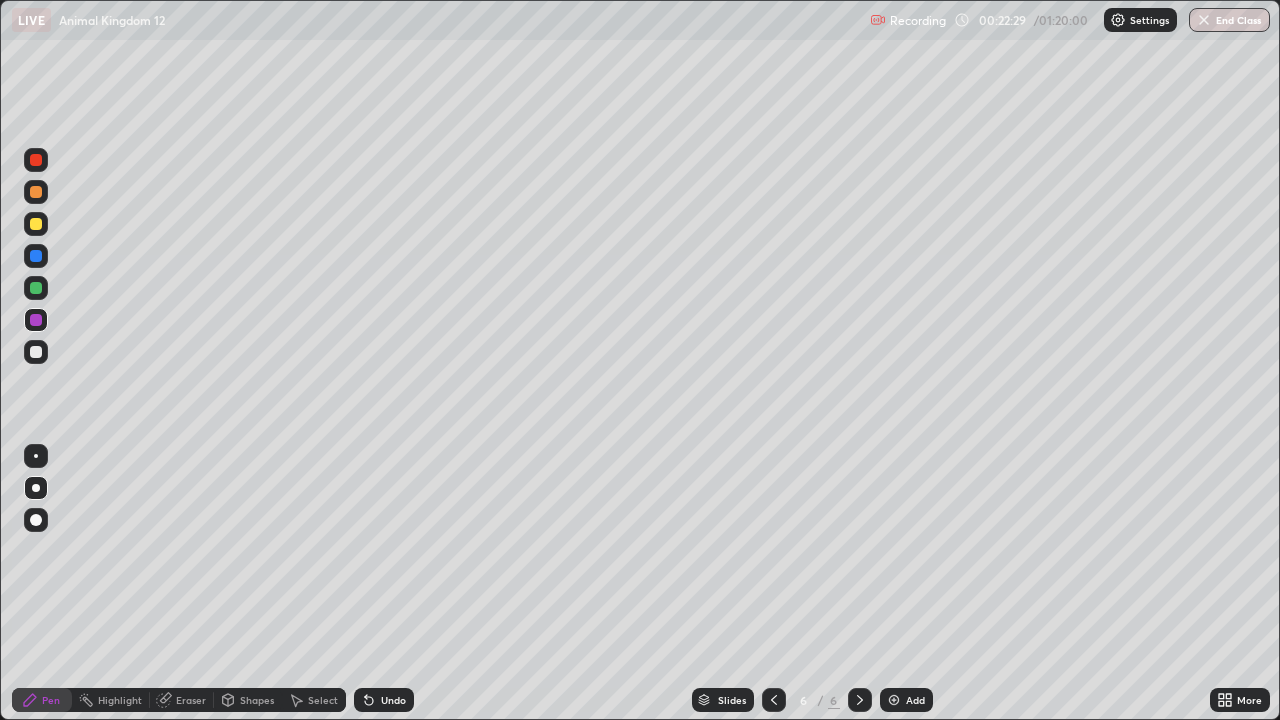 click at bounding box center (36, 352) 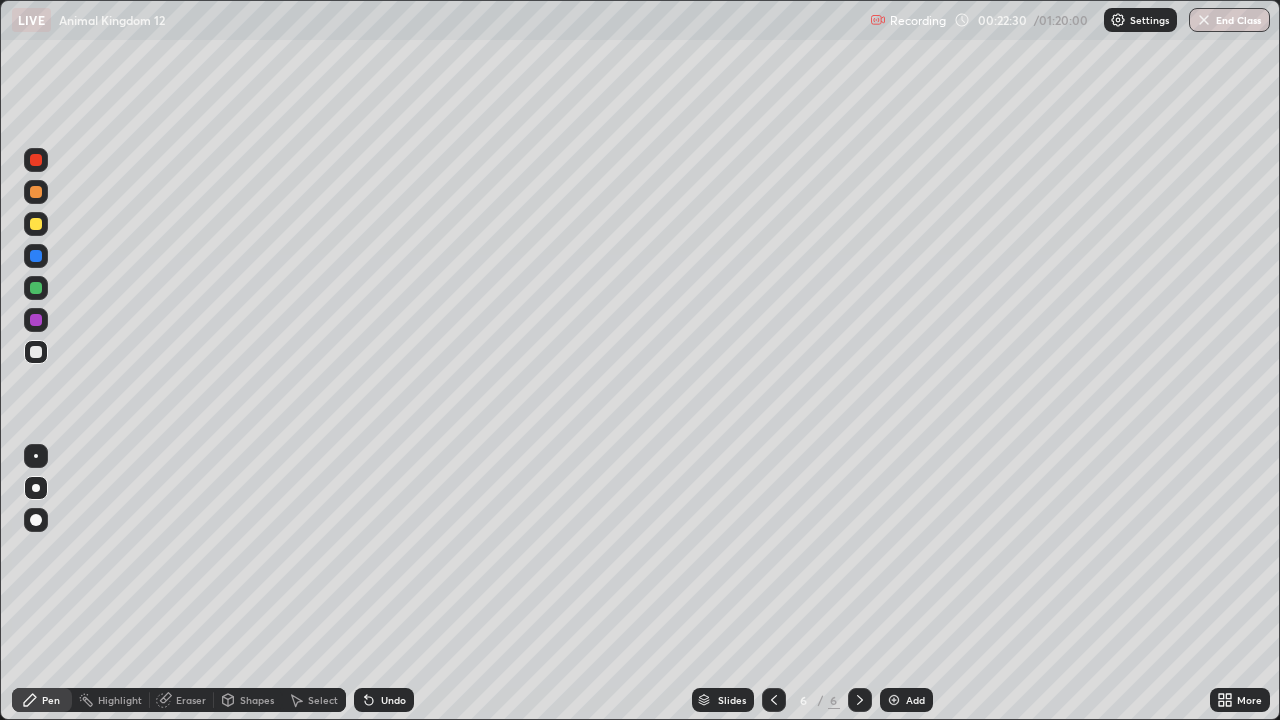 click at bounding box center (36, 352) 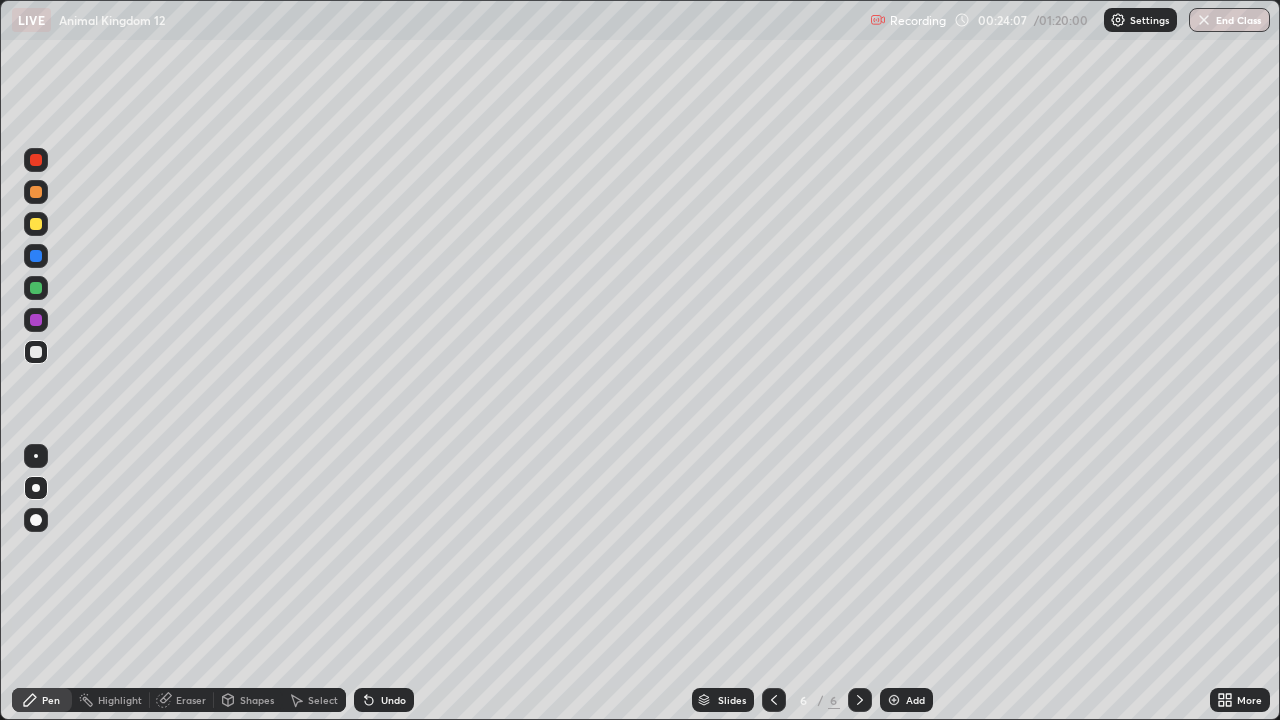 click on "Add" at bounding box center (915, 700) 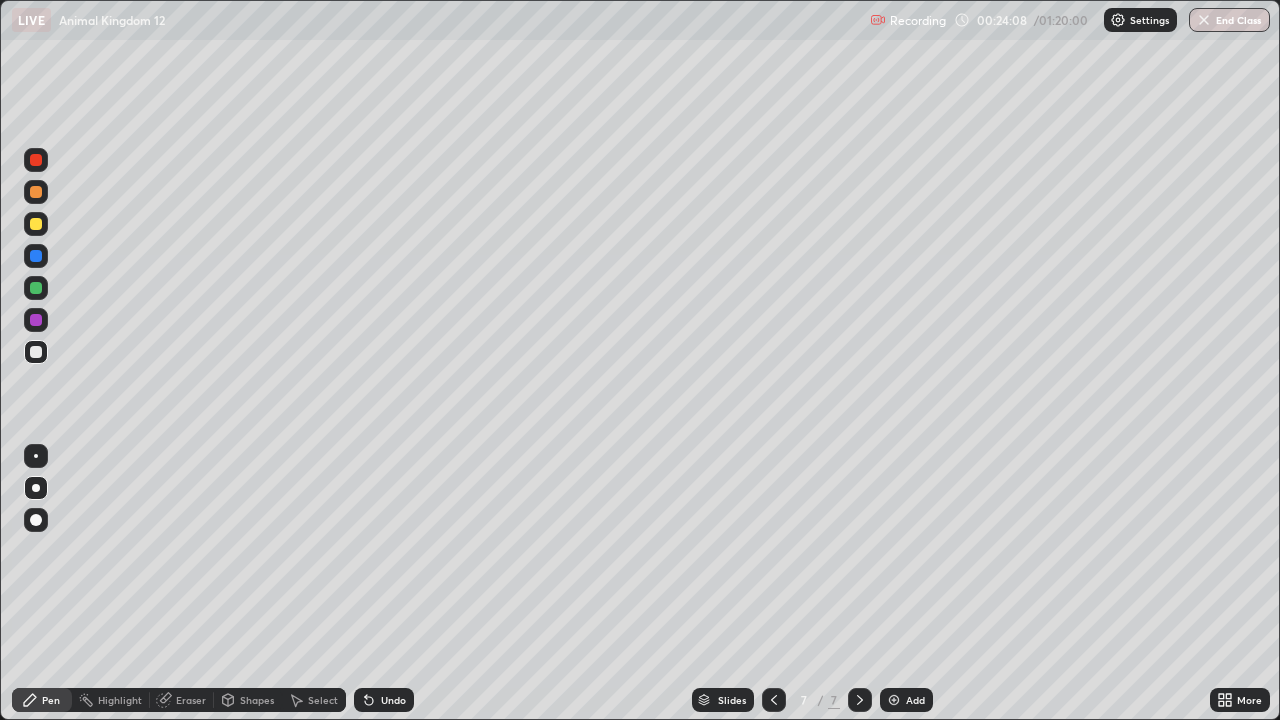 click on "Pen" at bounding box center (42, 700) 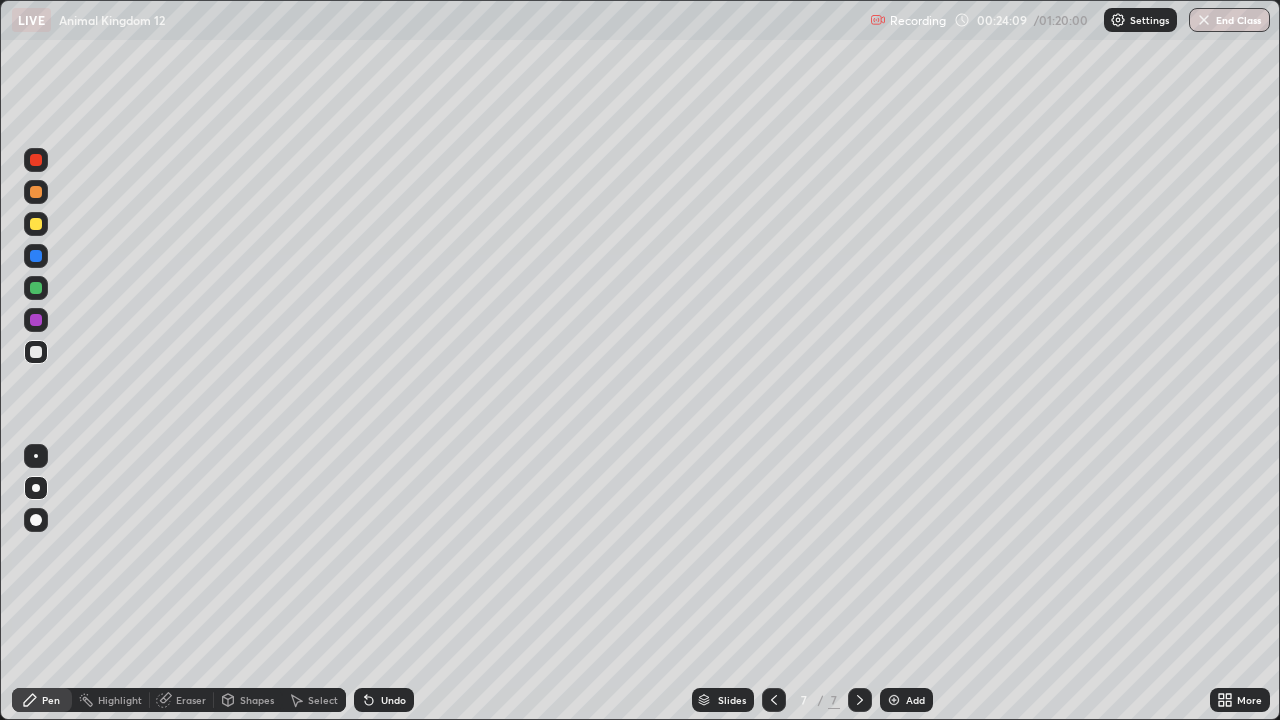 click at bounding box center [36, 256] 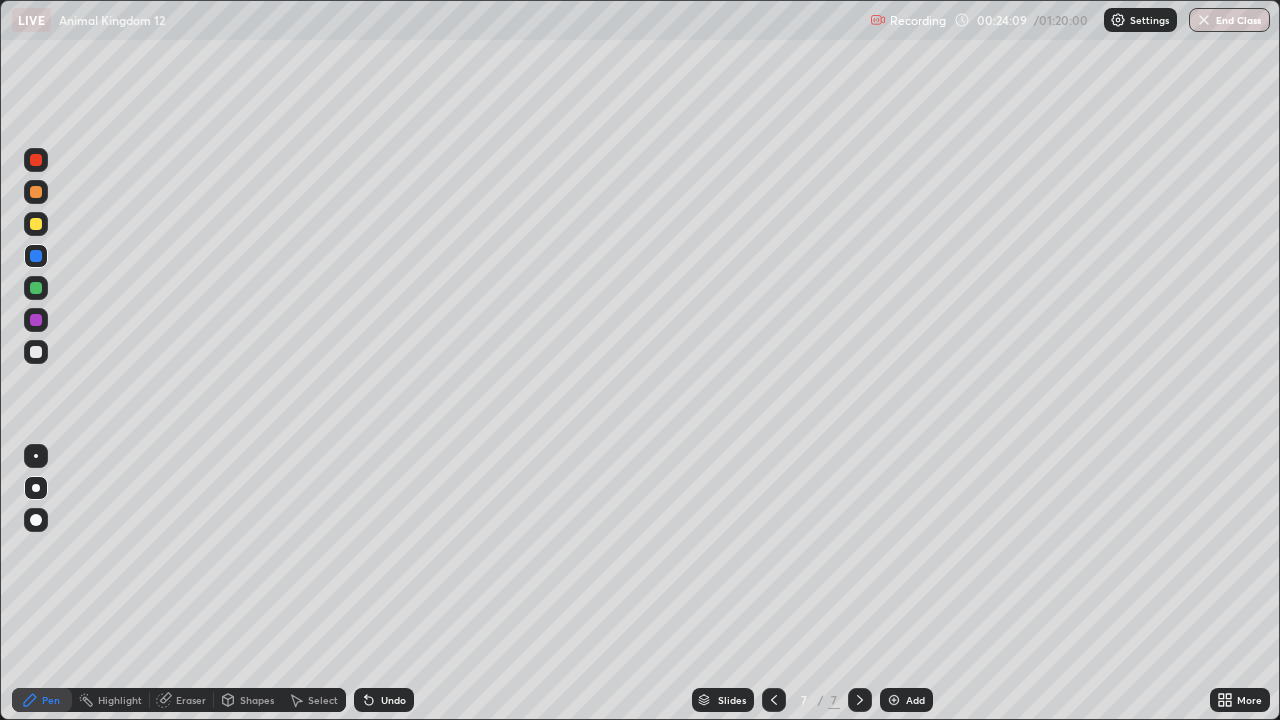 click at bounding box center [36, 256] 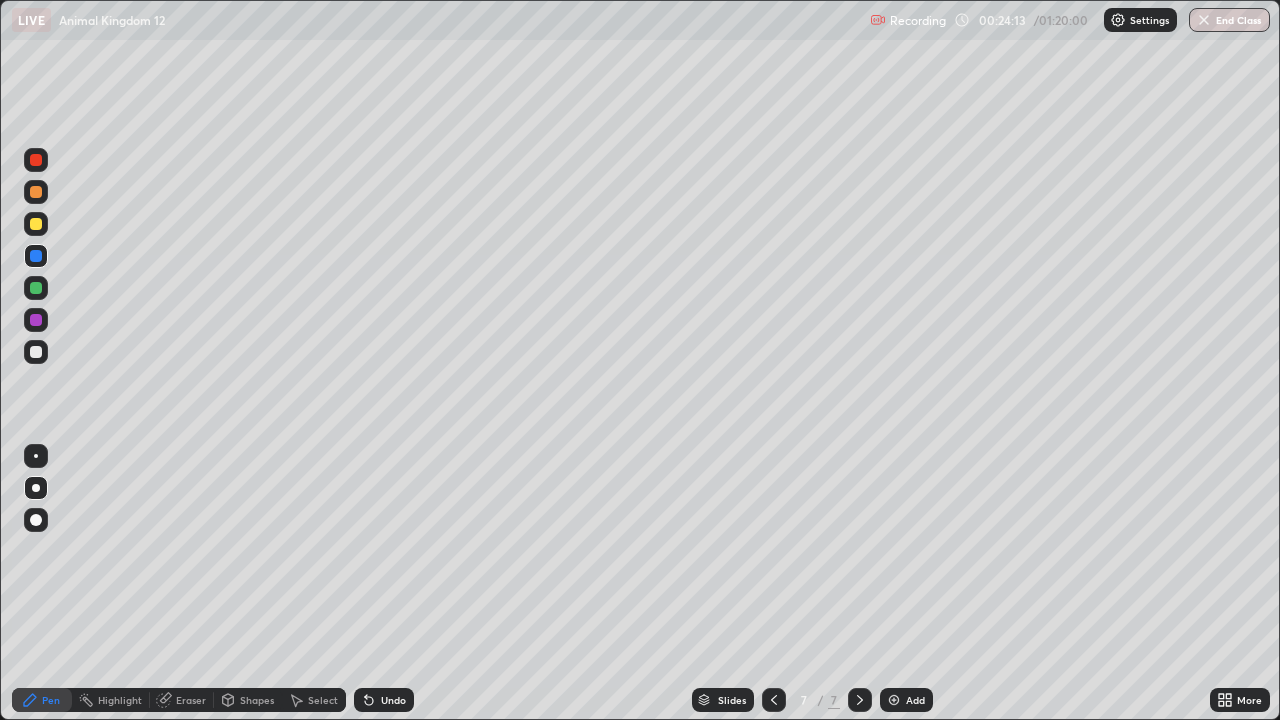 click at bounding box center (36, 352) 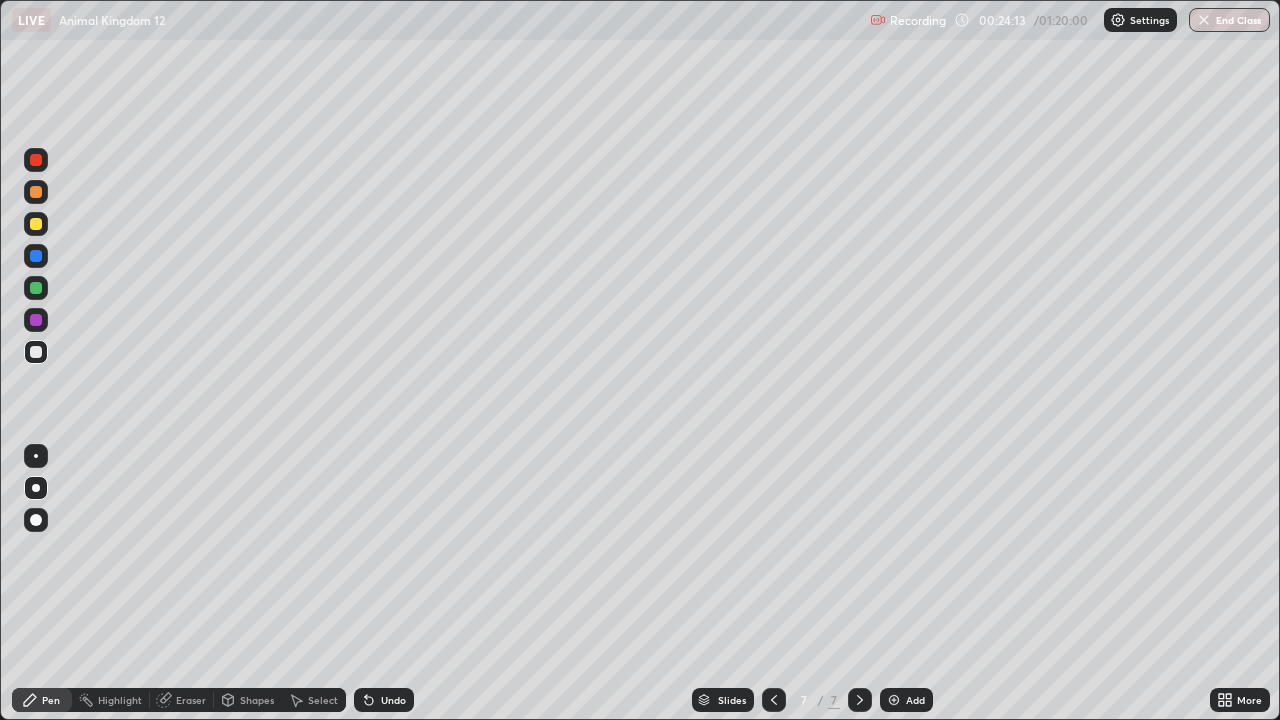 click at bounding box center (36, 352) 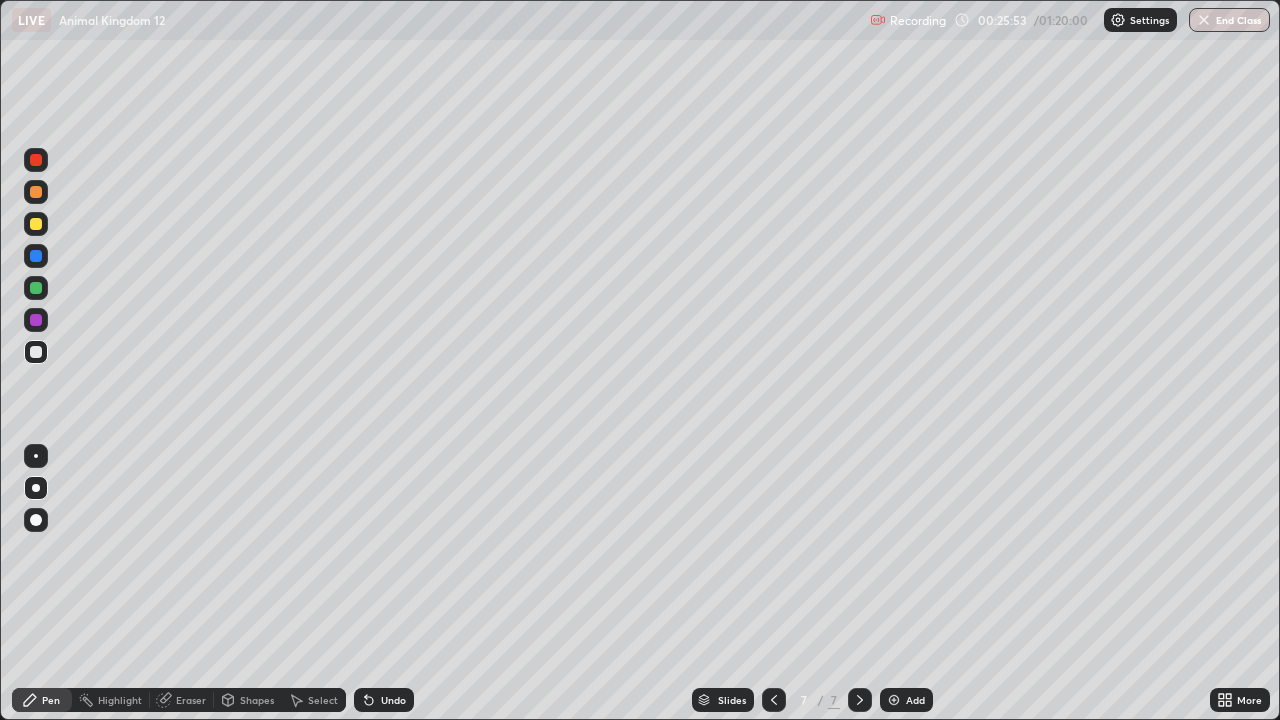 click at bounding box center [36, 288] 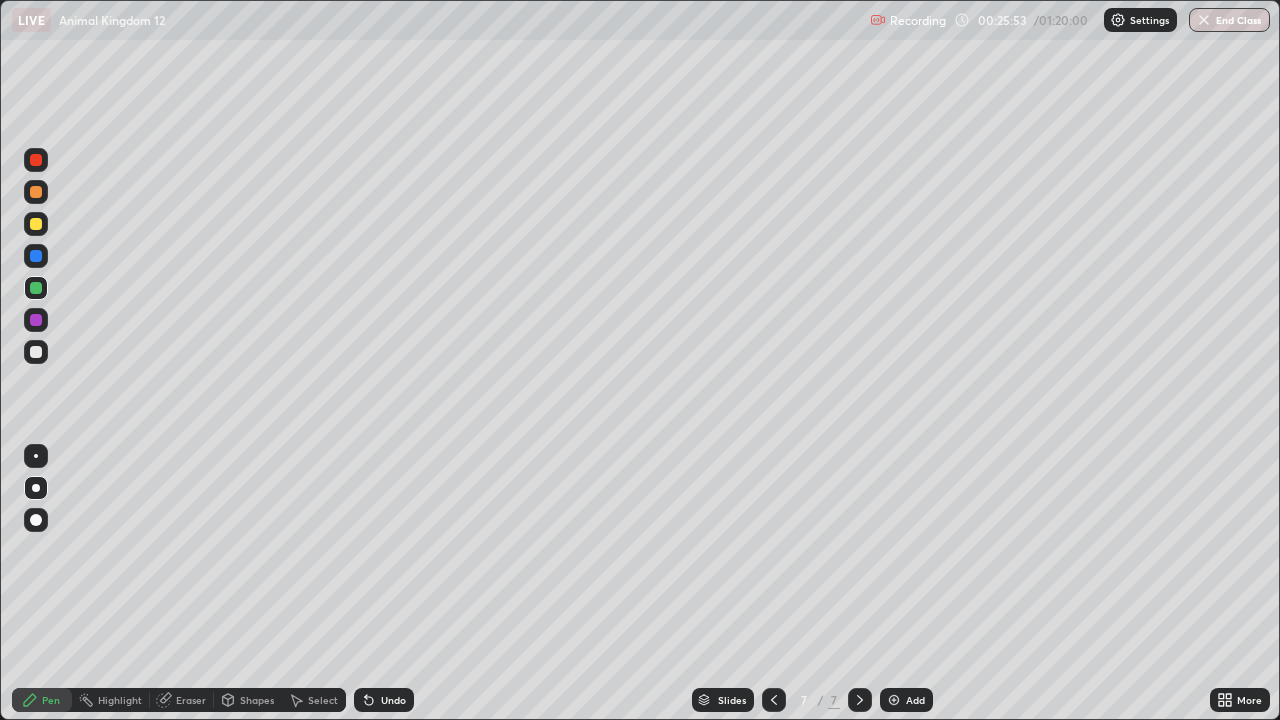 click at bounding box center [36, 288] 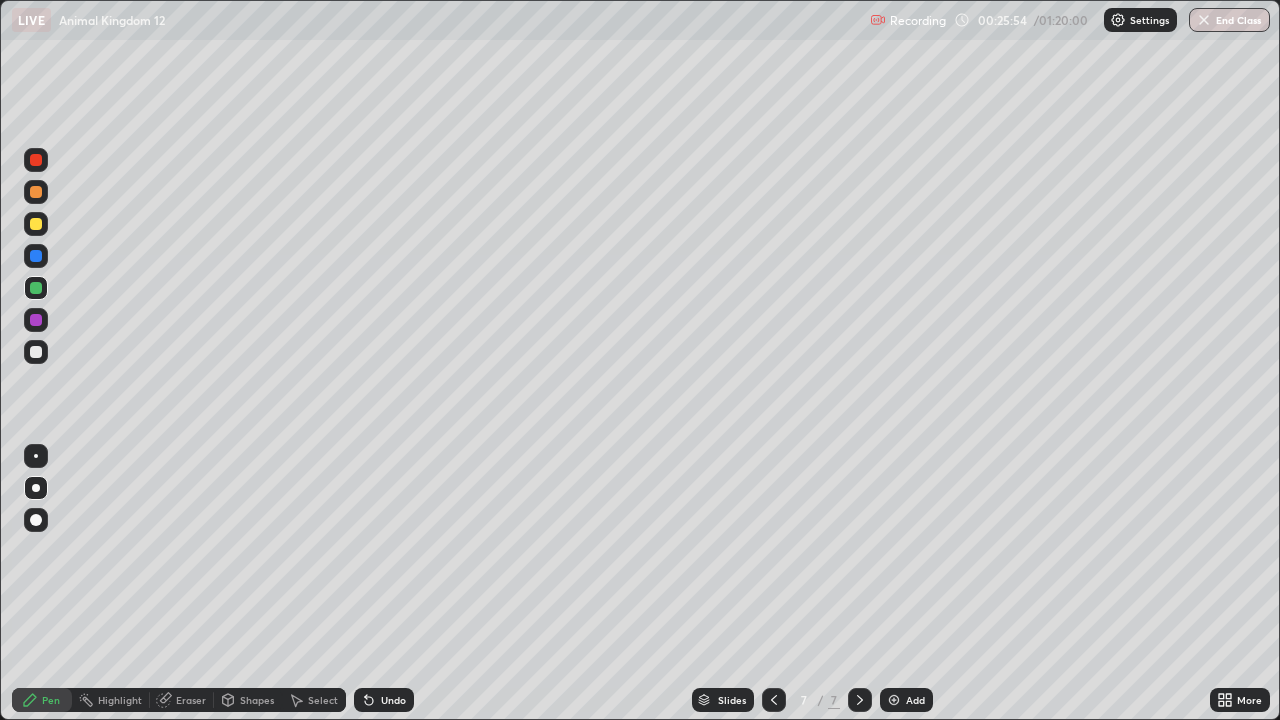 click at bounding box center (36, 288) 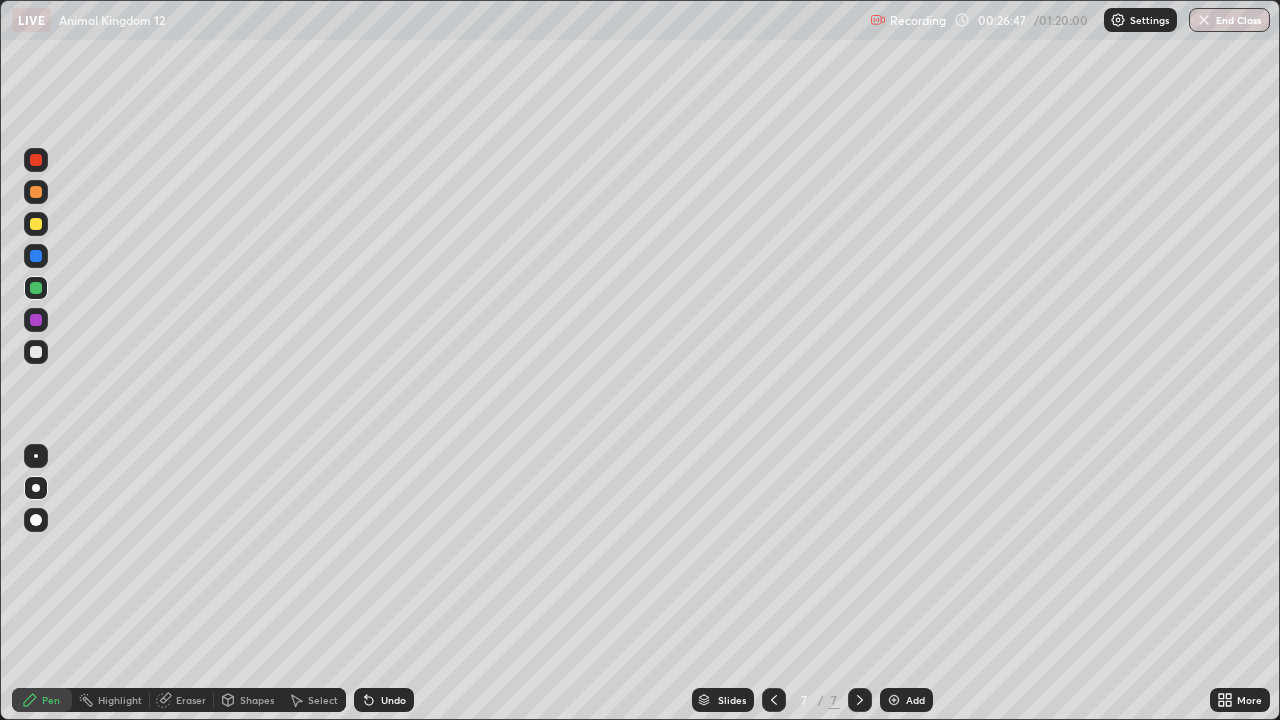 click at bounding box center (36, 352) 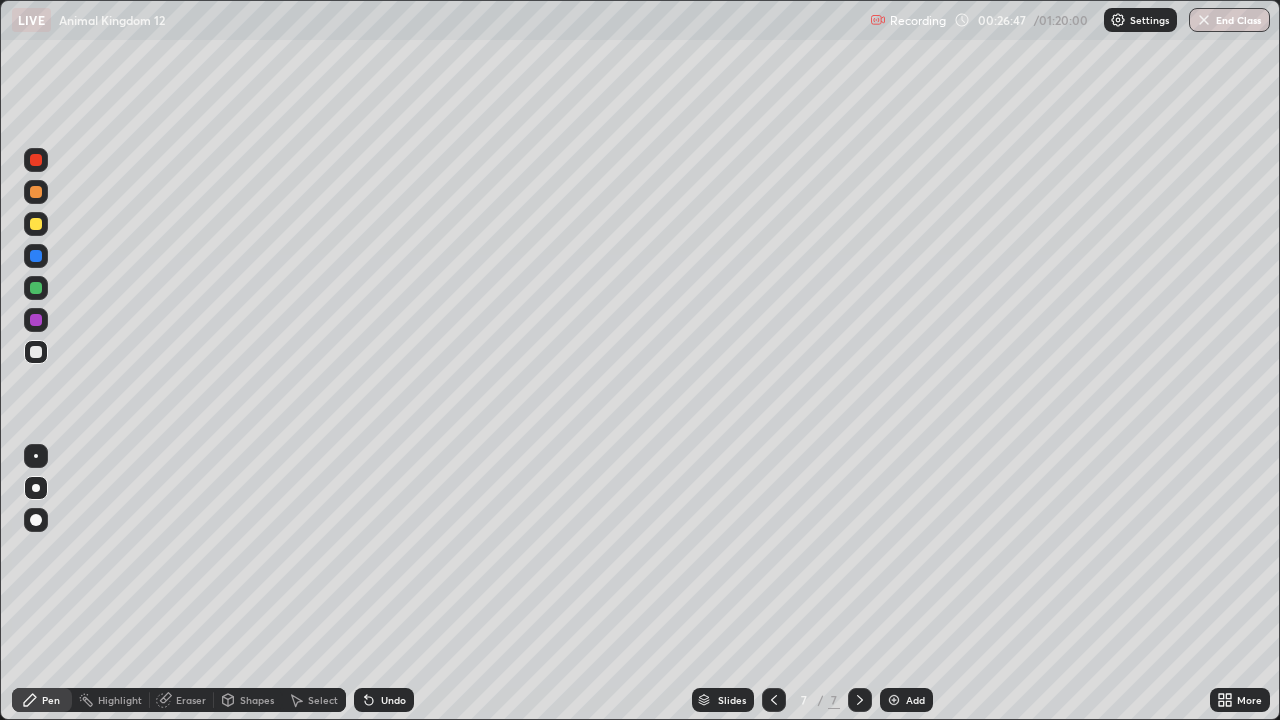 click at bounding box center [36, 352] 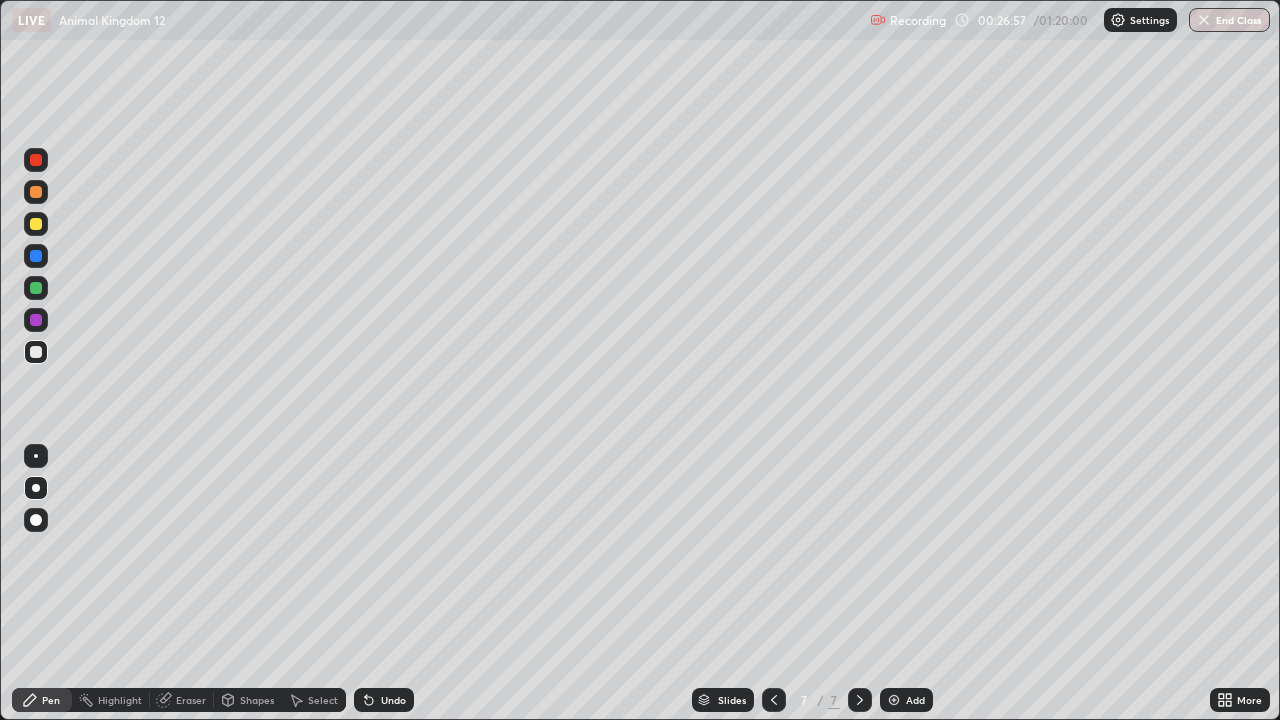 click 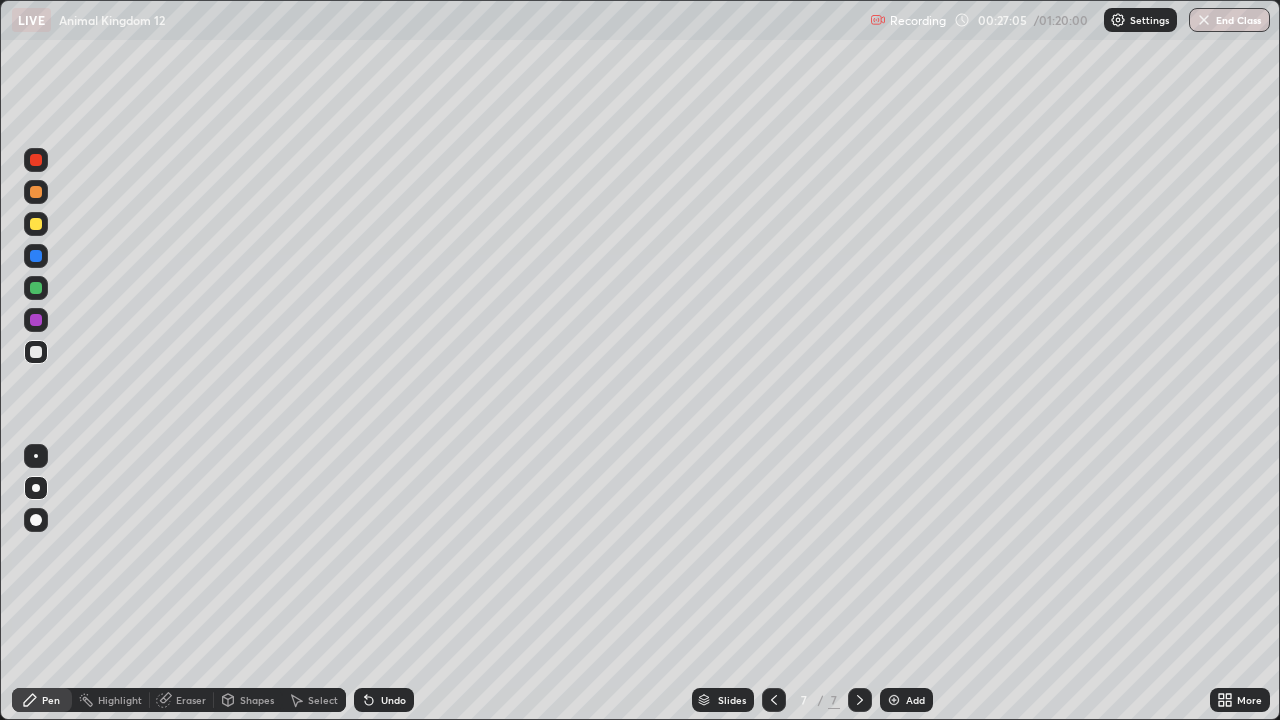 click on "Highlight" at bounding box center [111, 700] 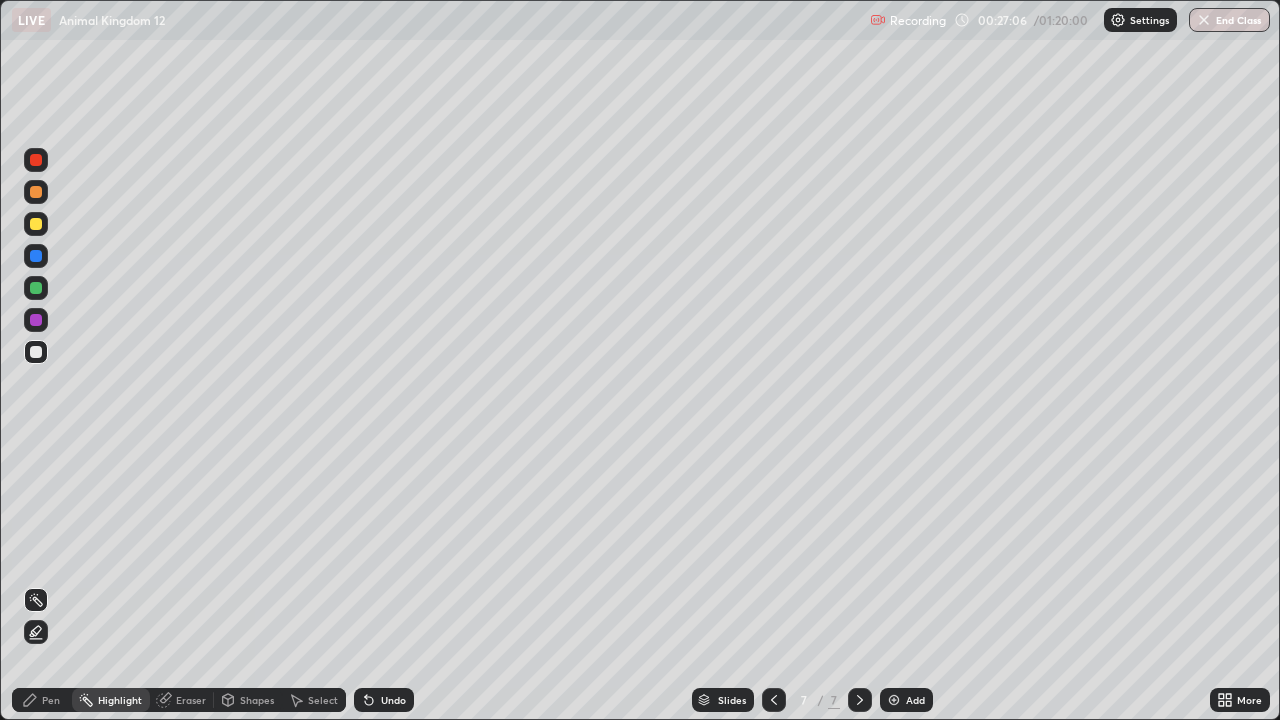click on "Highlight" at bounding box center [111, 700] 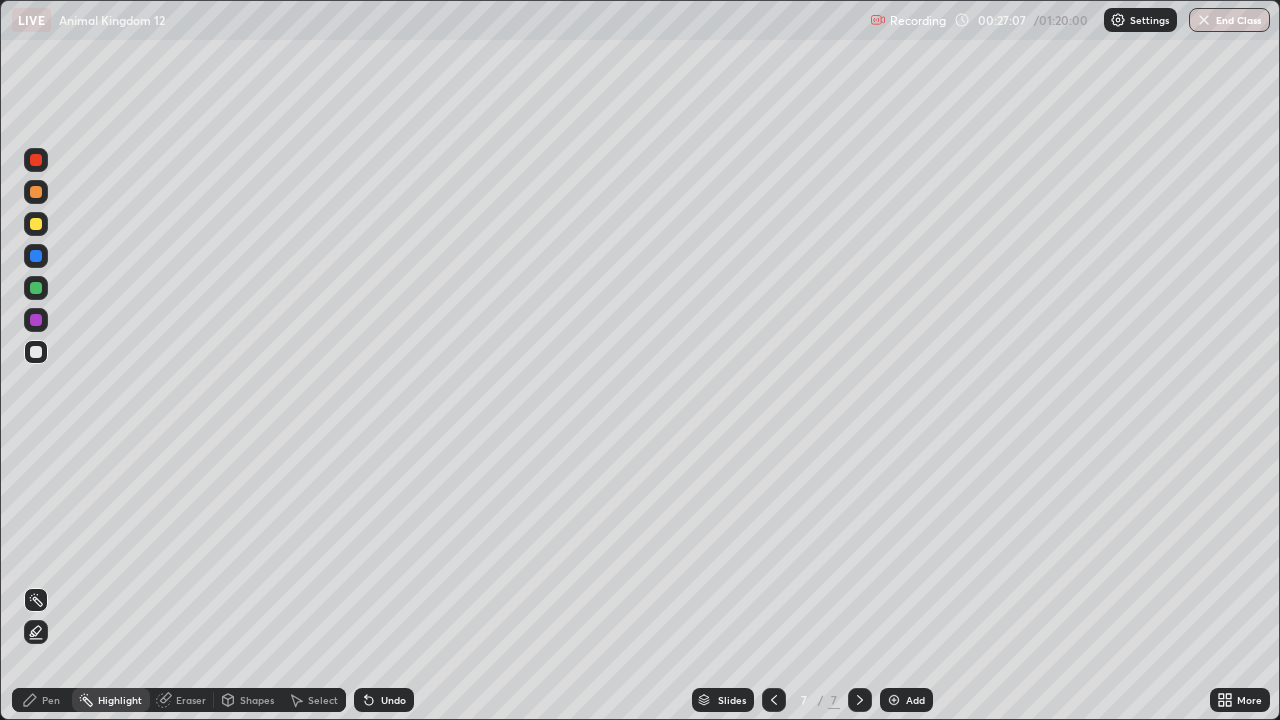 click on "Pen" at bounding box center [51, 700] 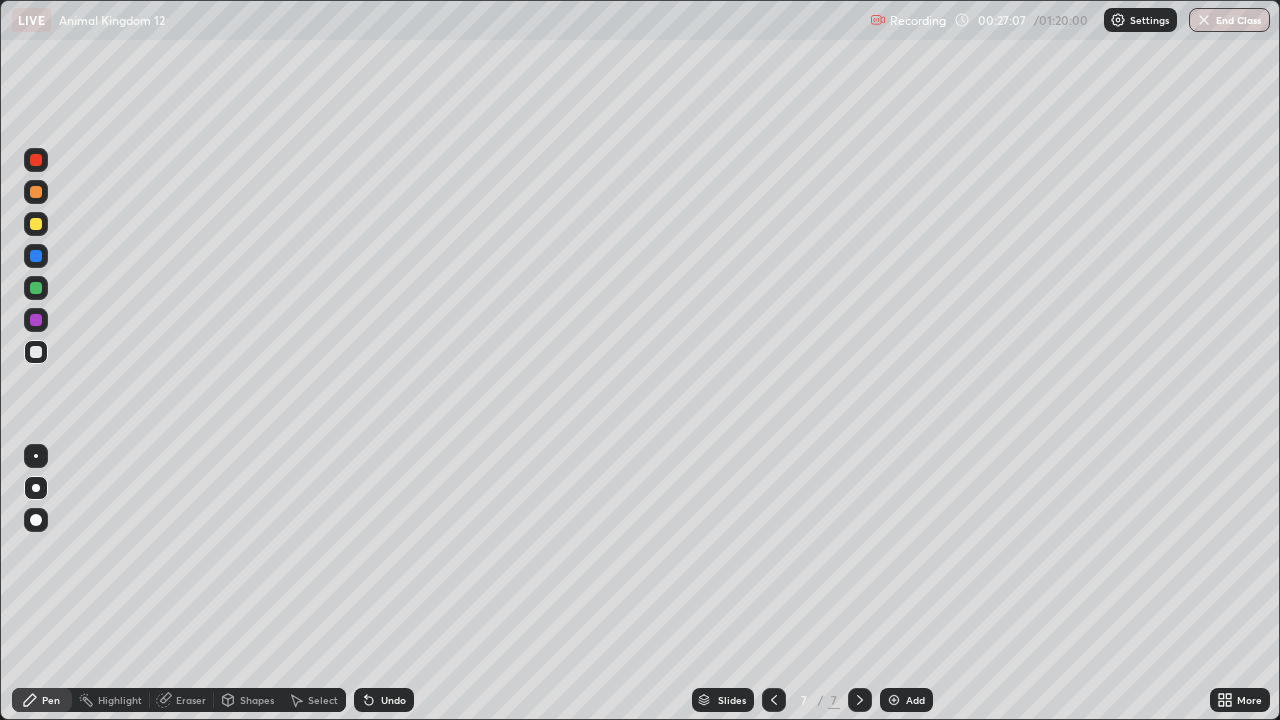click on "Pen" at bounding box center (51, 700) 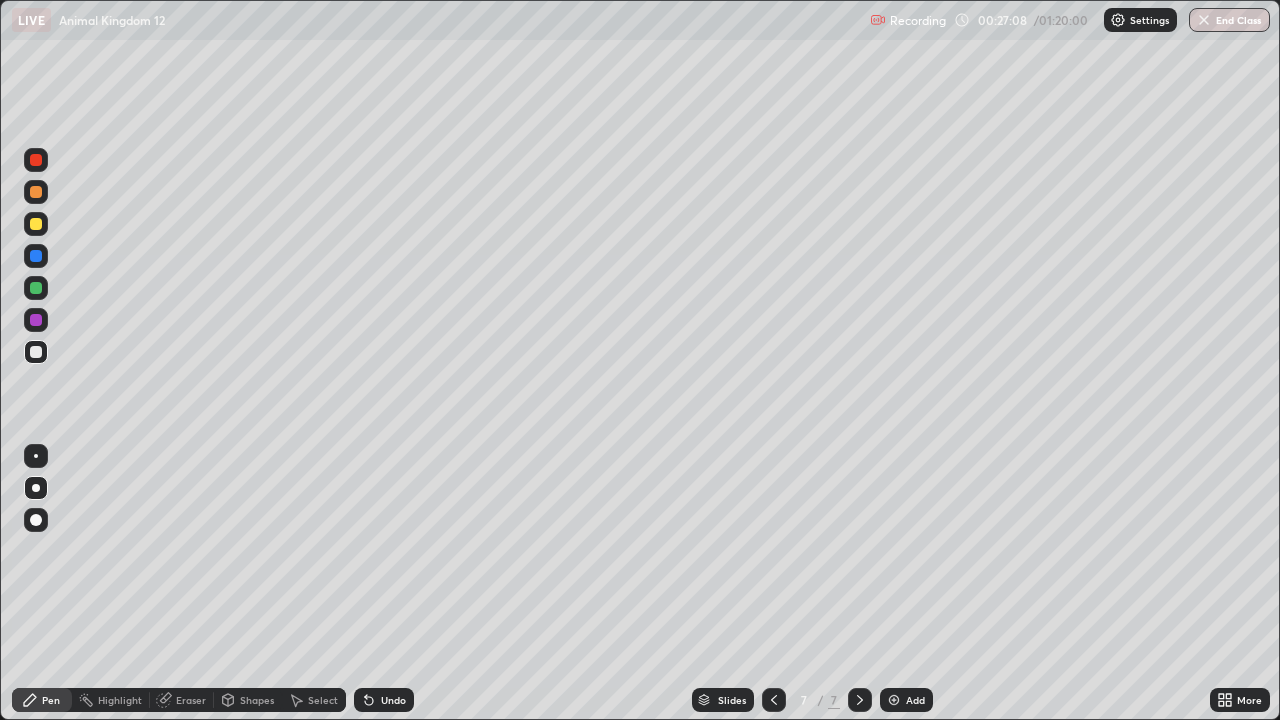 click on "Highlight" at bounding box center [111, 700] 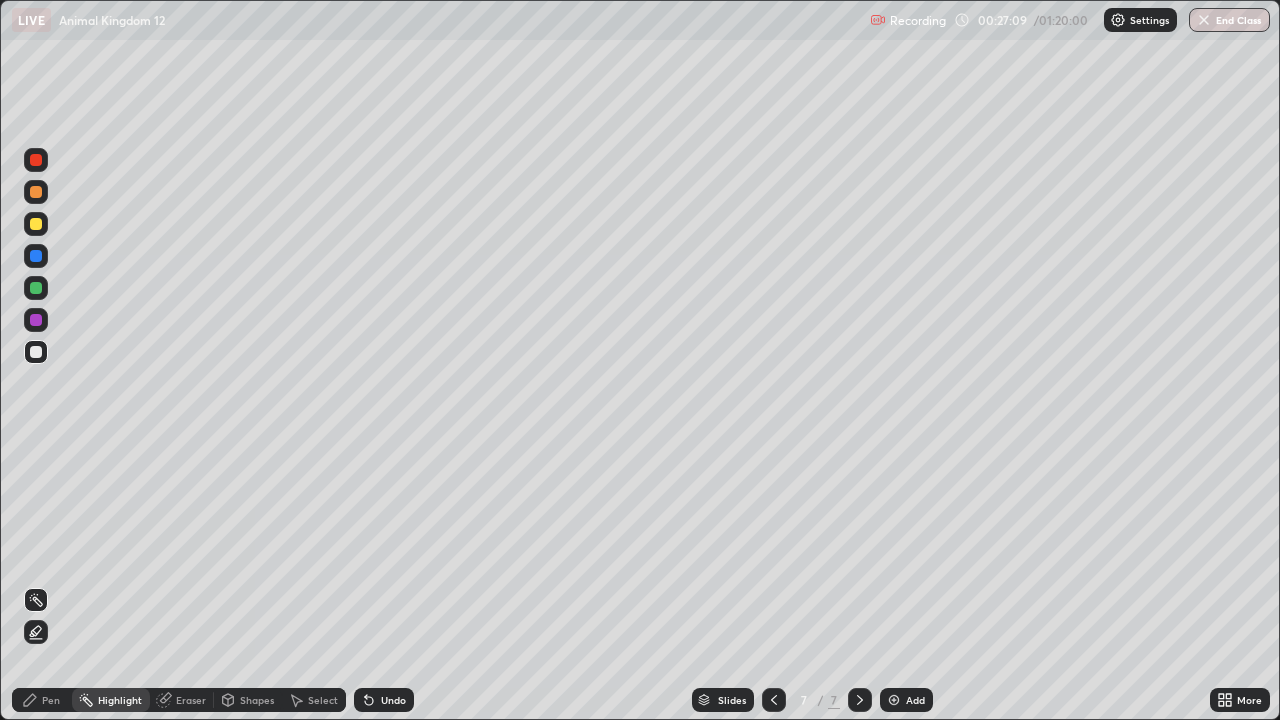 click 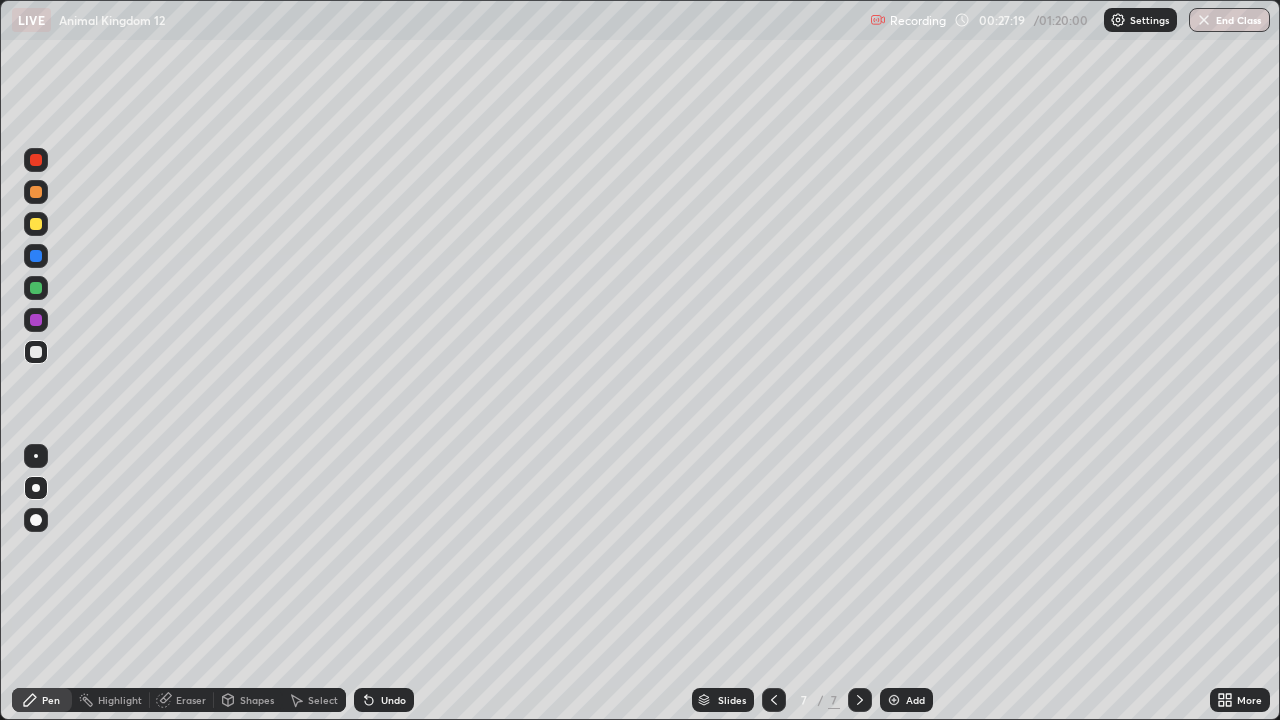 click 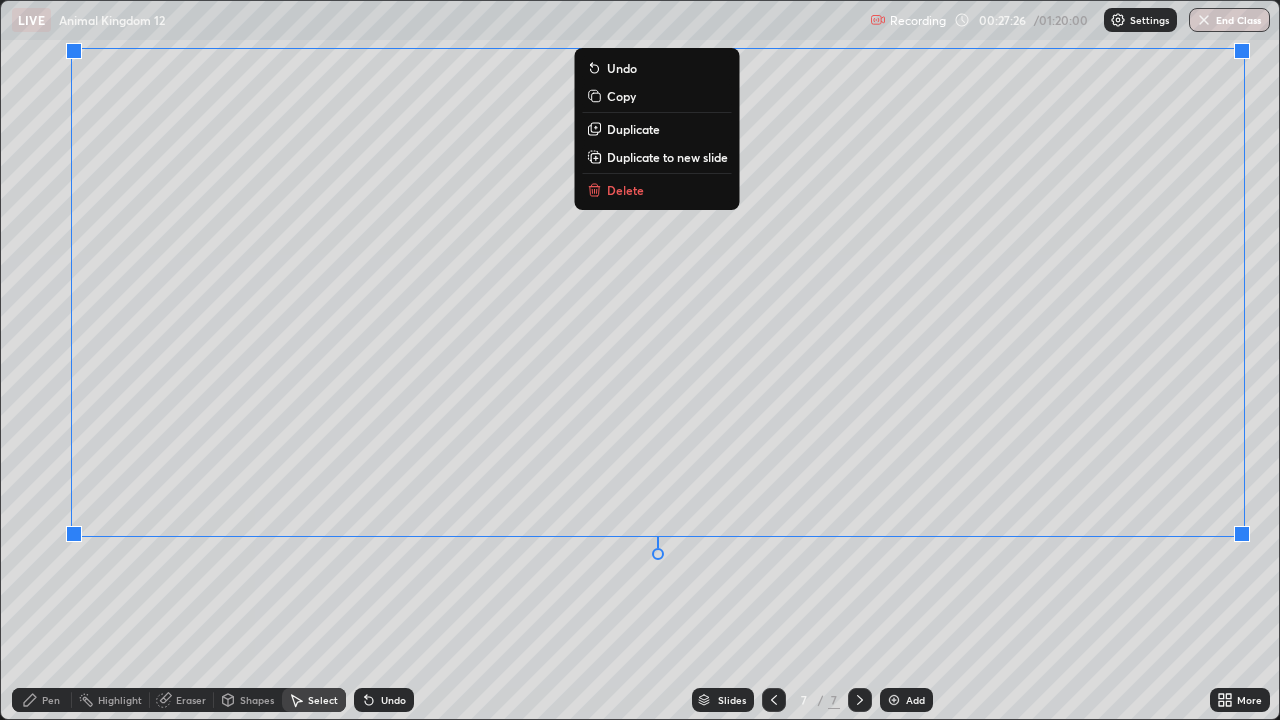 click on "0 ° Undo Copy Duplicate Duplicate to new slide Delete" at bounding box center (640, 360) 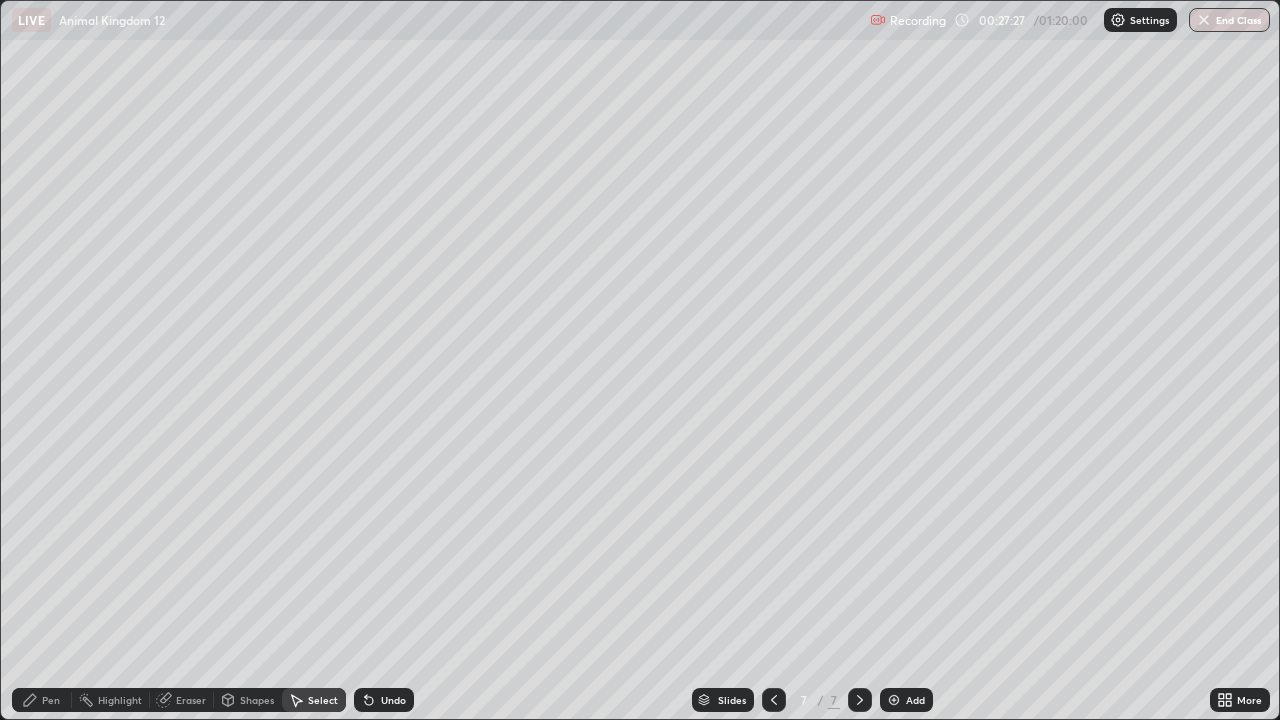 click on "Eraser" at bounding box center (191, 700) 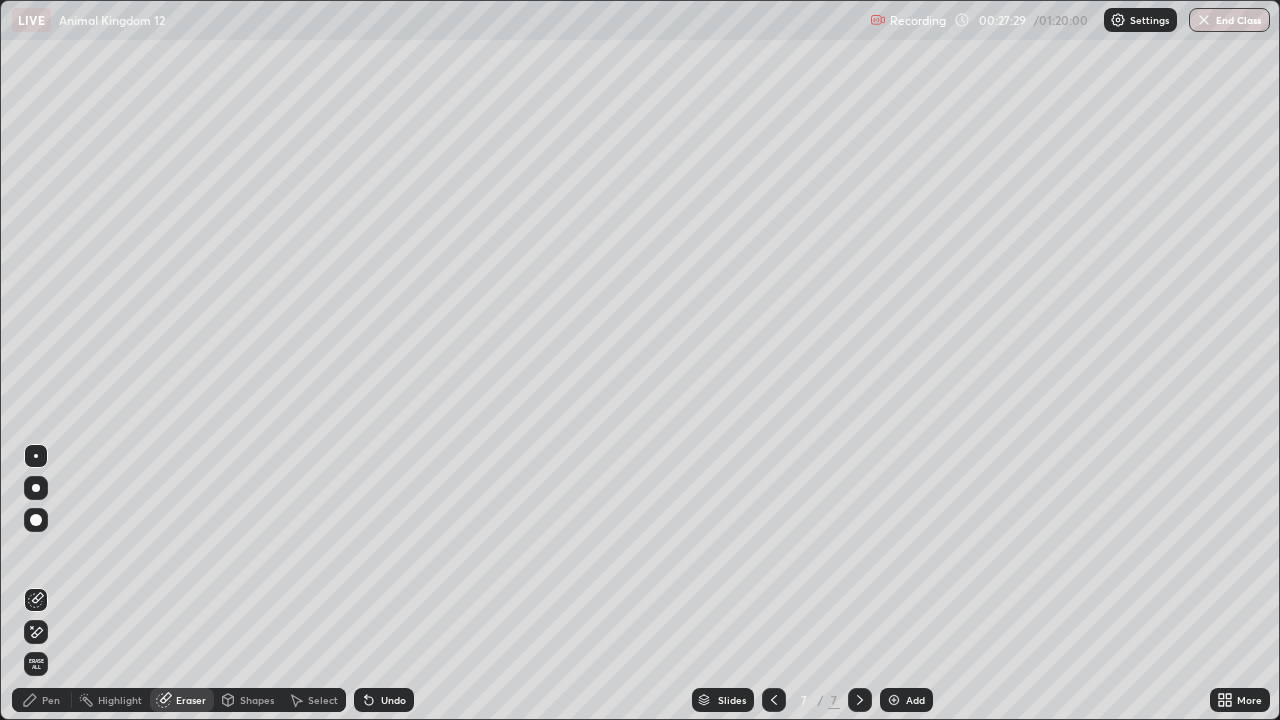 click on "Pen" at bounding box center [42, 700] 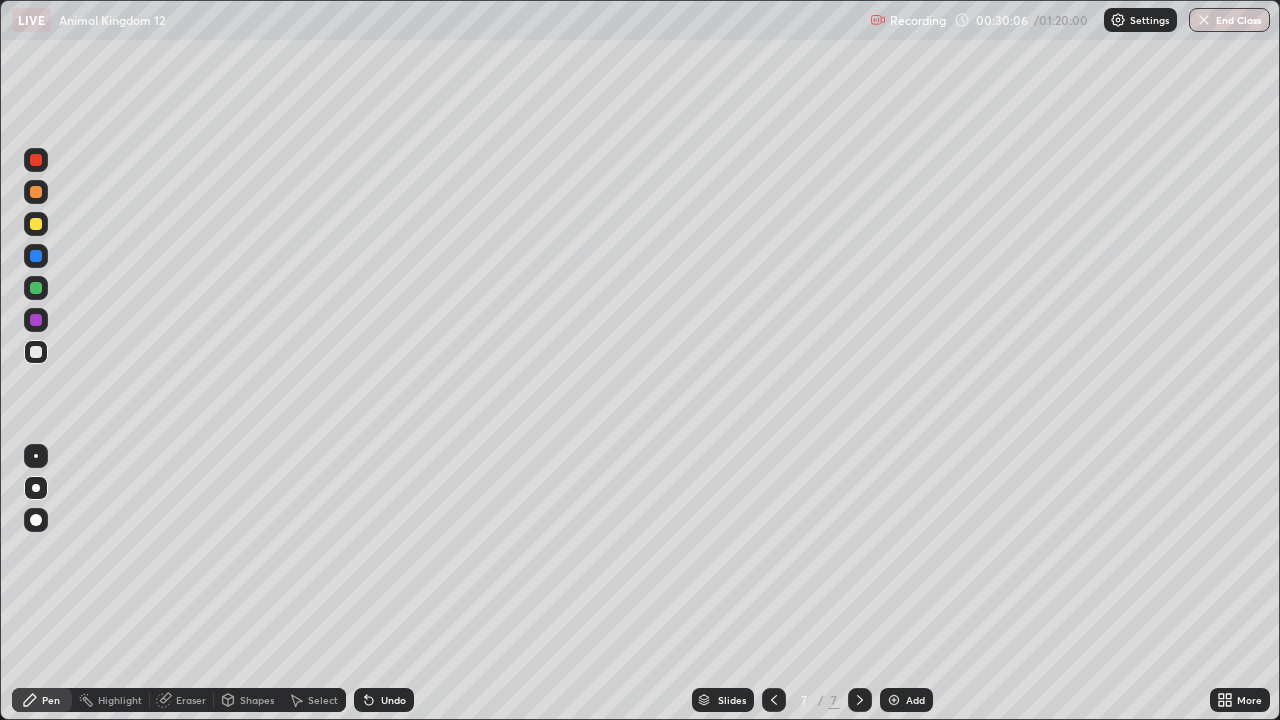 click on "Add" at bounding box center [915, 700] 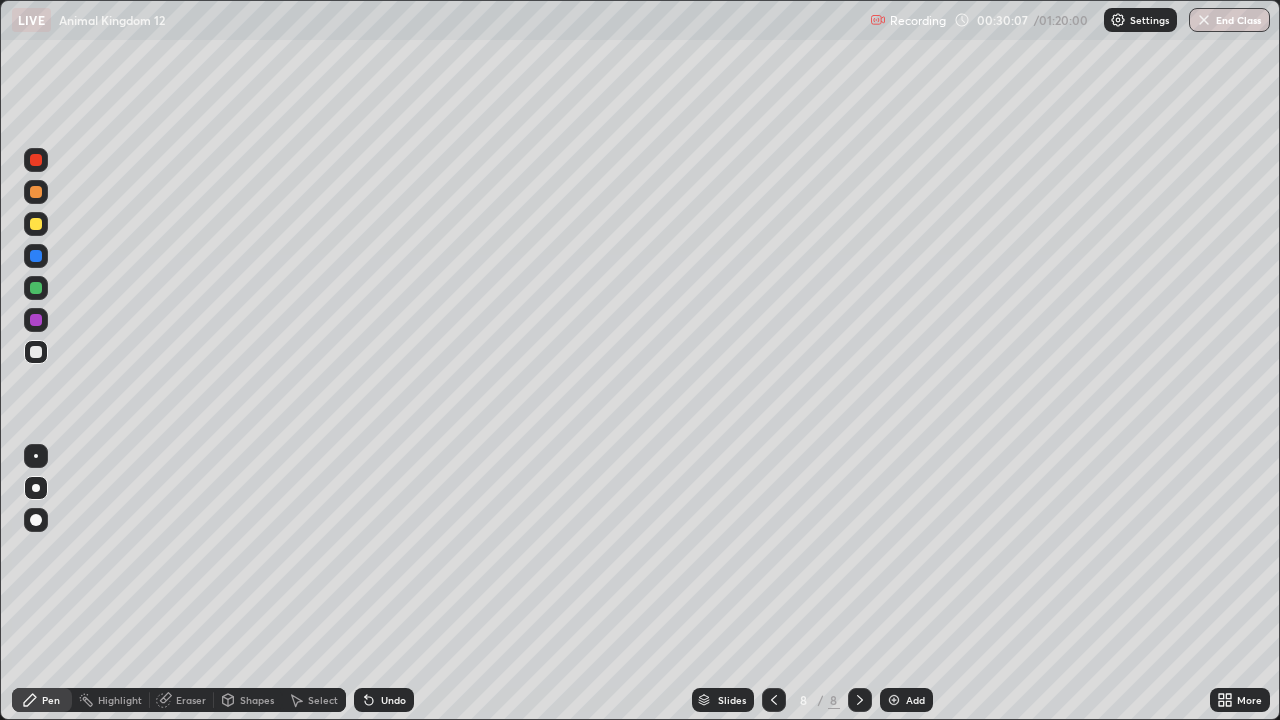click on "Pen" at bounding box center (51, 700) 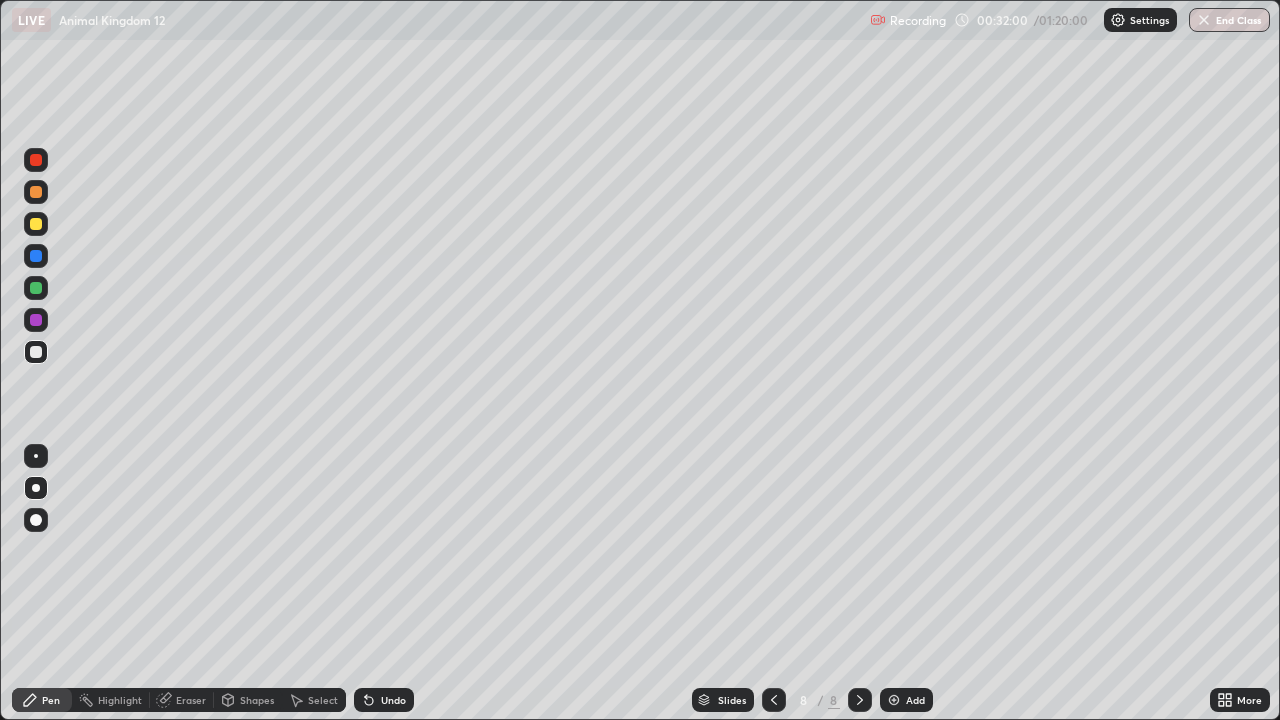 click at bounding box center [36, 320] 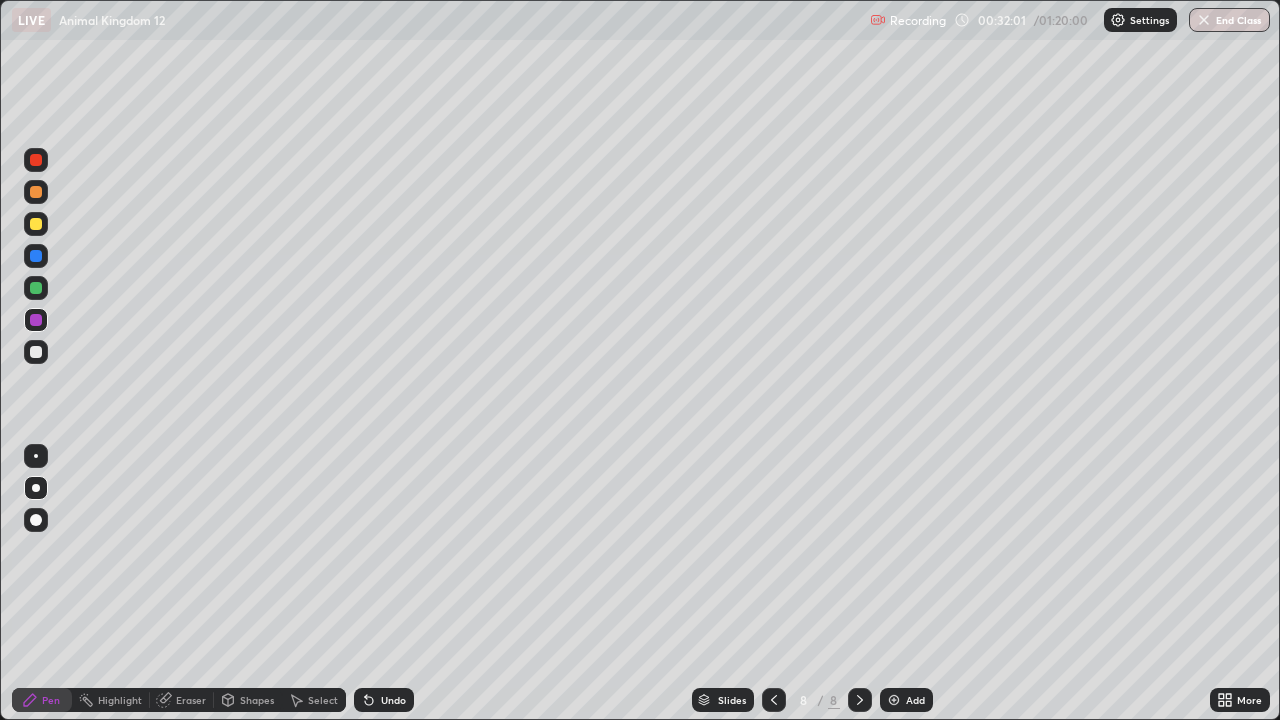 click at bounding box center (36, 320) 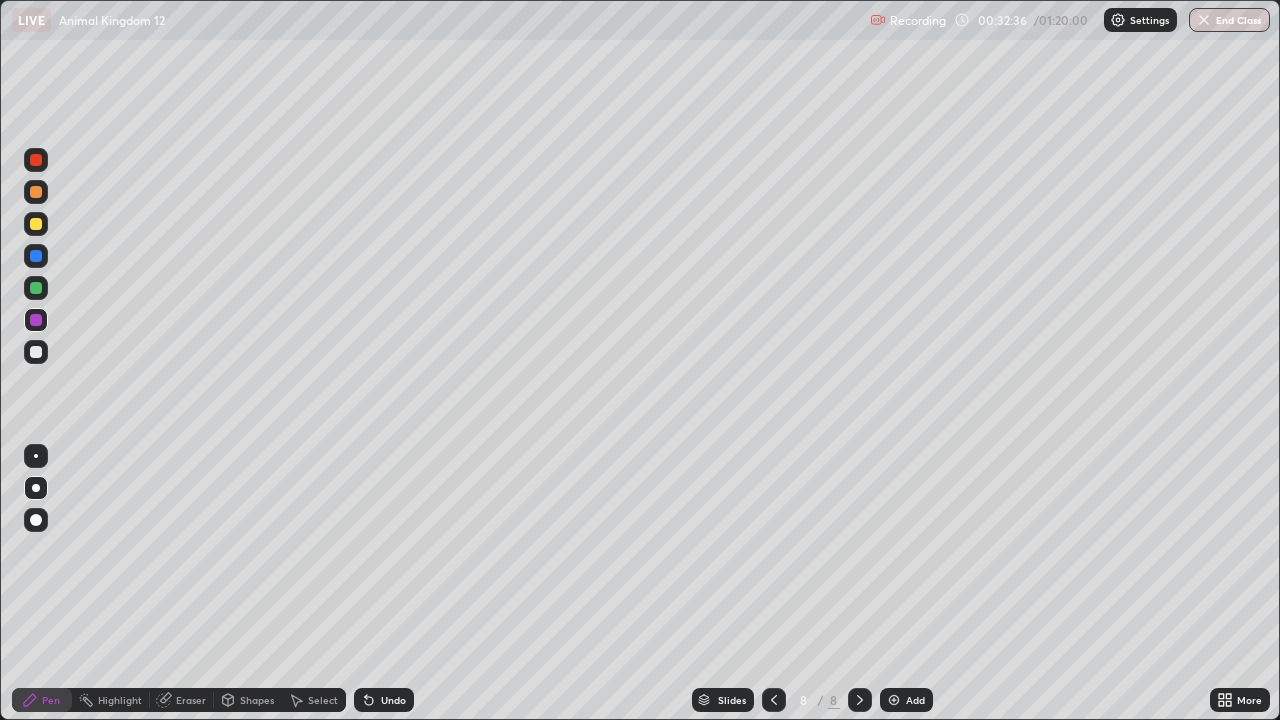 click on "Undo" at bounding box center (393, 700) 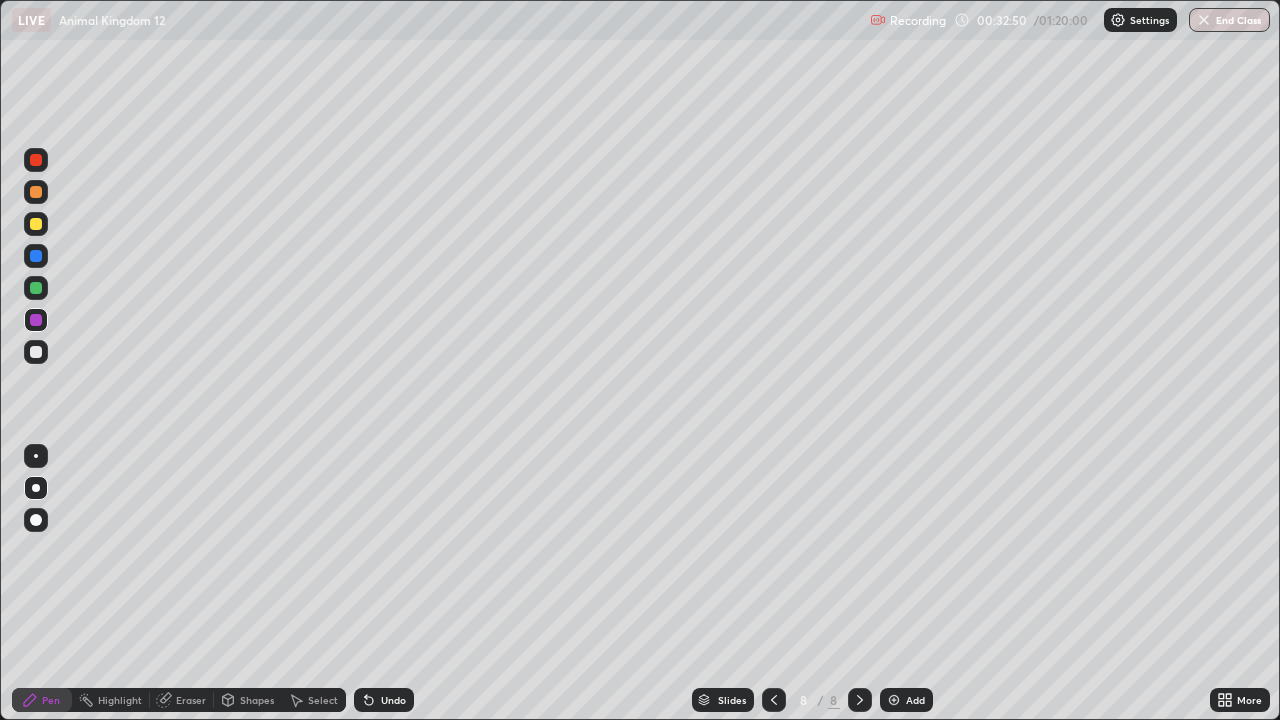 click at bounding box center [36, 352] 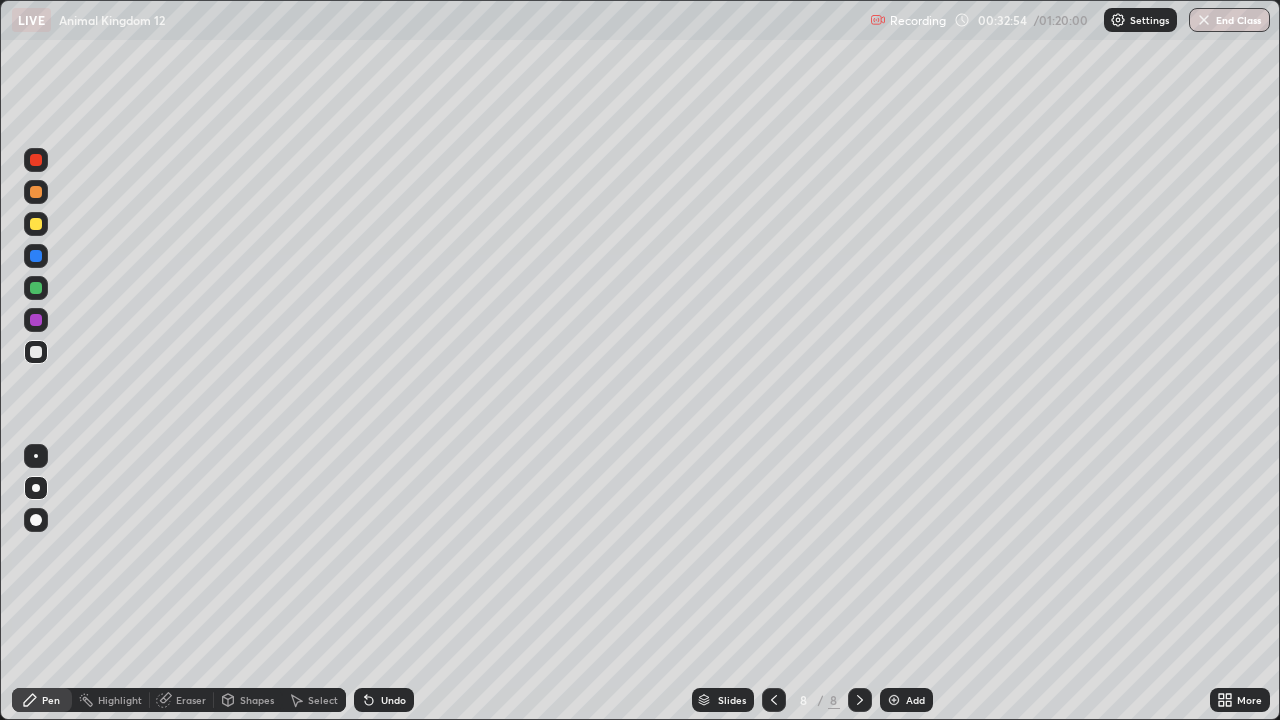 click on "Undo" at bounding box center (393, 700) 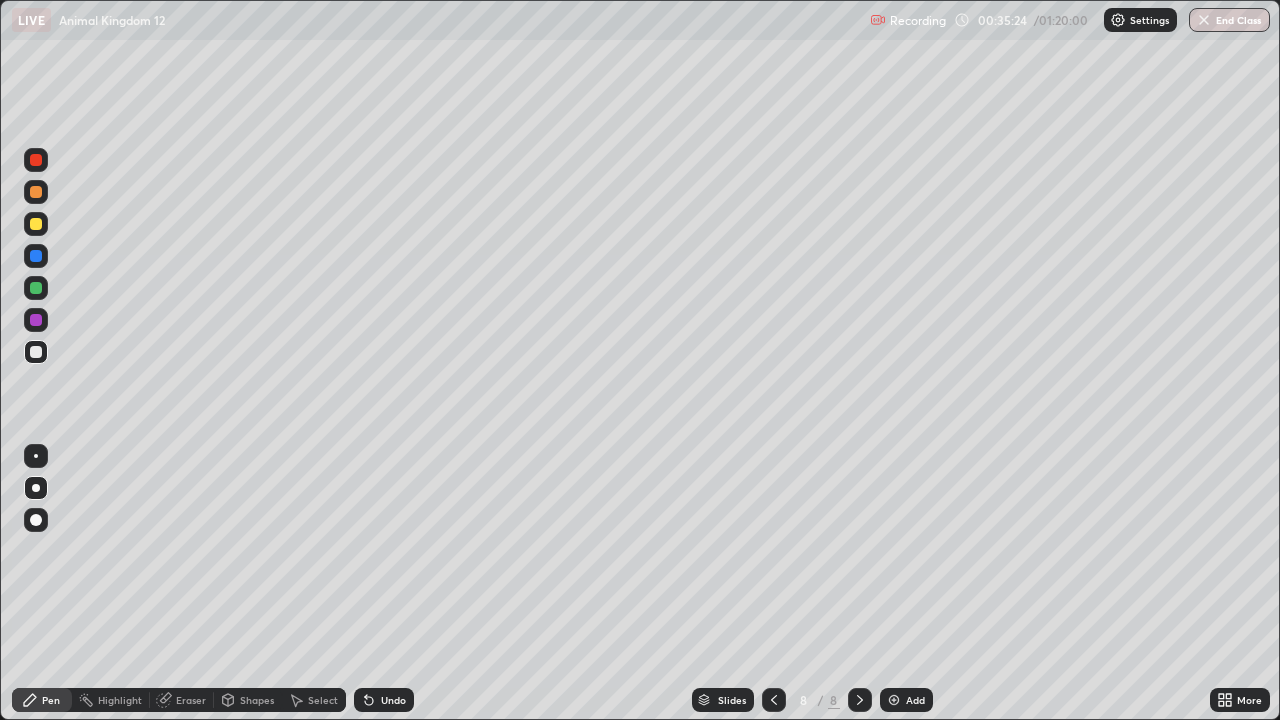 click on "Add" at bounding box center [906, 700] 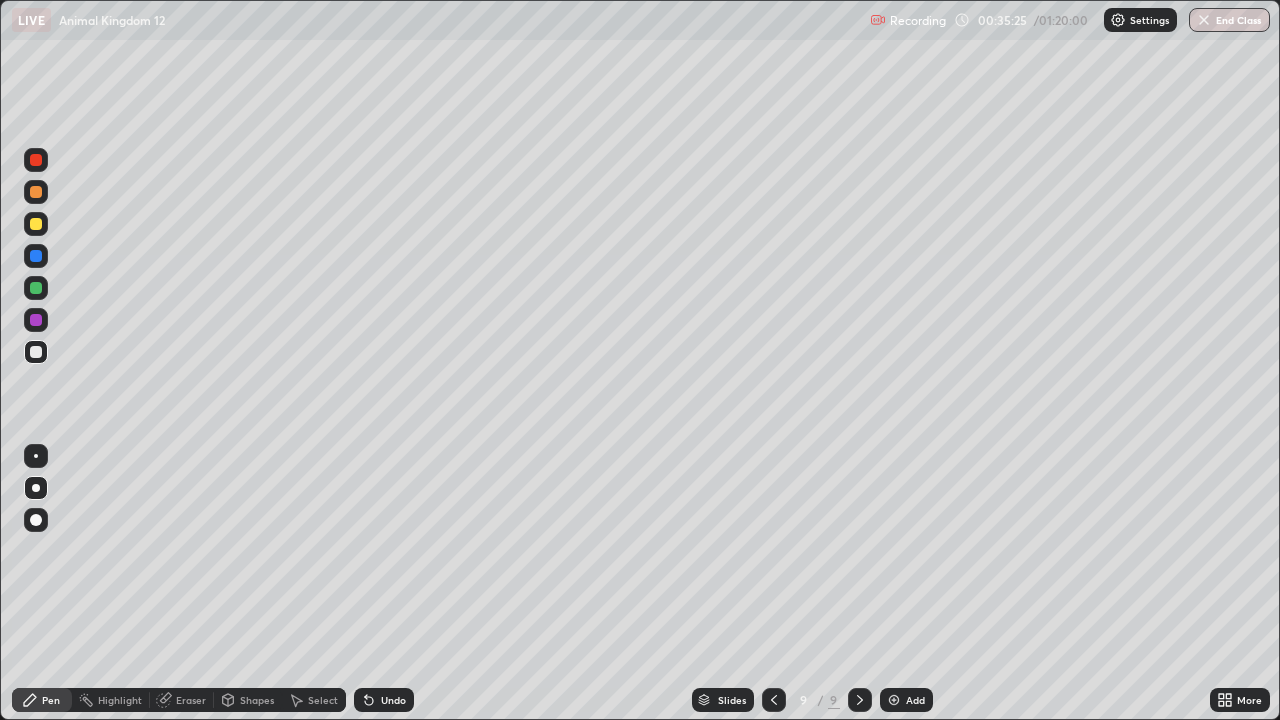 click 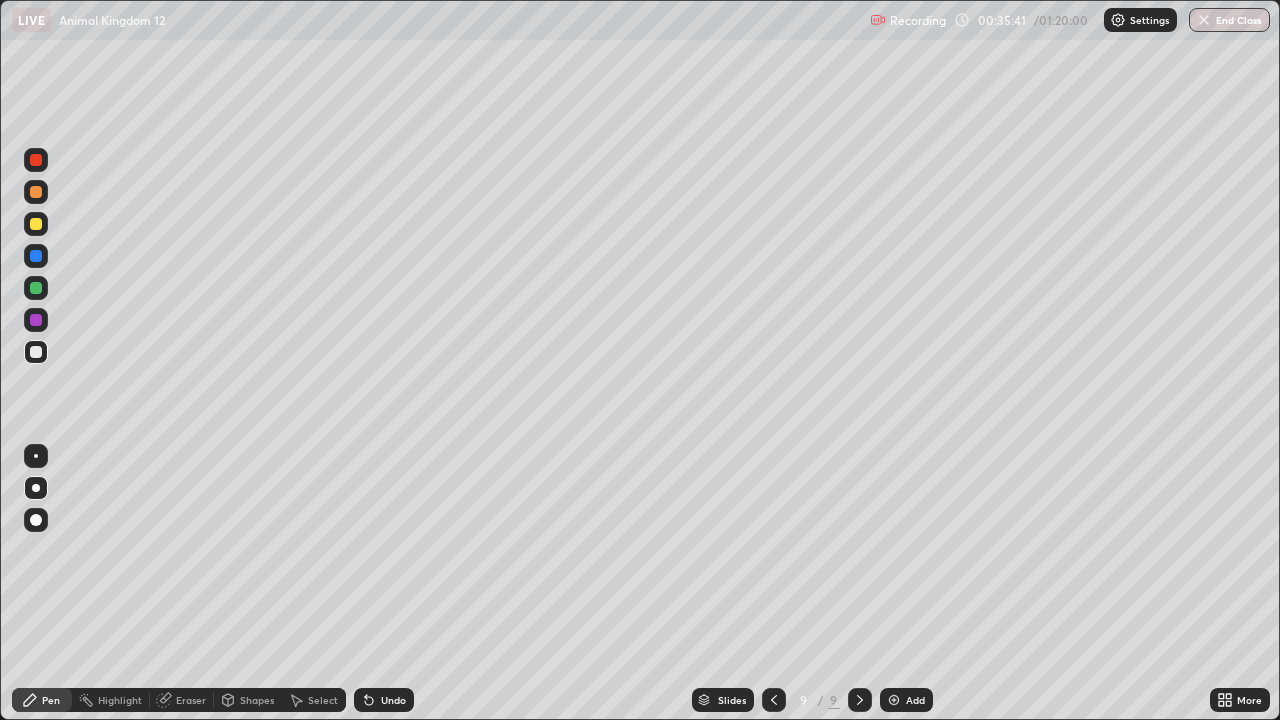 click on "Undo" at bounding box center [393, 700] 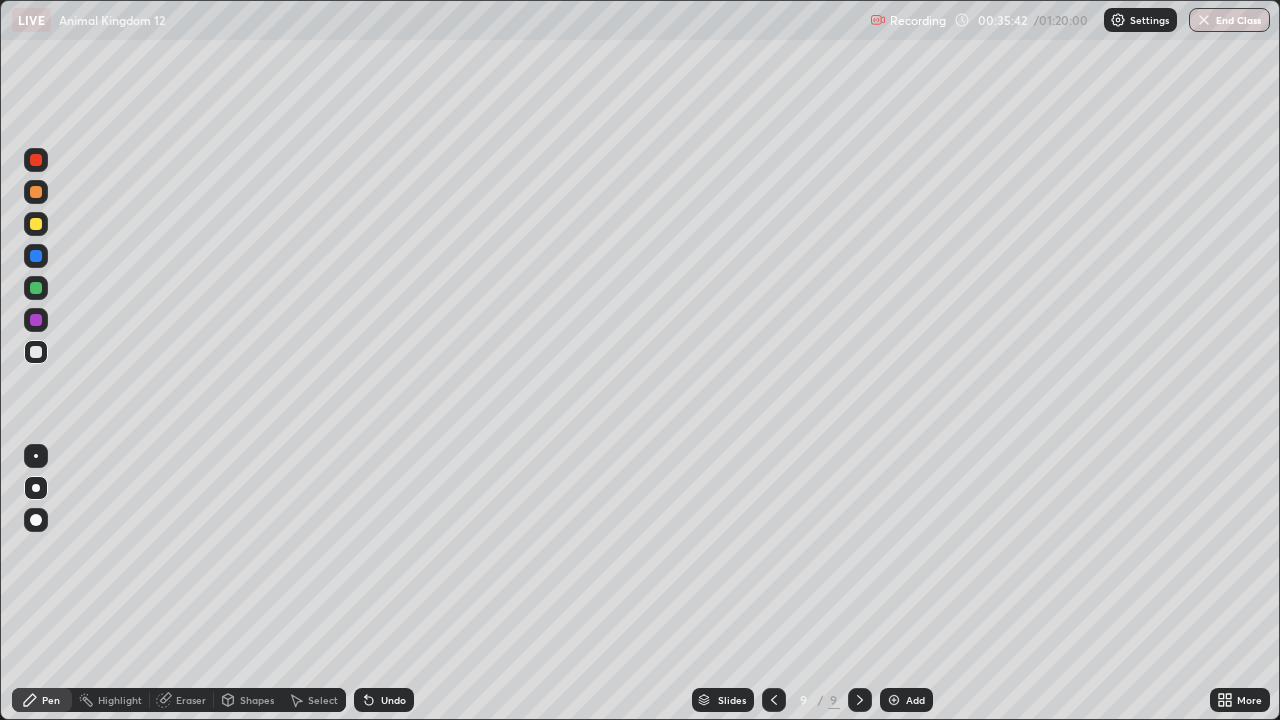click on "Undo" at bounding box center [393, 700] 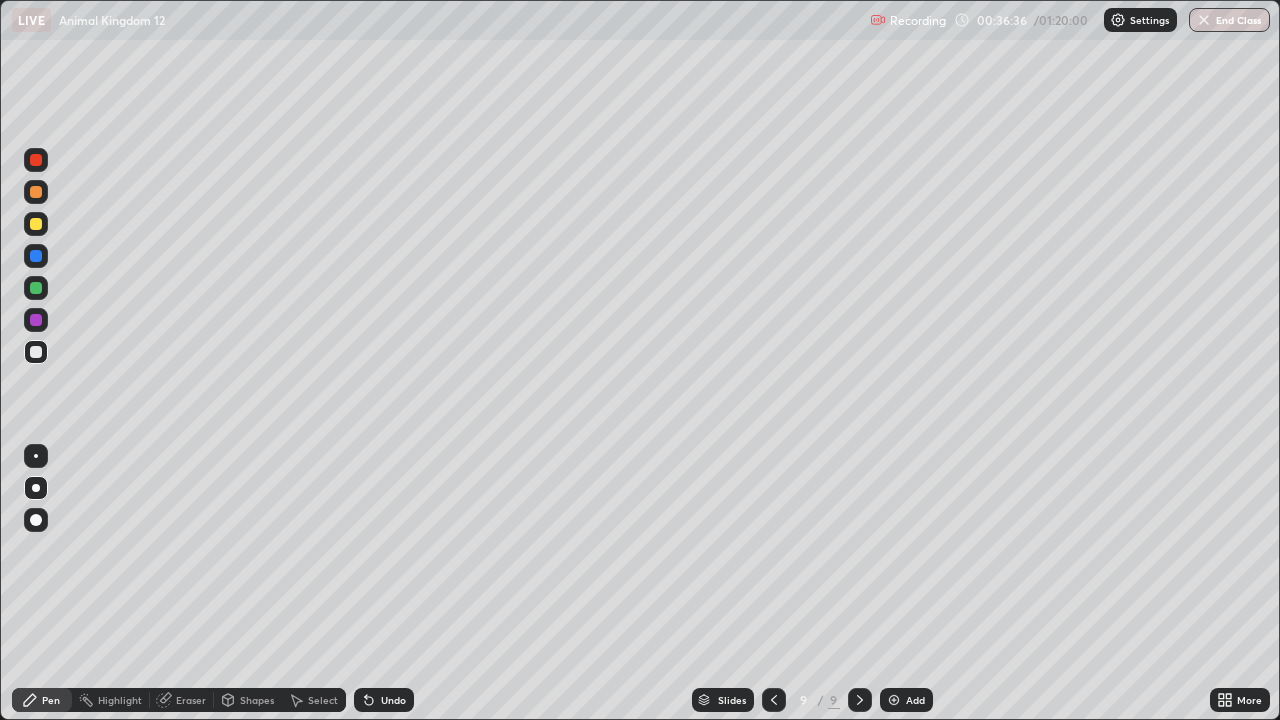 click at bounding box center [36, 320] 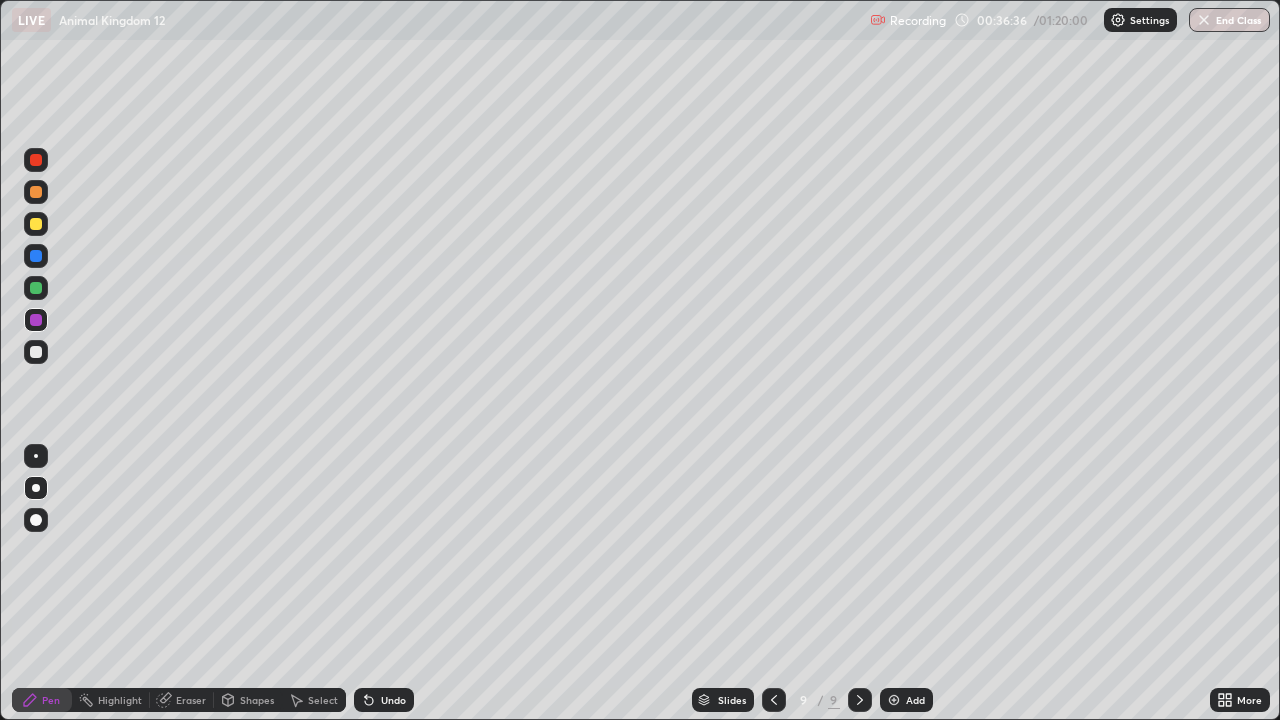 click at bounding box center [36, 320] 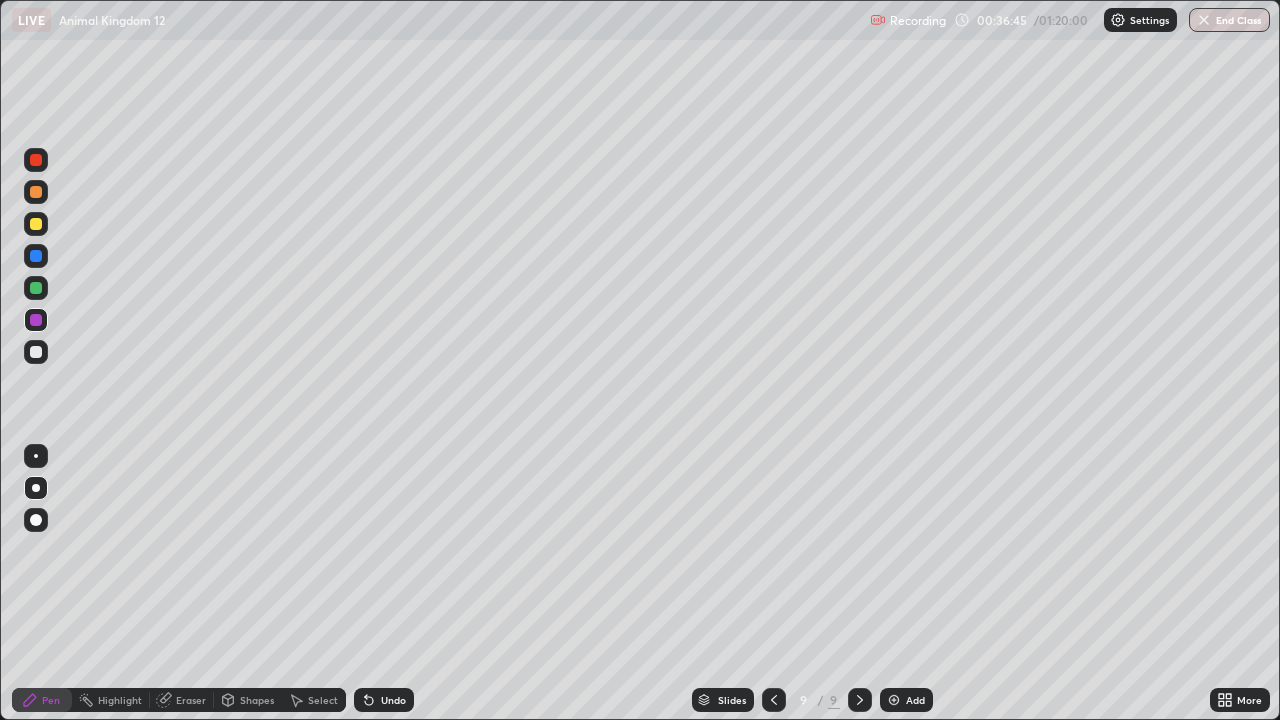 click at bounding box center (36, 352) 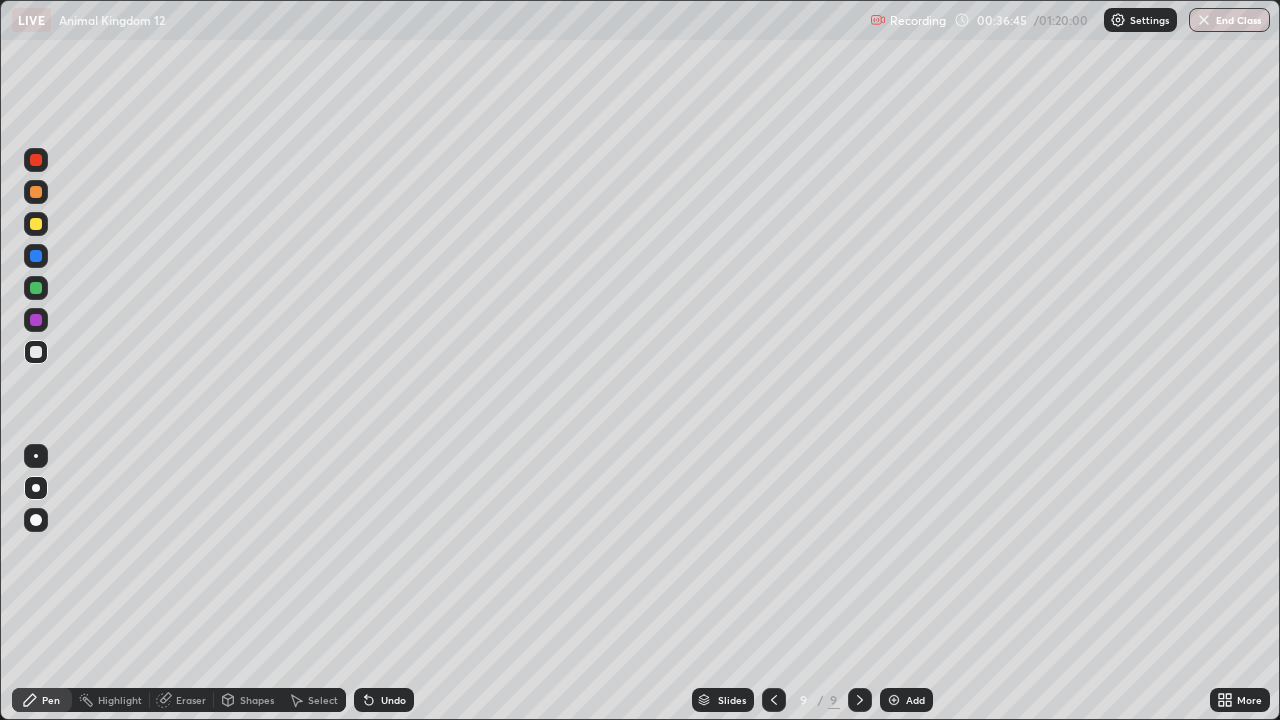 click at bounding box center (36, 352) 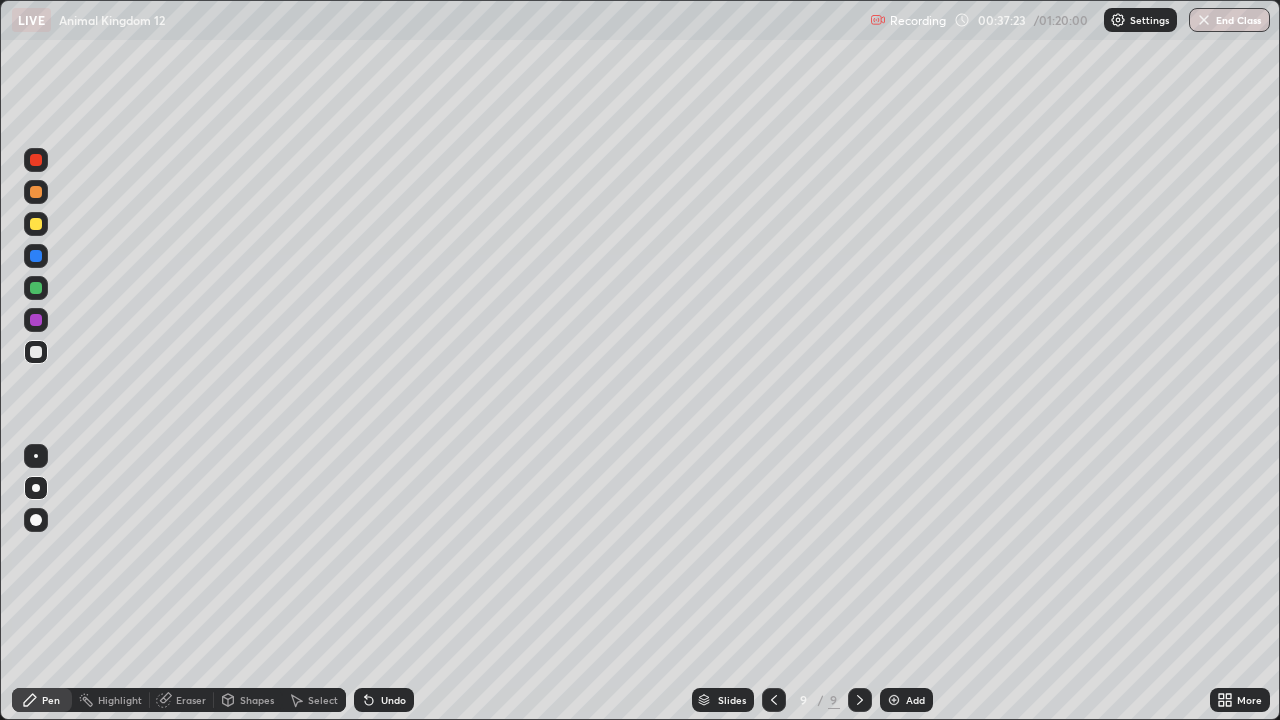 click at bounding box center (36, 288) 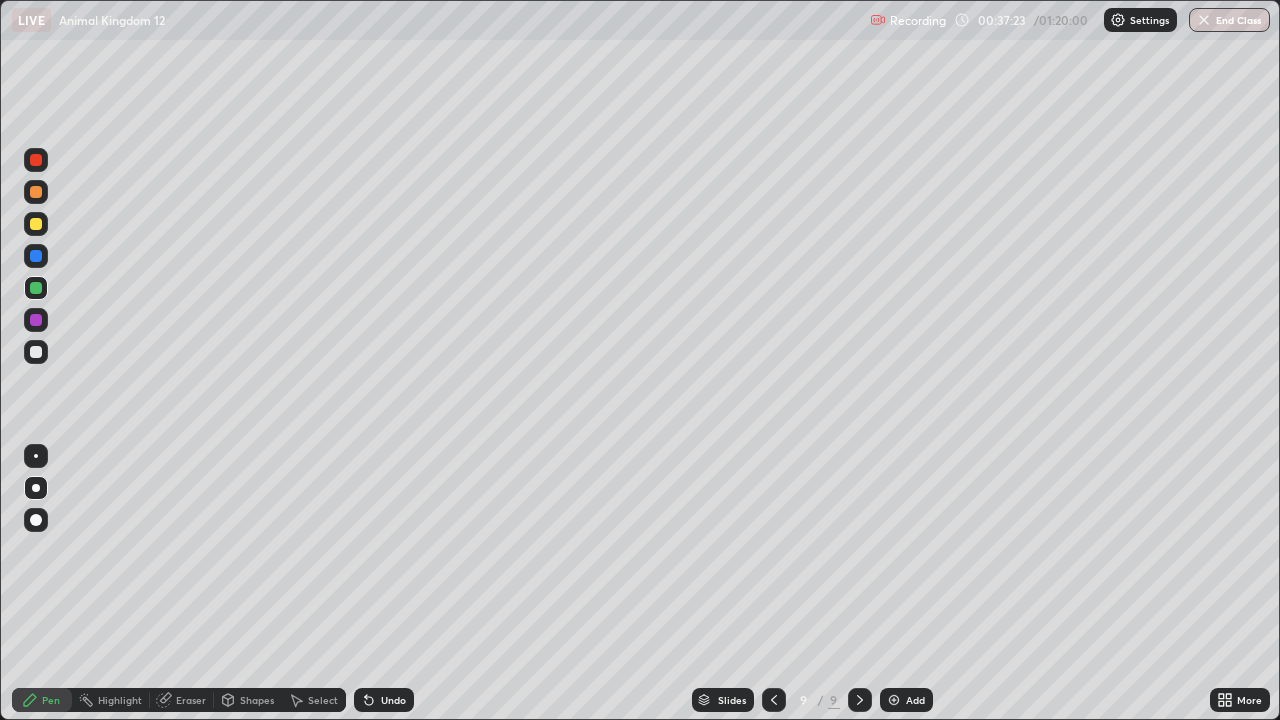 click at bounding box center (36, 288) 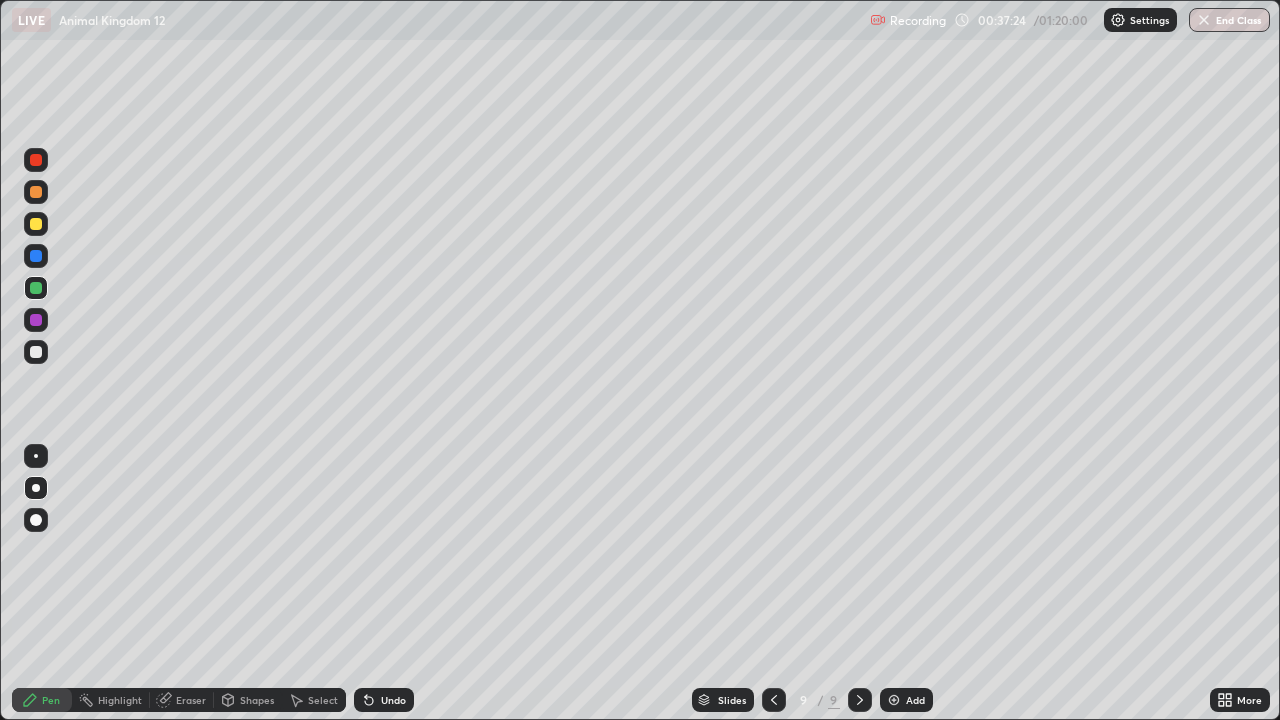 click at bounding box center [36, 288] 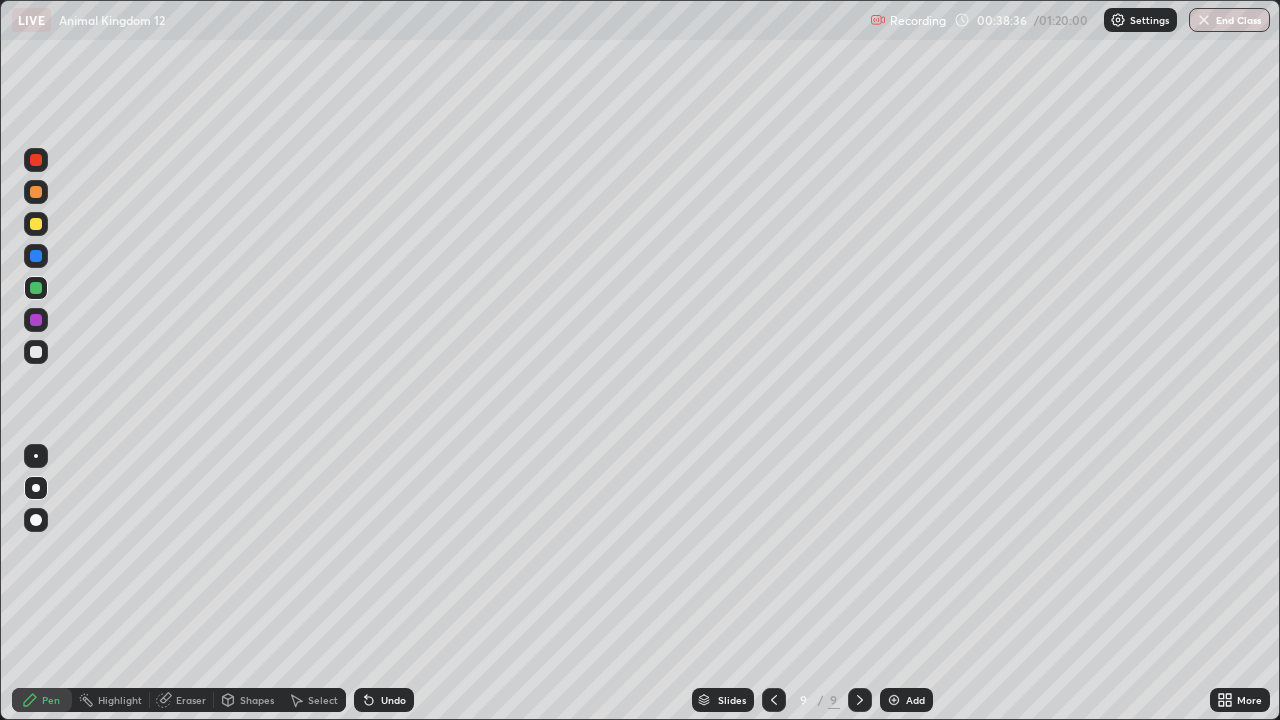 click on "Undo" at bounding box center [384, 700] 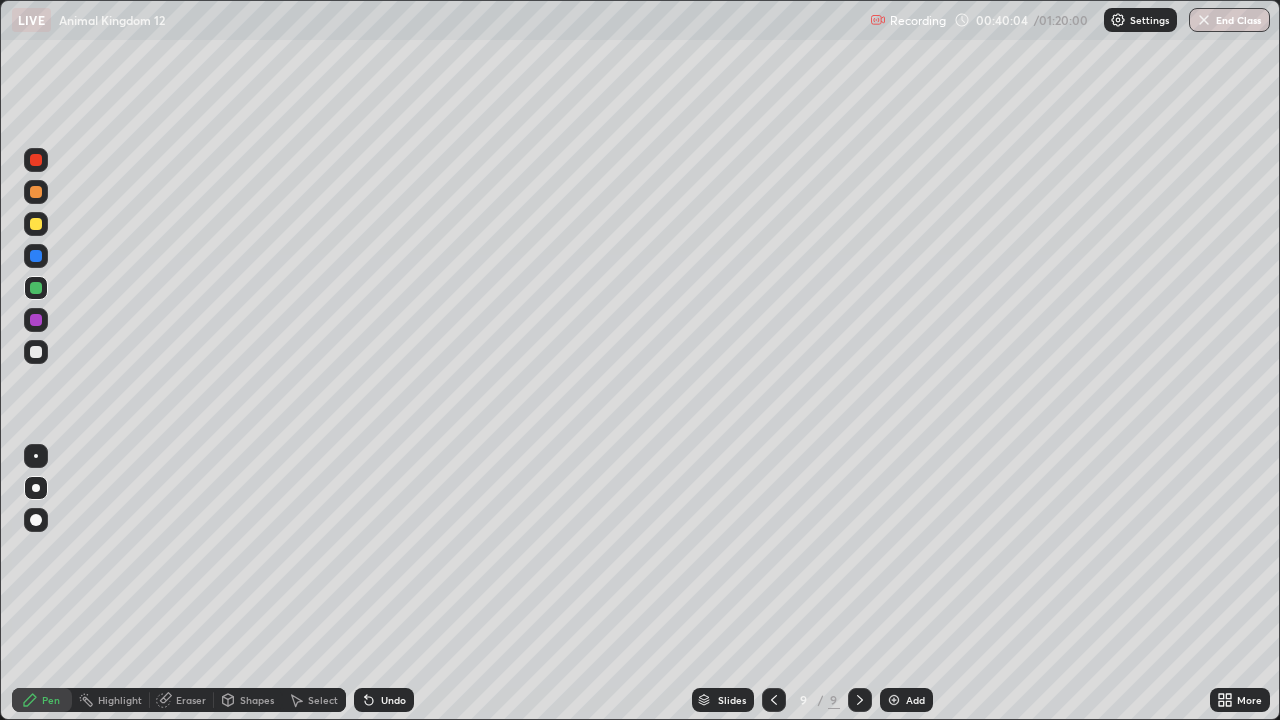 click on "Add" at bounding box center (906, 700) 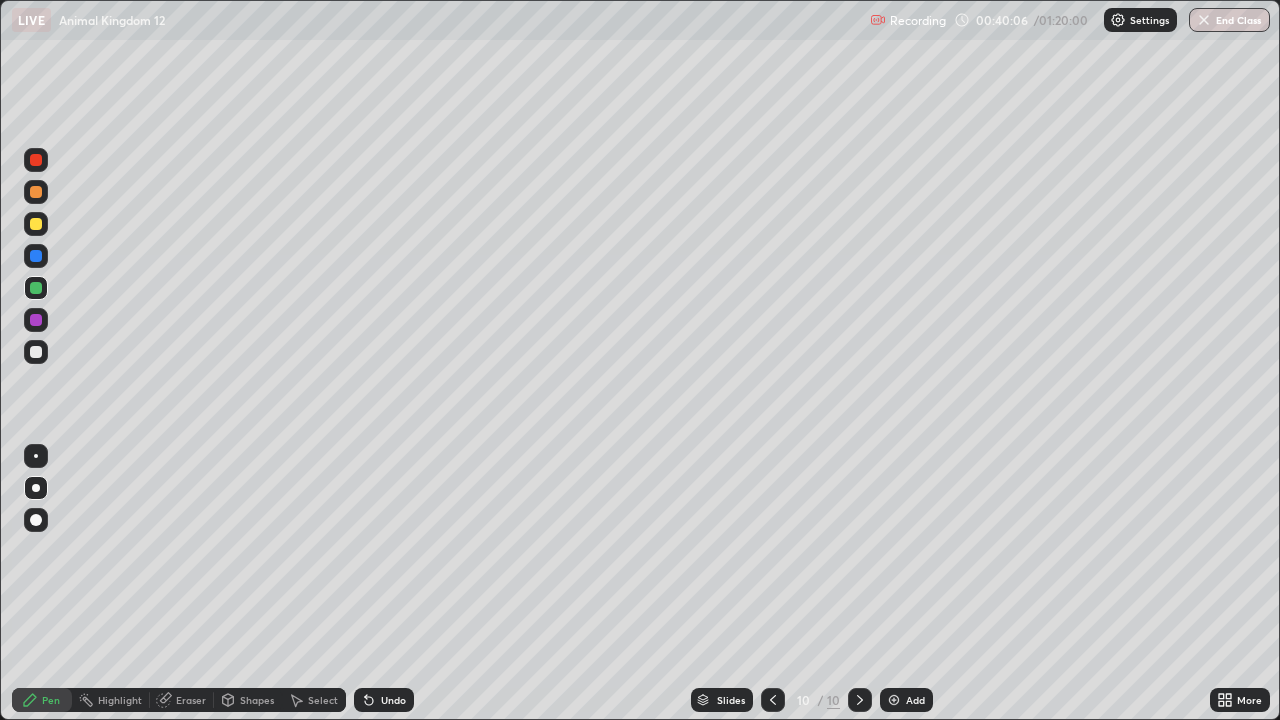 click on "Pen" at bounding box center (42, 700) 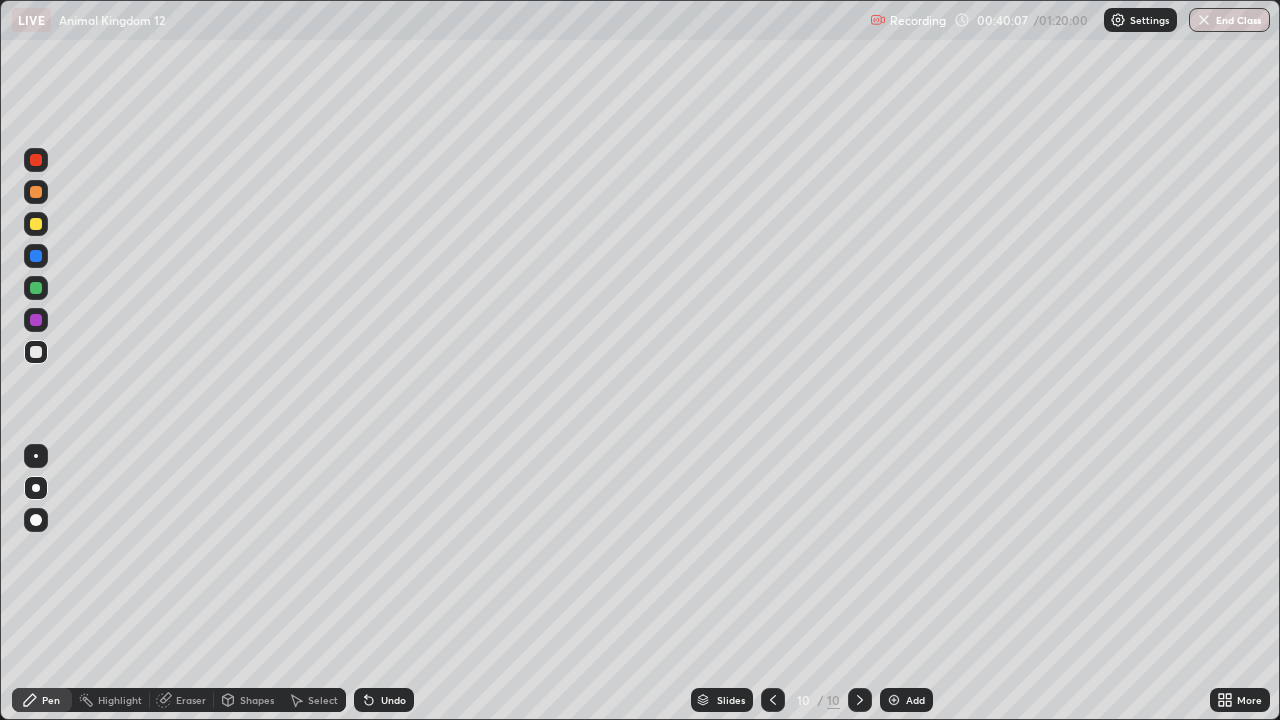 click at bounding box center (36, 352) 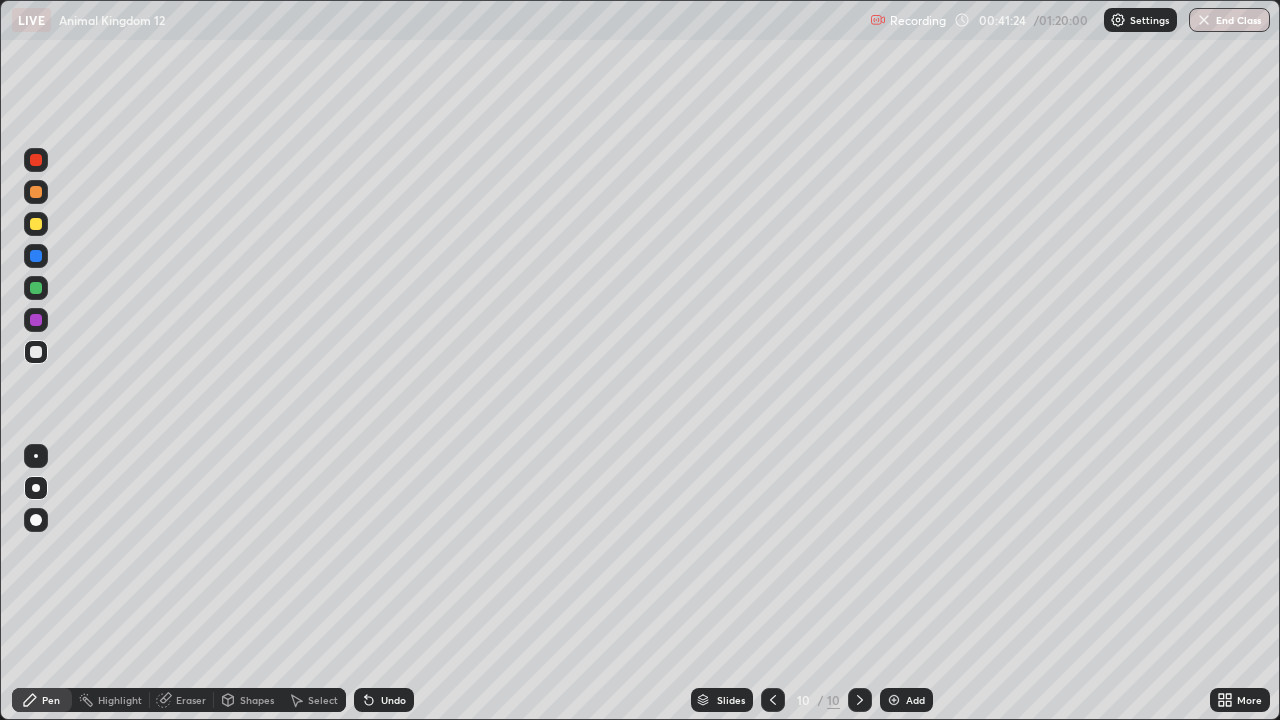 click on "Pen" at bounding box center (42, 700) 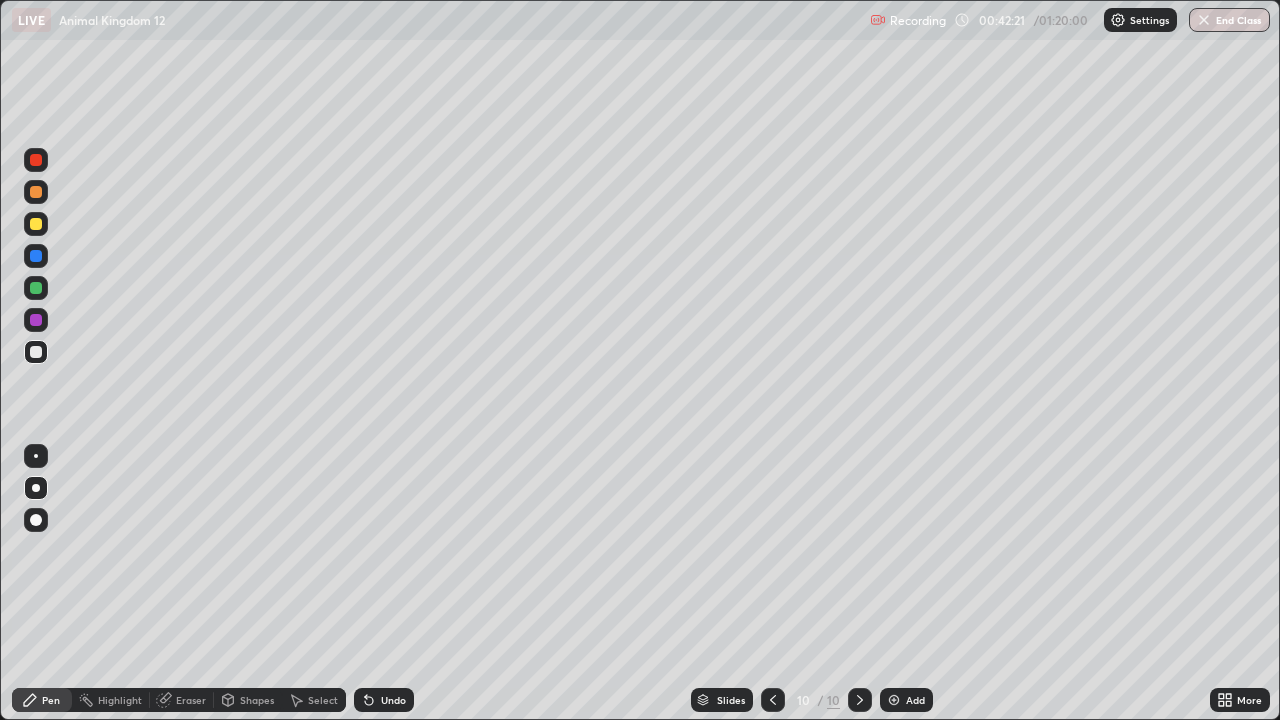 click 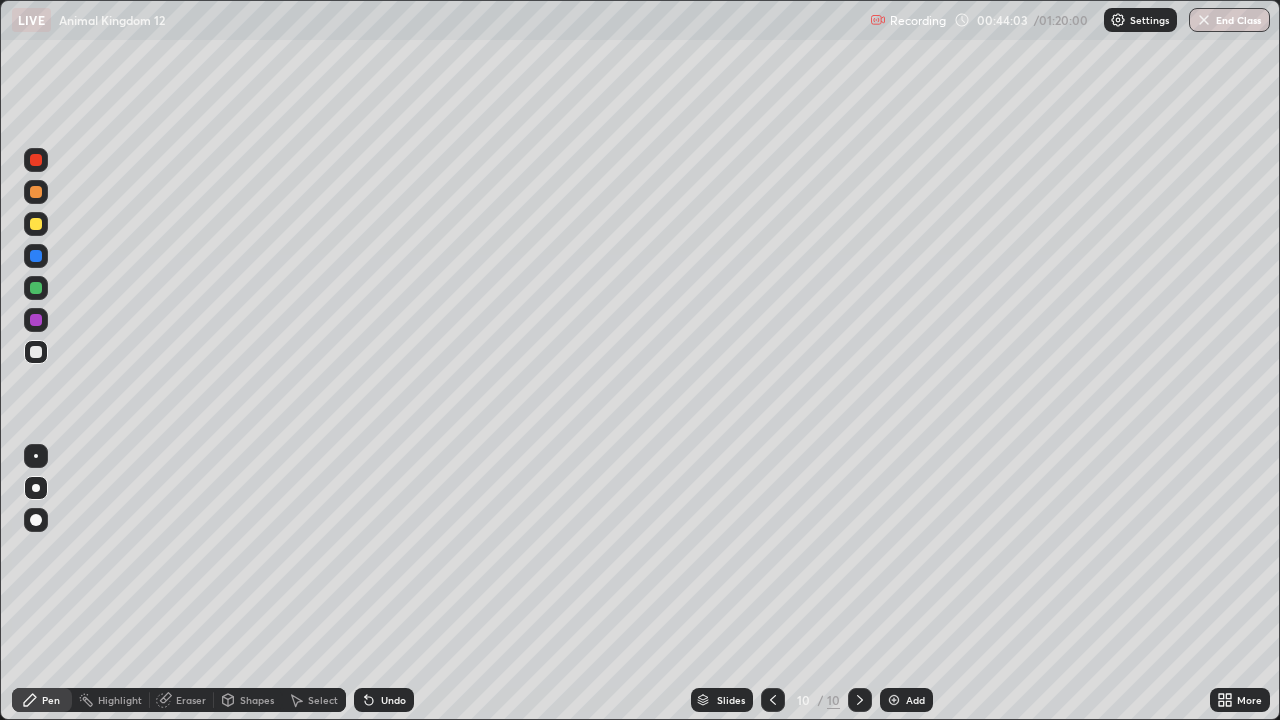 click at bounding box center (894, 700) 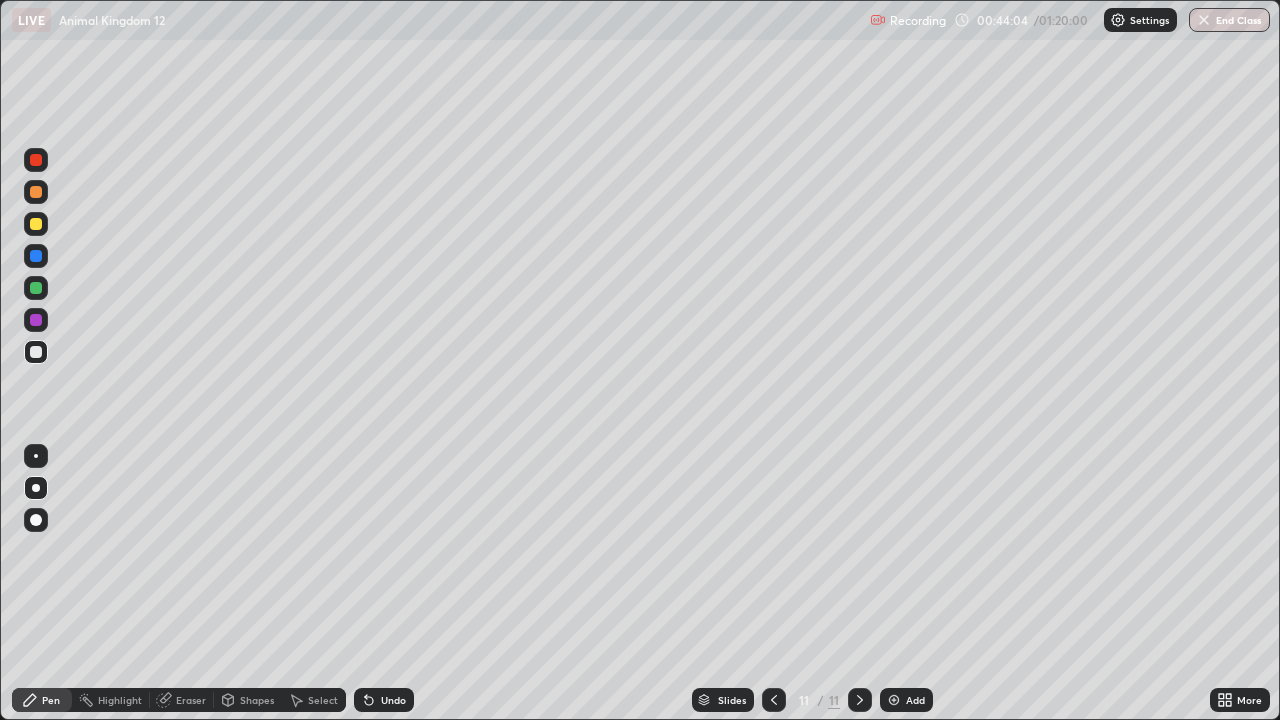 click 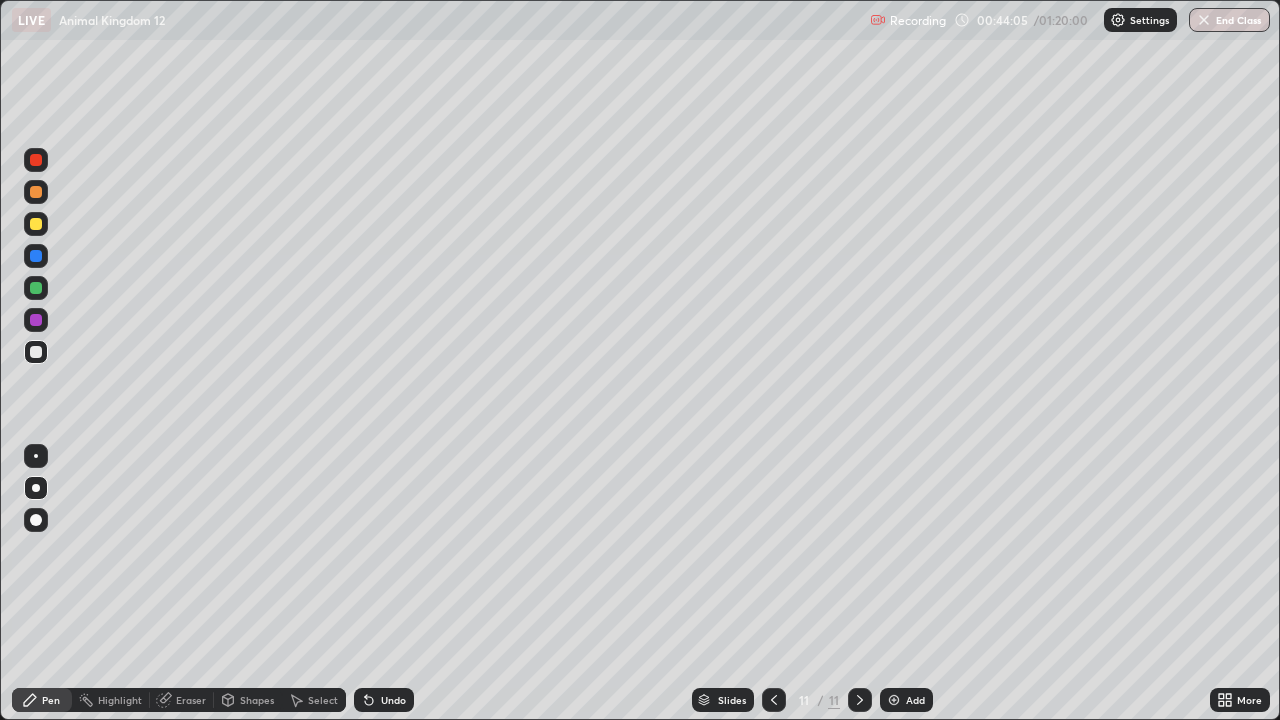 click at bounding box center [36, 320] 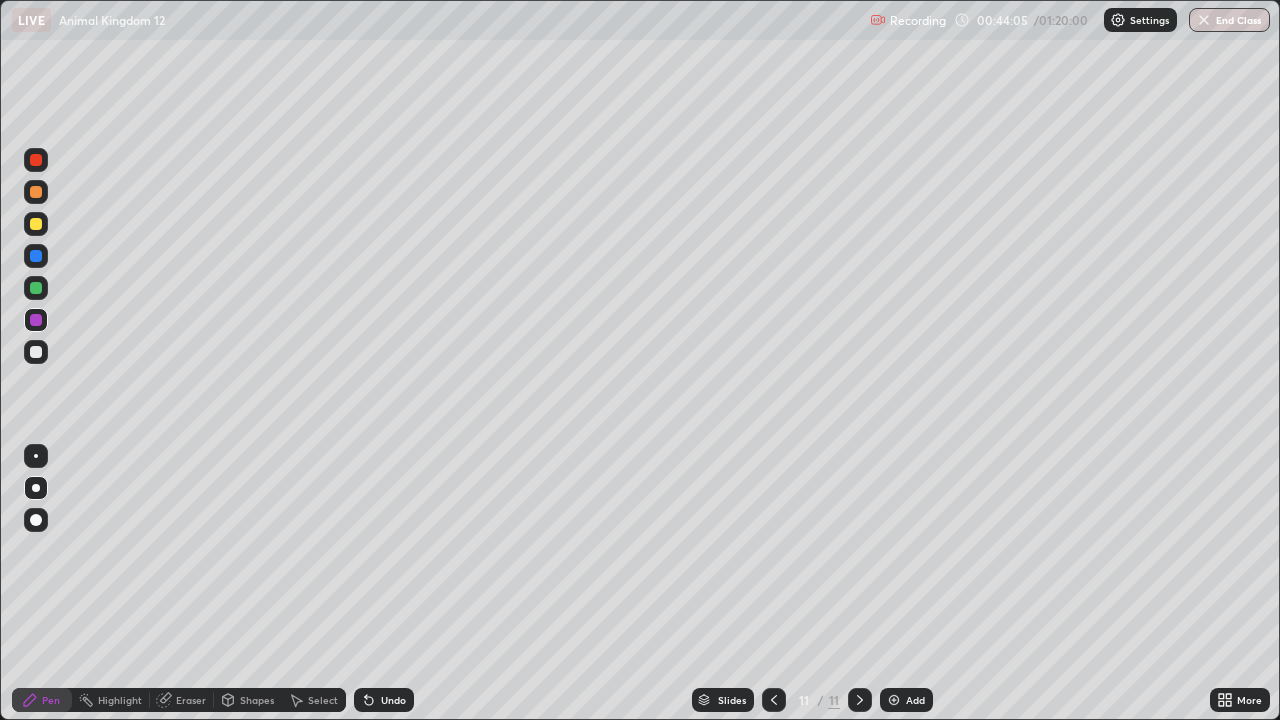 click at bounding box center [36, 320] 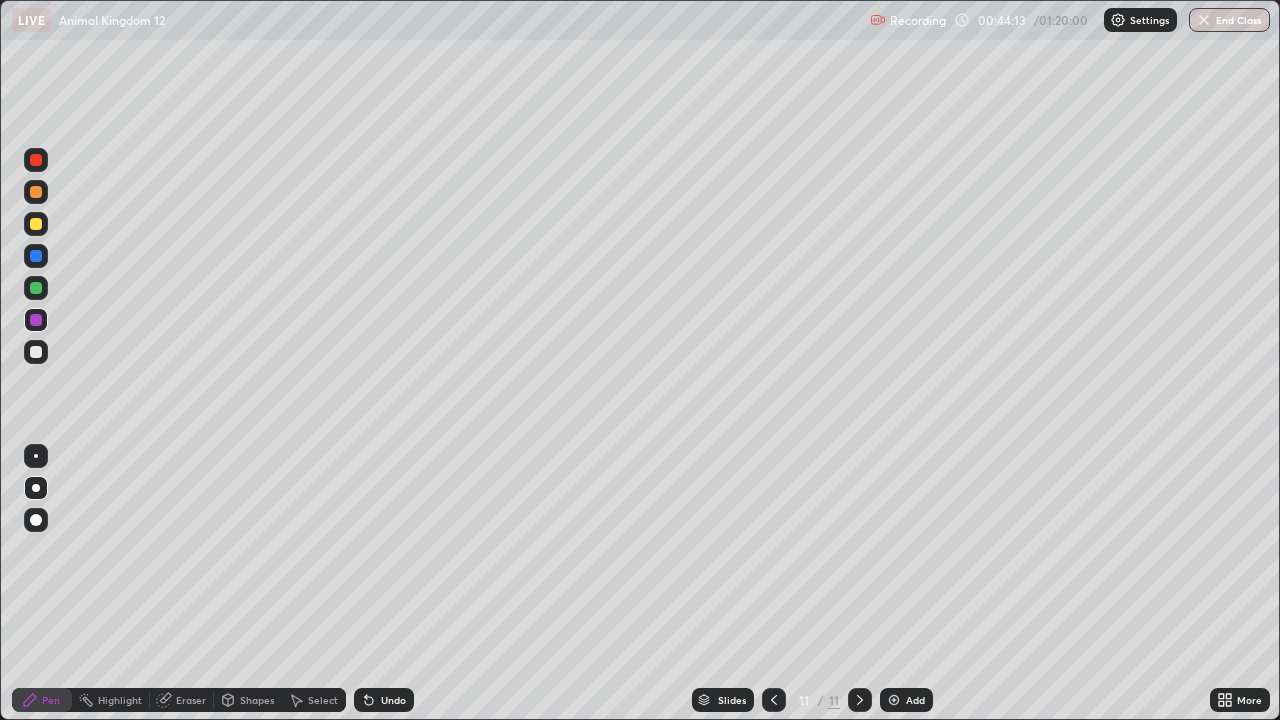 click at bounding box center (36, 352) 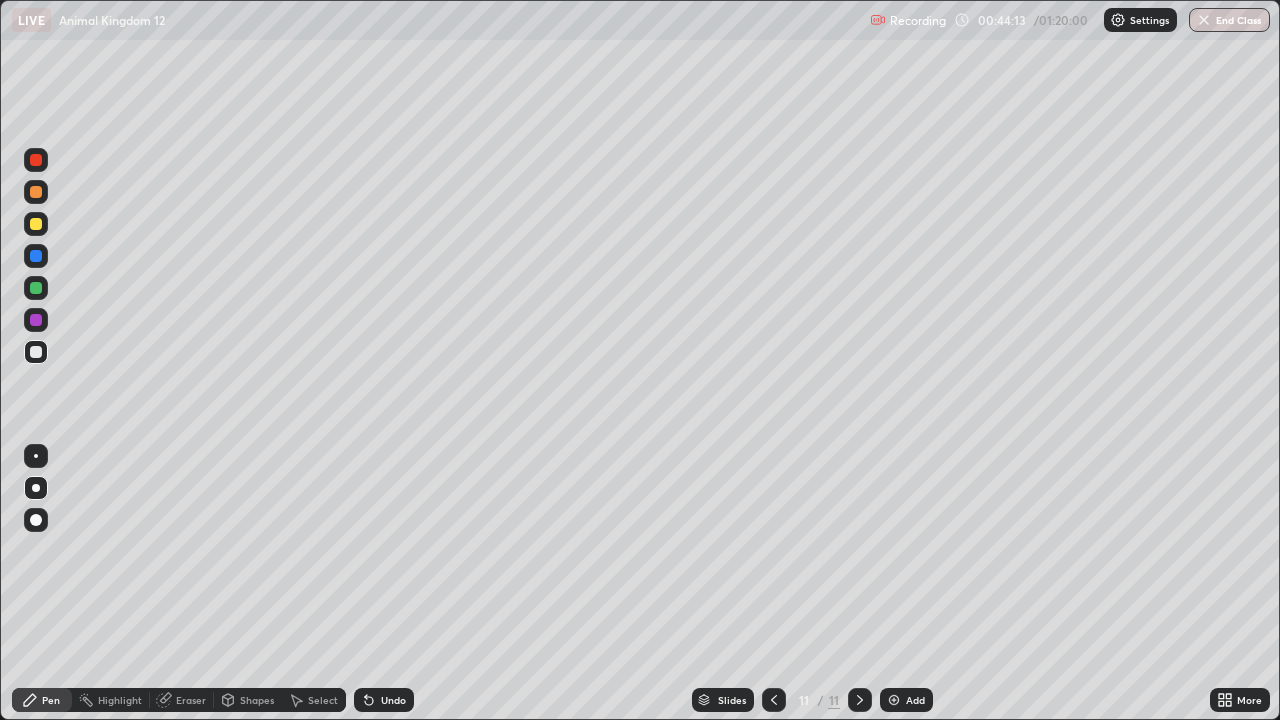 click at bounding box center [36, 352] 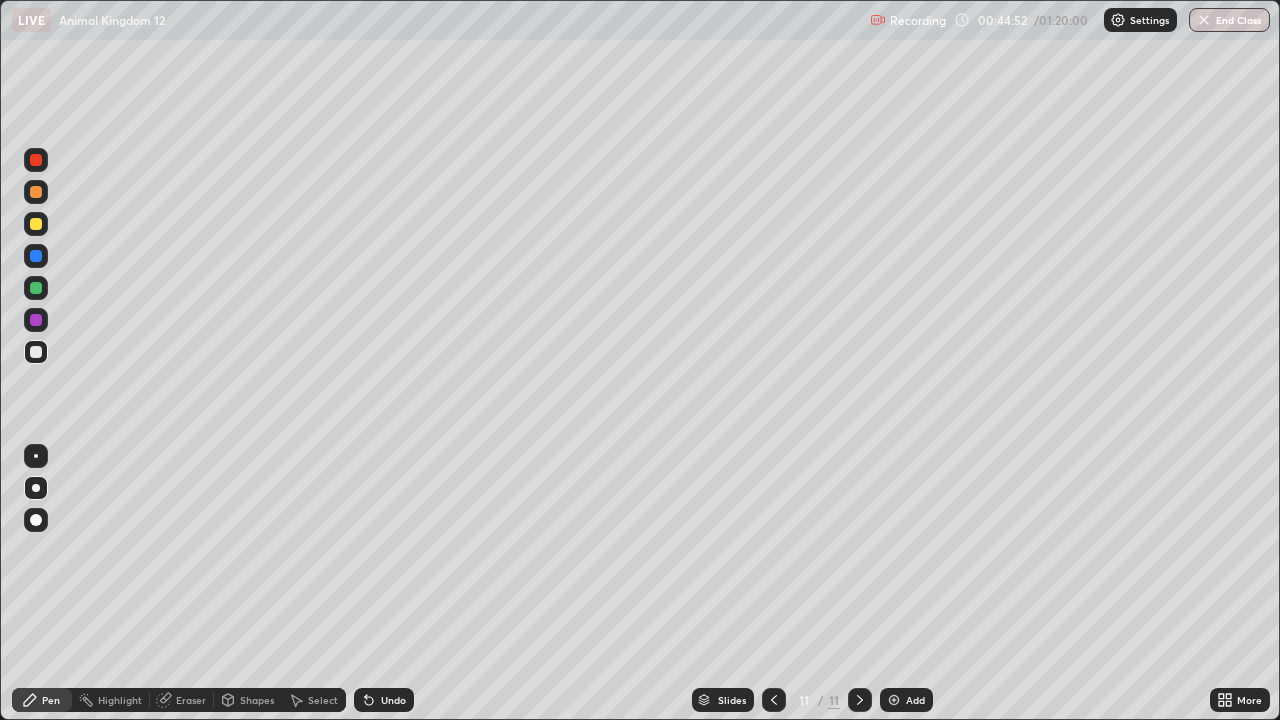 click on "Shapes" at bounding box center [248, 700] 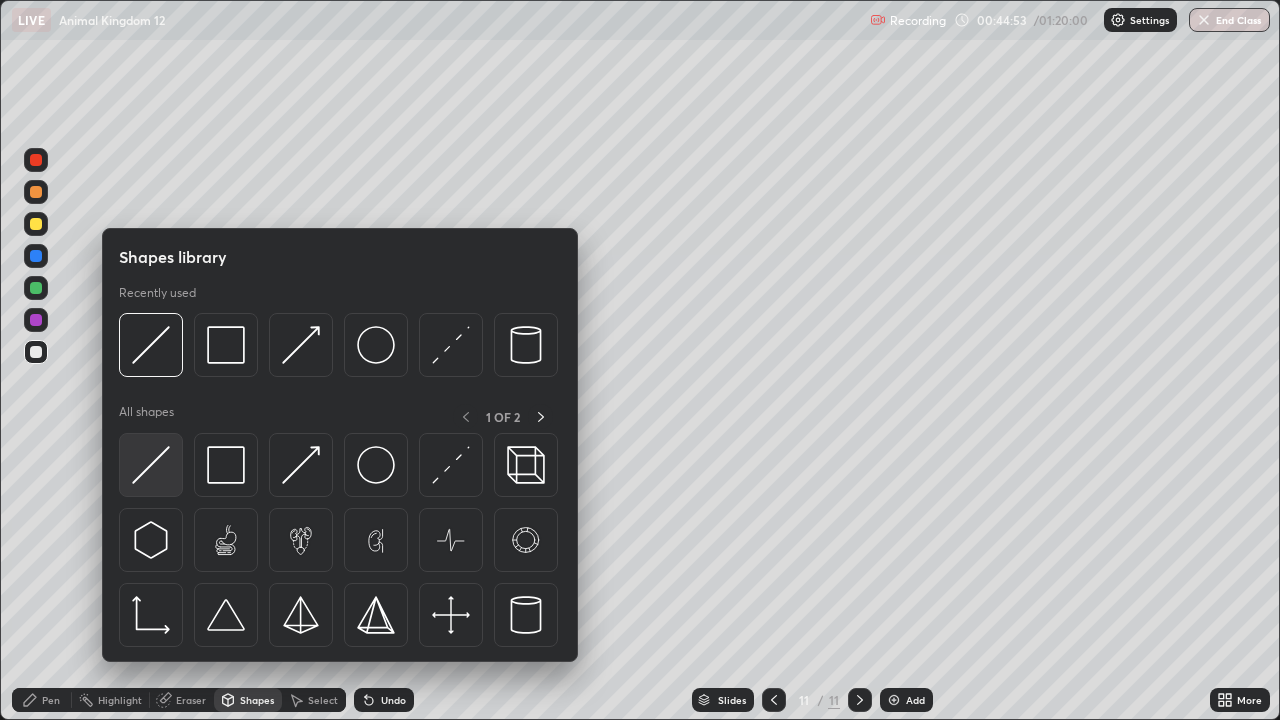 click at bounding box center (151, 465) 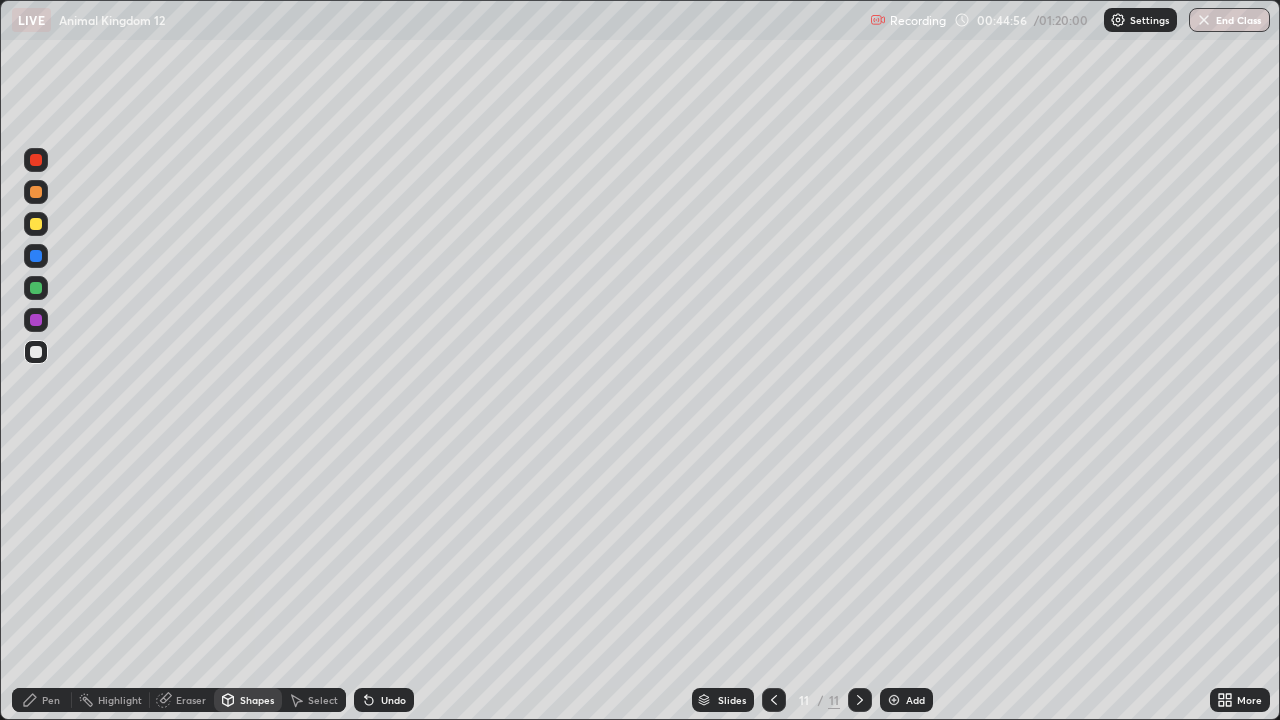 click on "Pen" at bounding box center (42, 700) 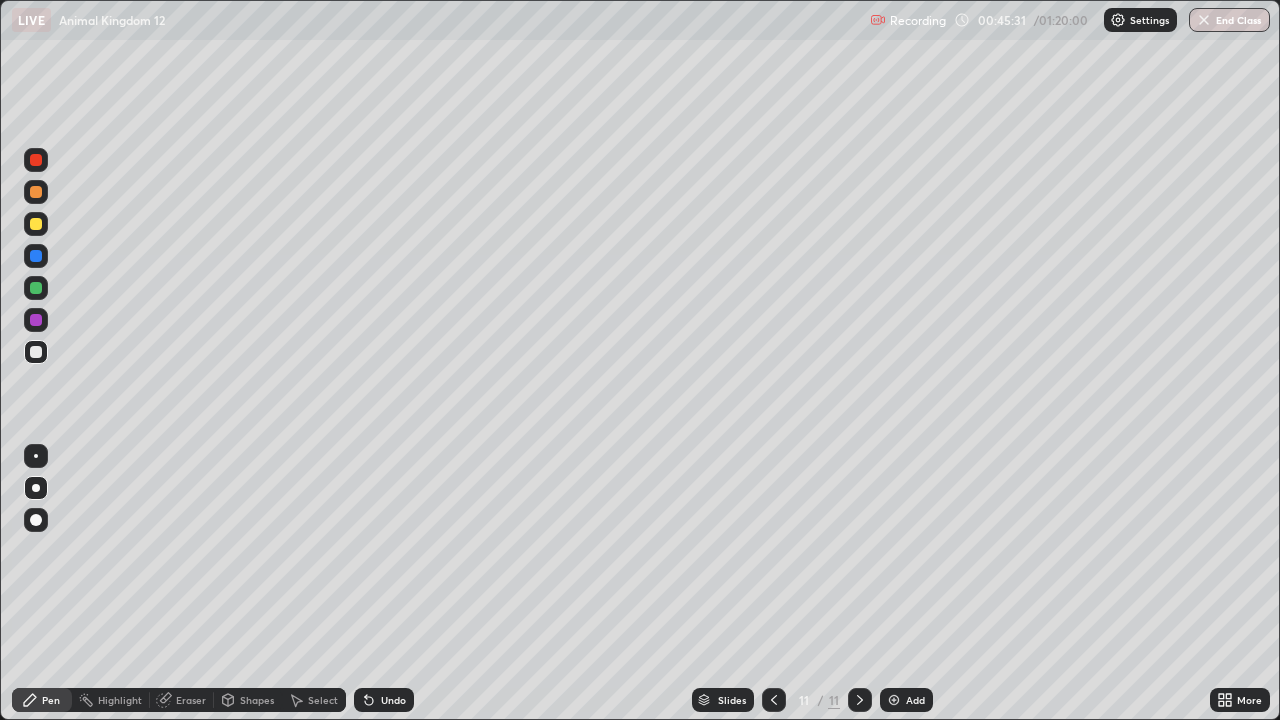 click on "Undo" at bounding box center [393, 700] 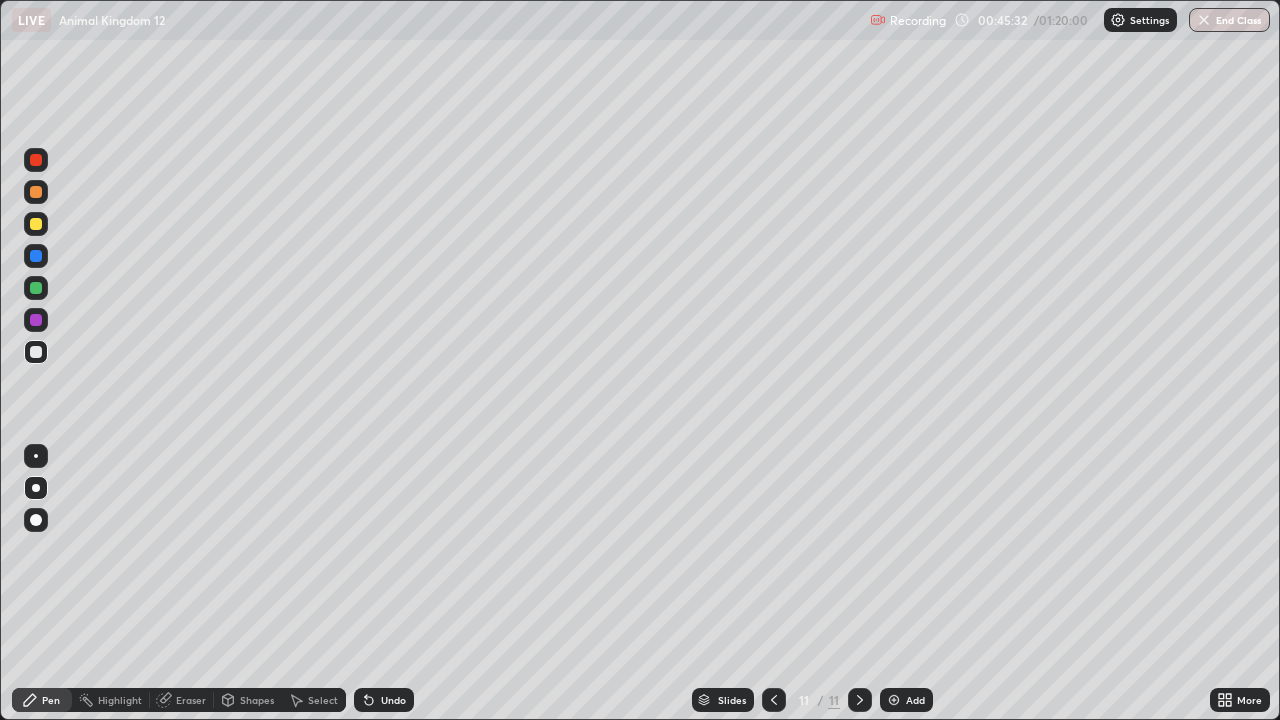 click on "Undo" at bounding box center (393, 700) 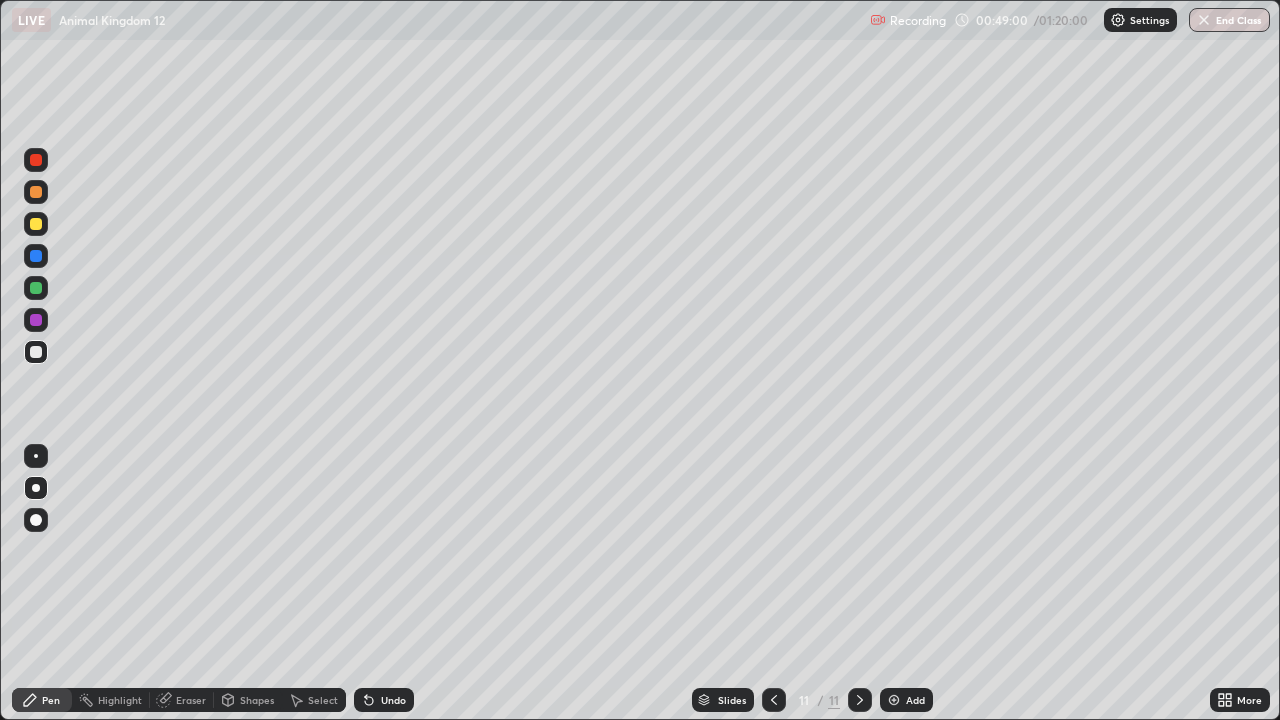 click 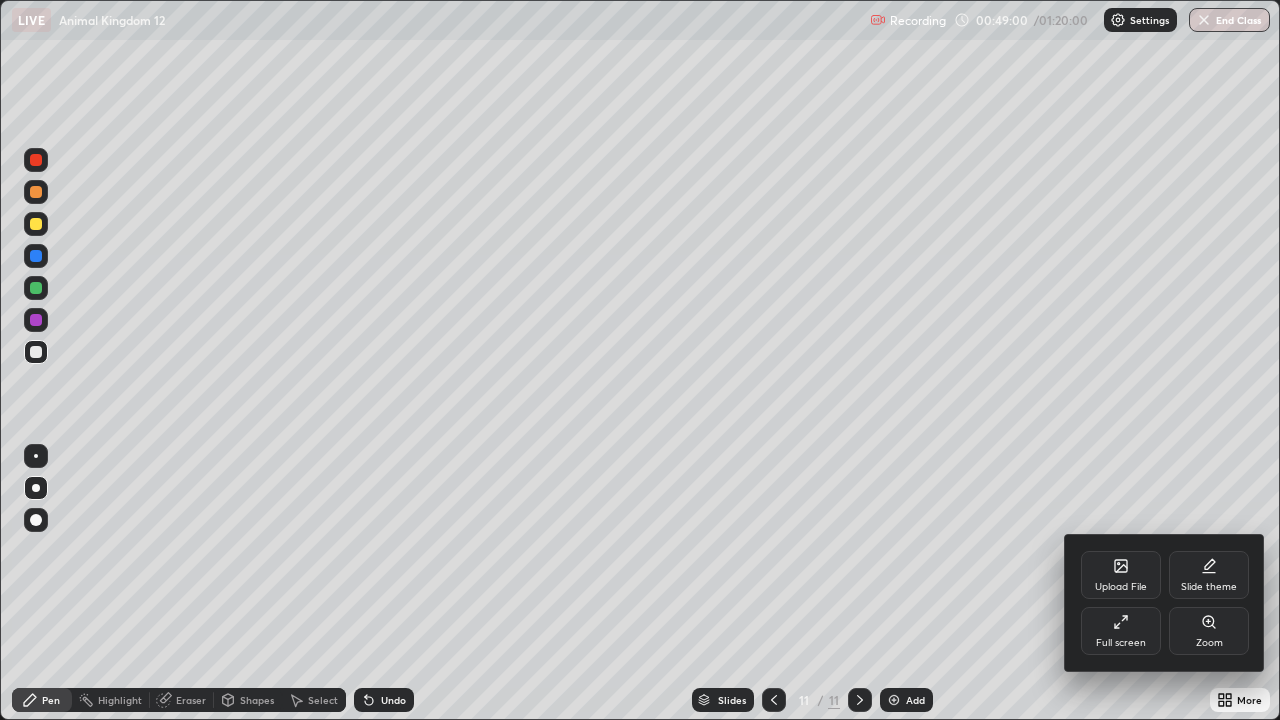 click on "Full screen" at bounding box center [1121, 631] 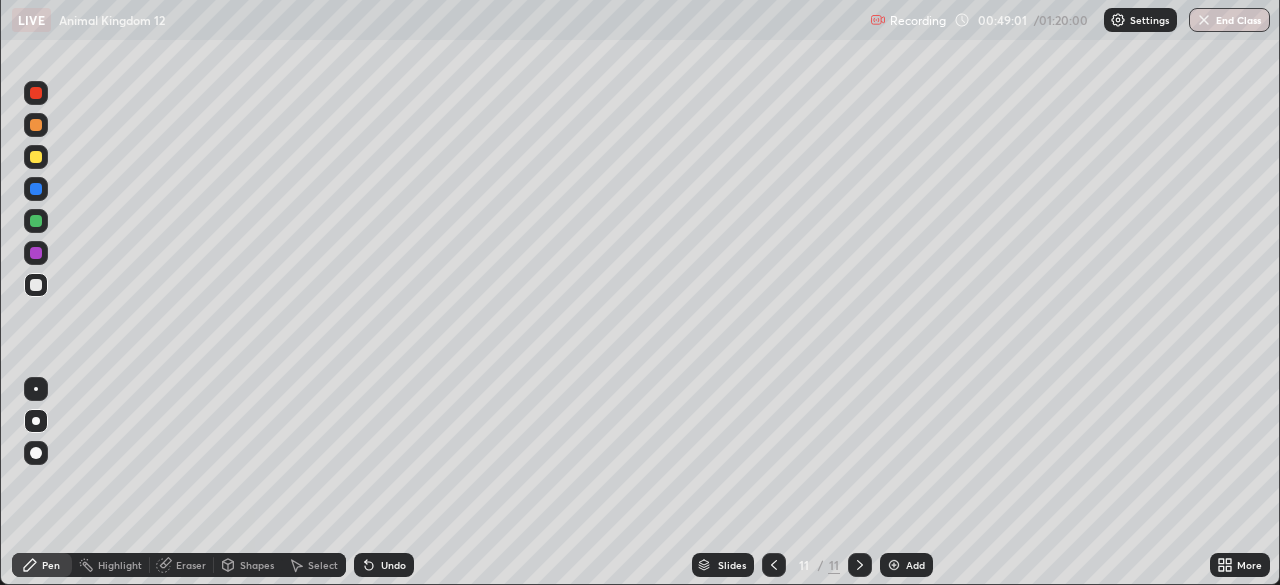 scroll, scrollTop: 585, scrollLeft: 1280, axis: both 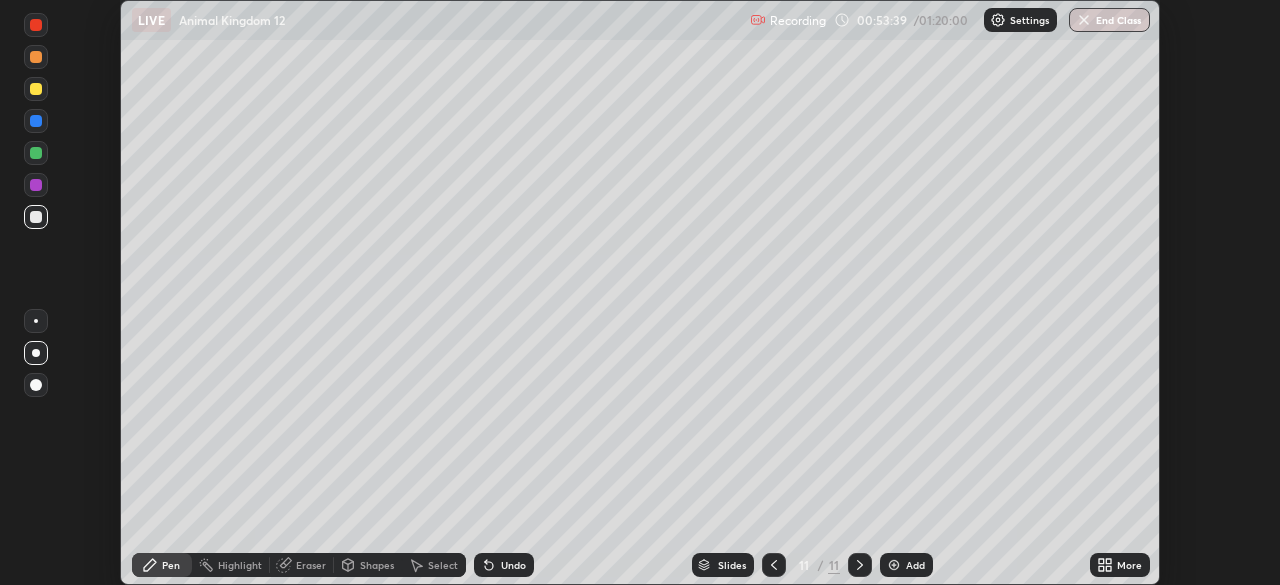 click on "Add" at bounding box center (915, 565) 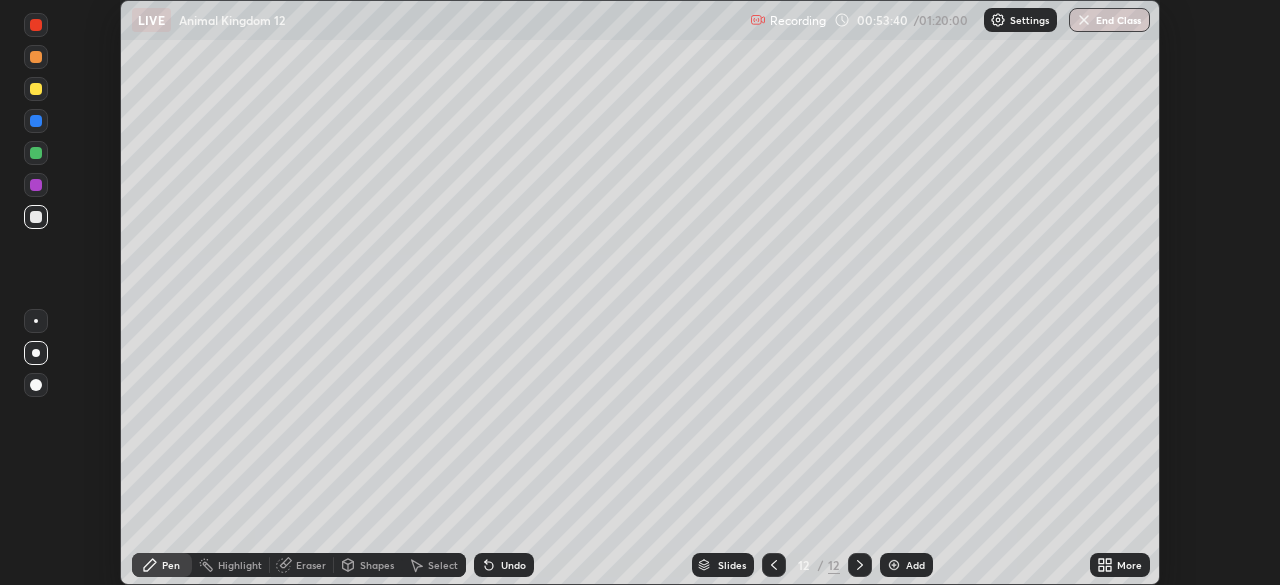 click 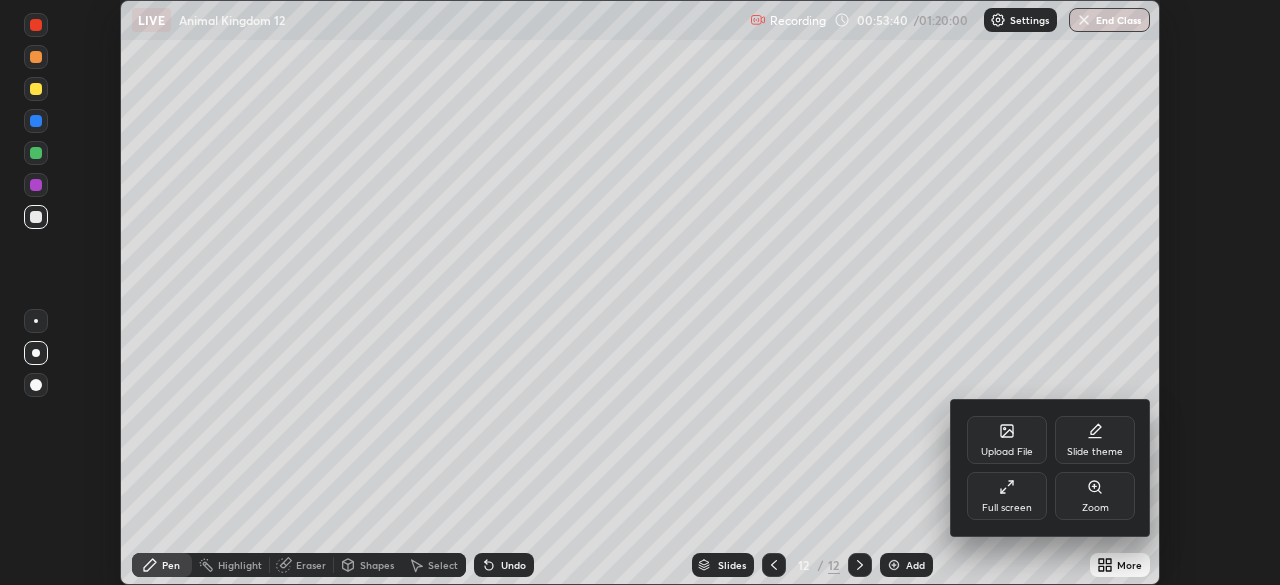 click on "Full screen" at bounding box center [1007, 496] 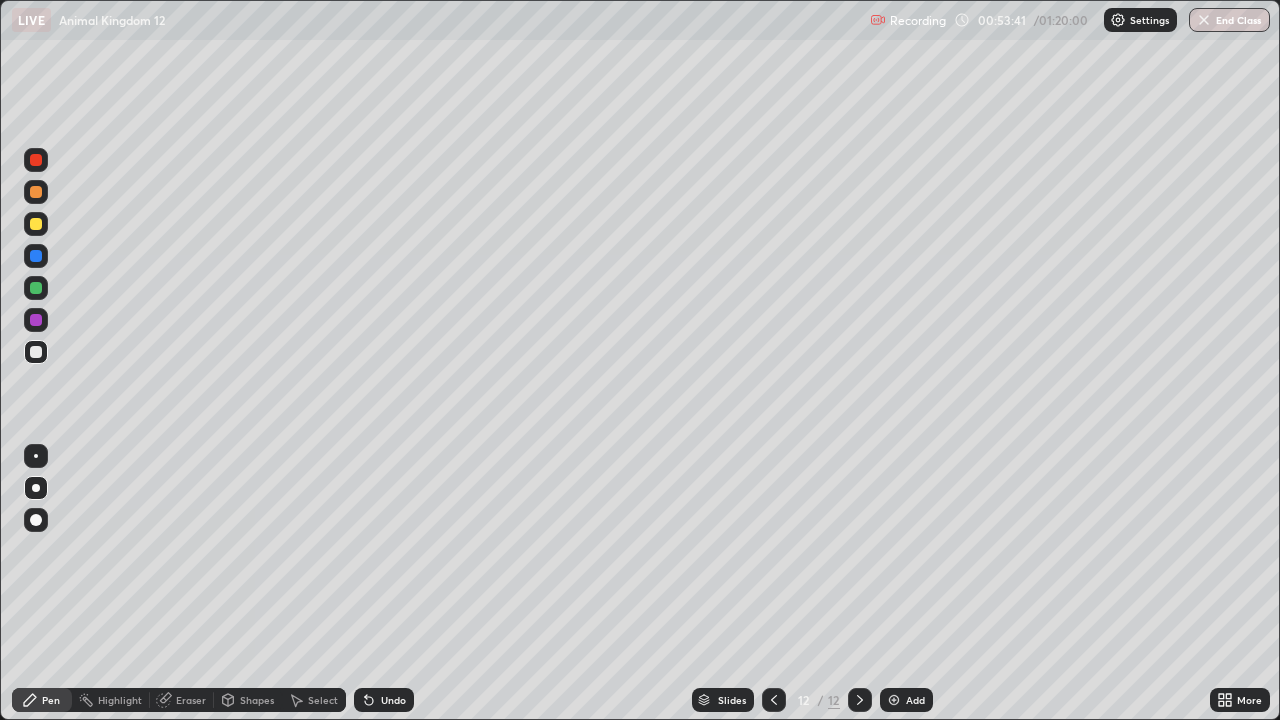 scroll, scrollTop: 99280, scrollLeft: 98720, axis: both 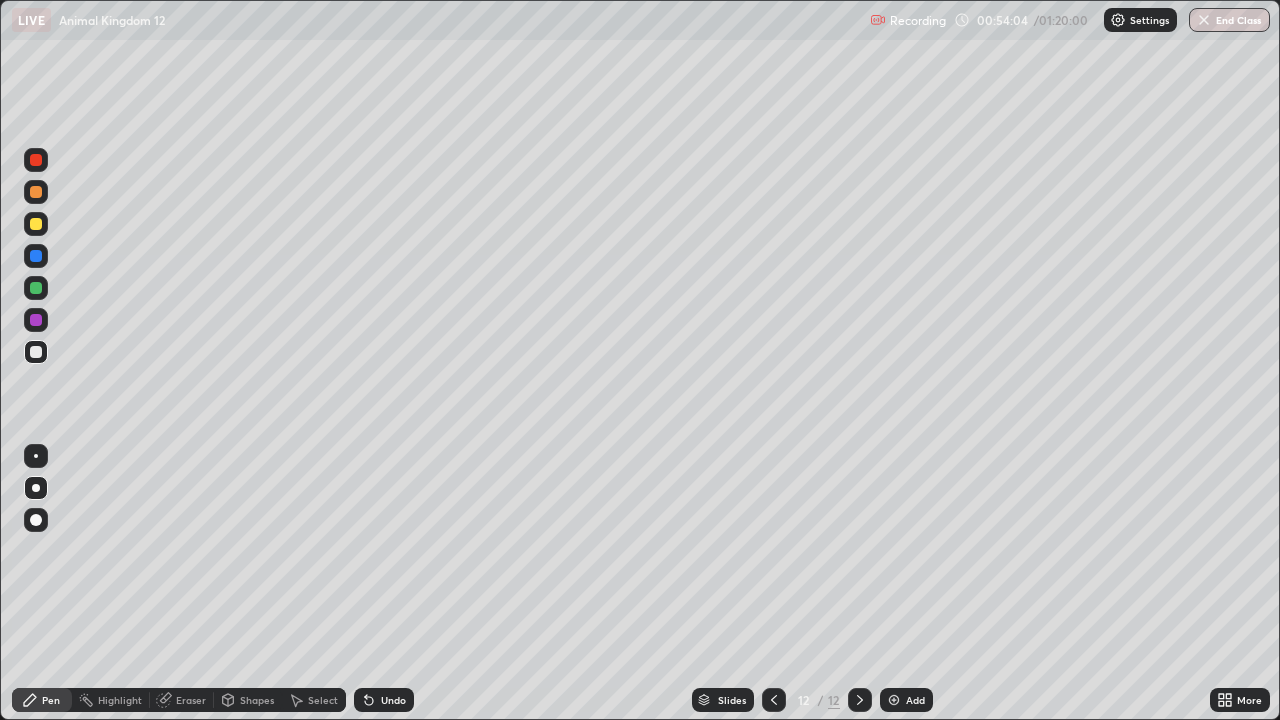 click on "Pen" at bounding box center [51, 700] 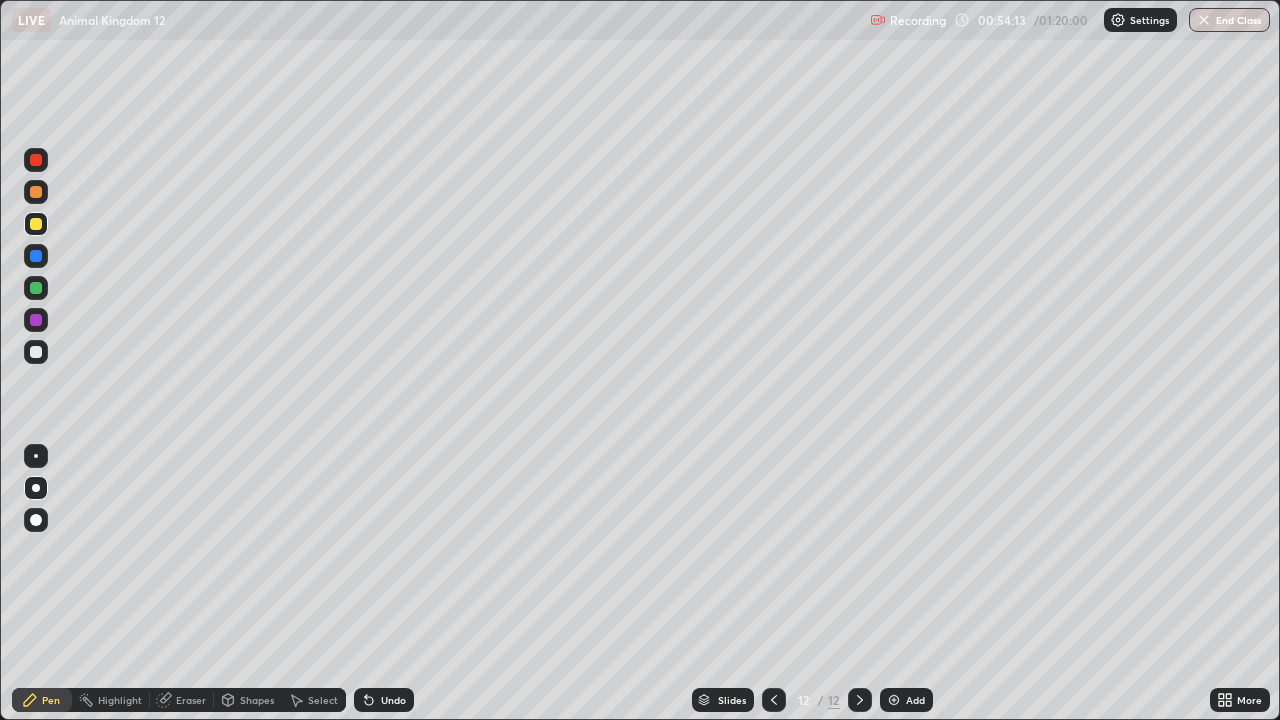 click at bounding box center (36, 352) 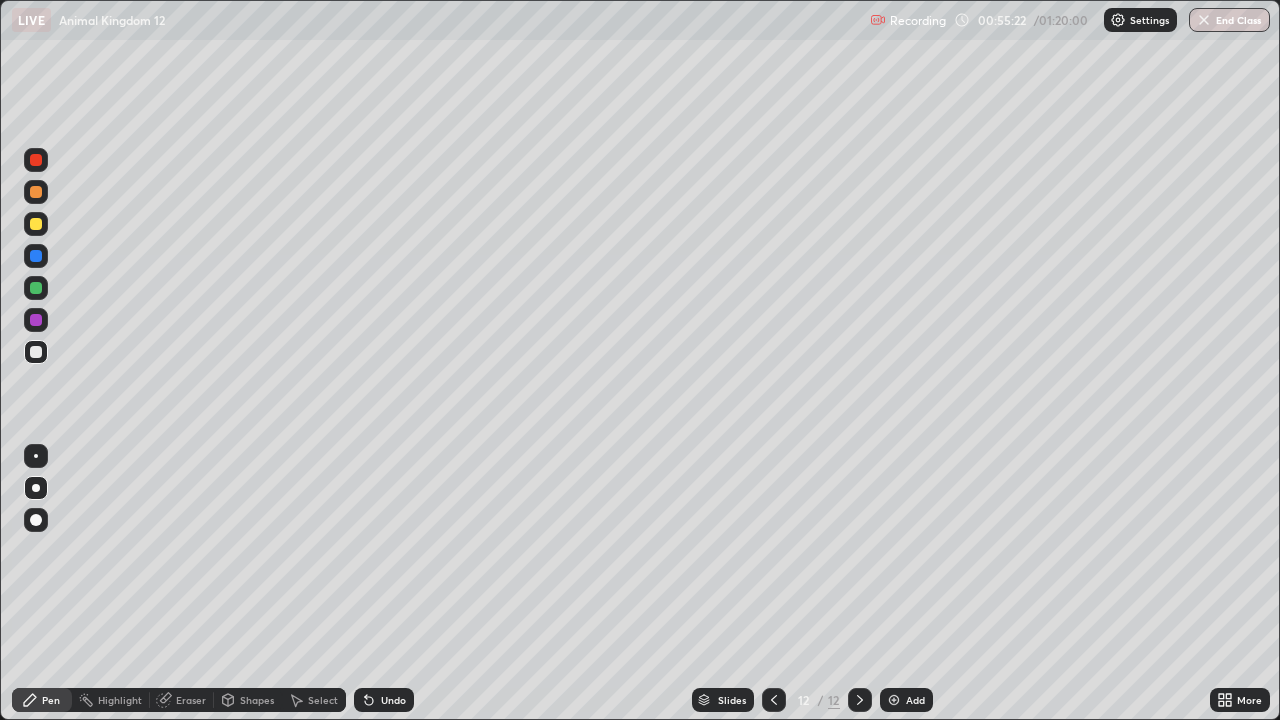 click at bounding box center [36, 288] 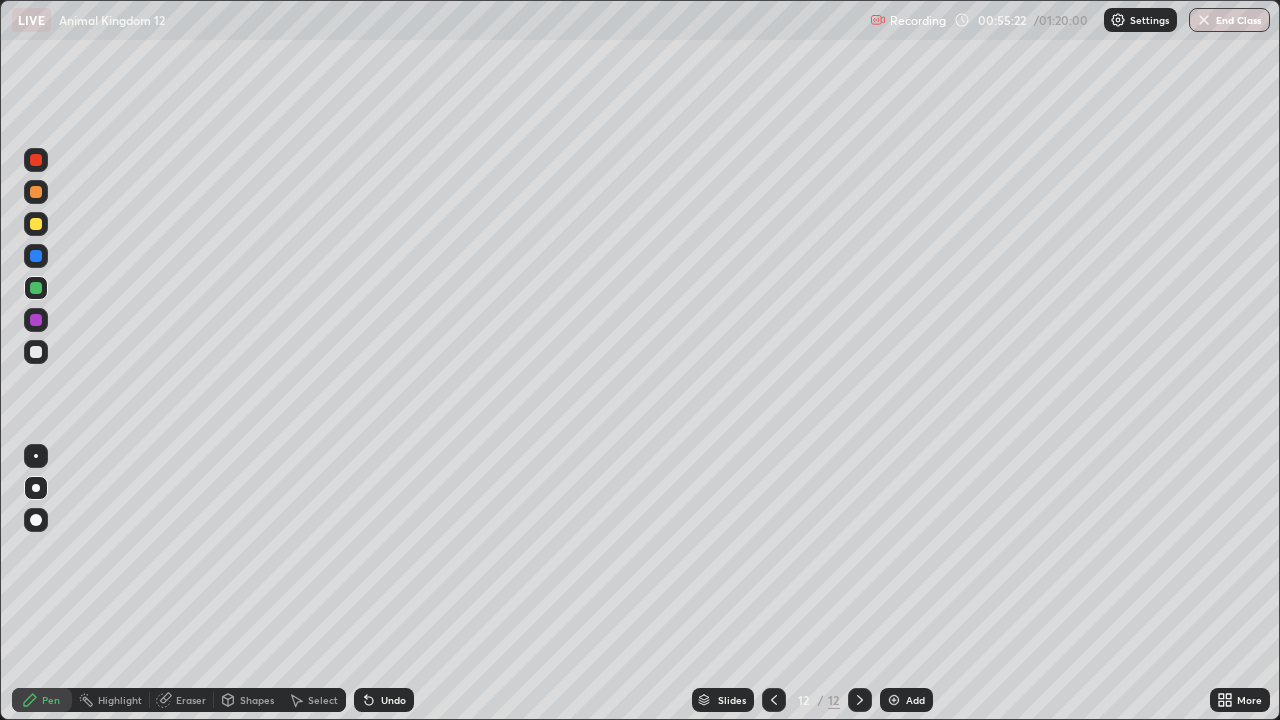 click at bounding box center (36, 288) 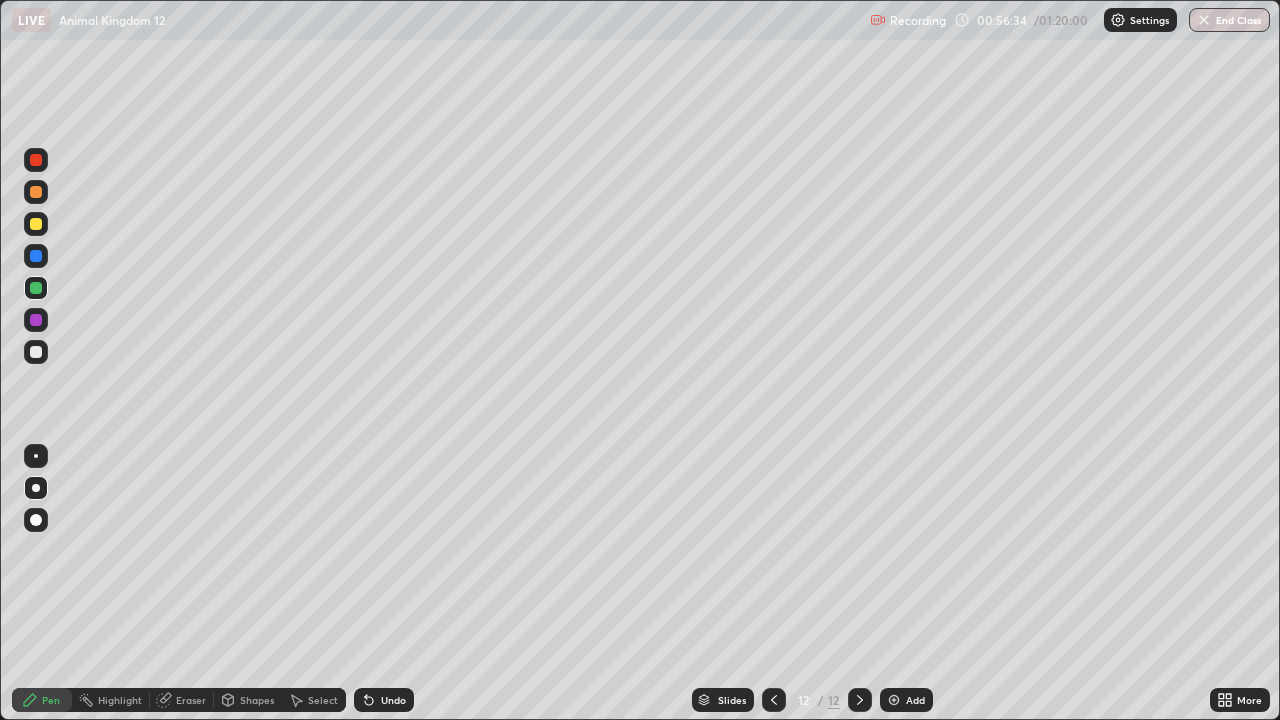 click at bounding box center [36, 352] 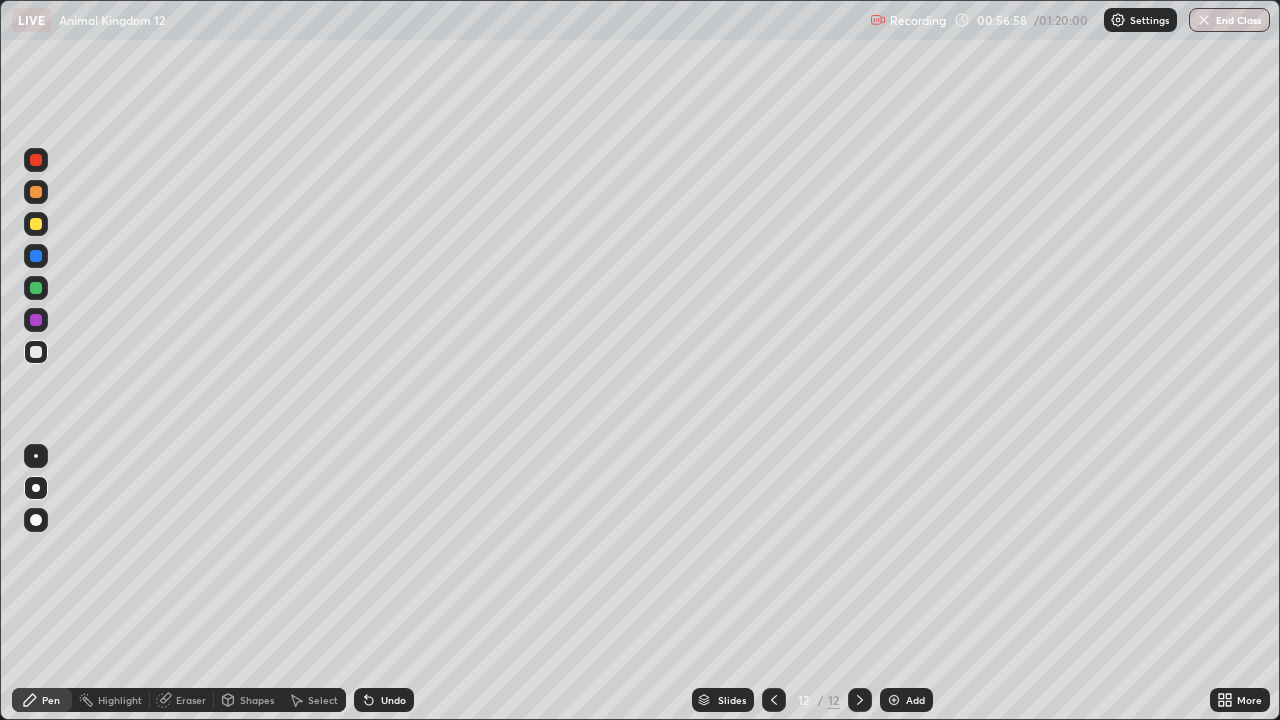 click at bounding box center [36, 320] 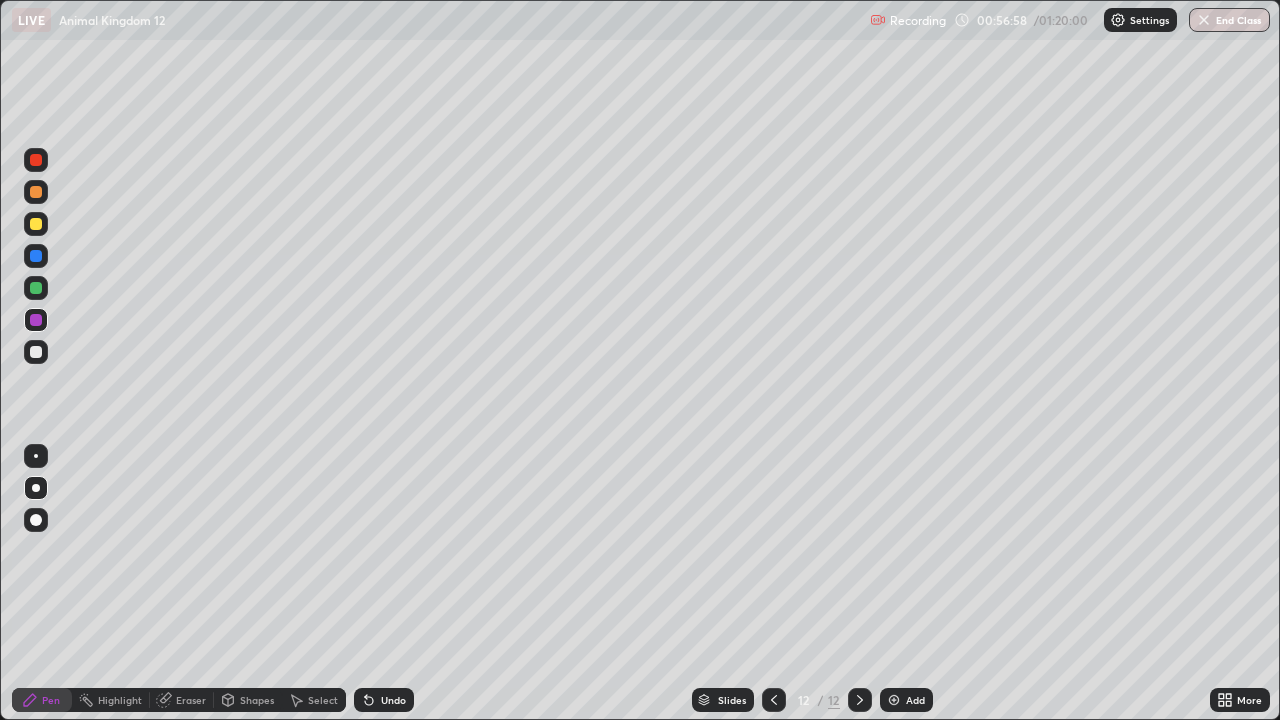click at bounding box center (36, 320) 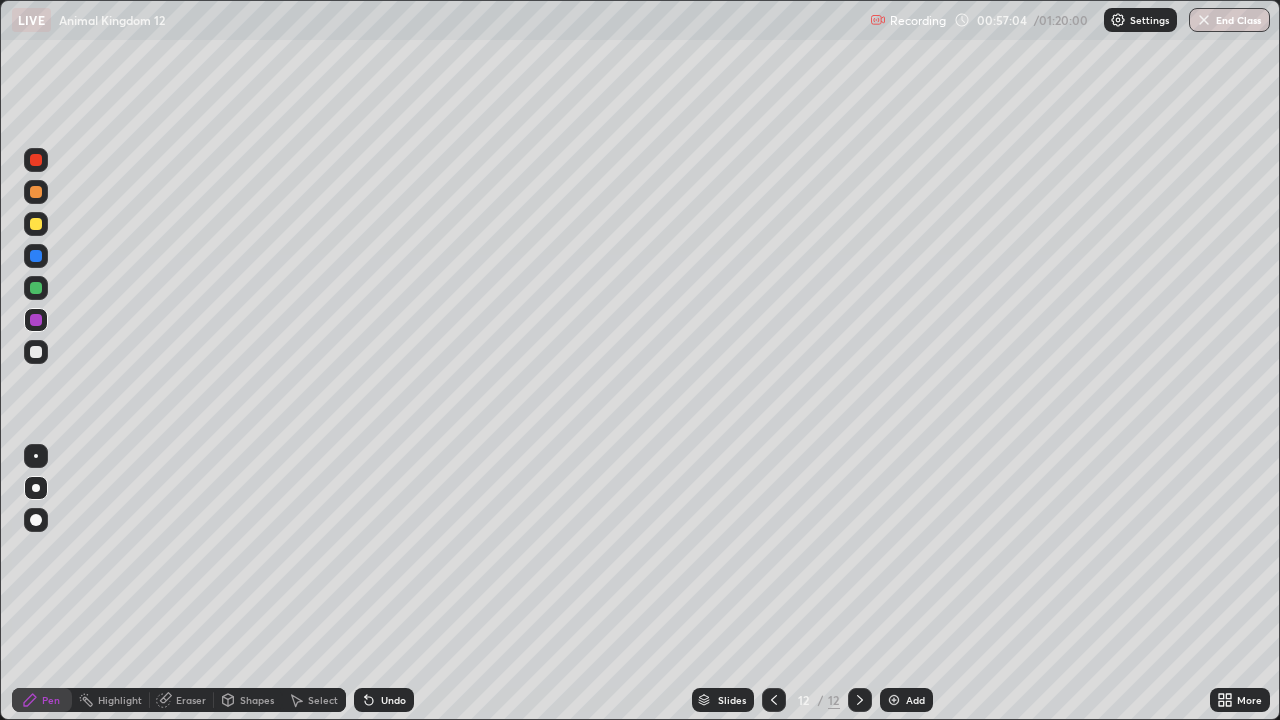 click at bounding box center (36, 352) 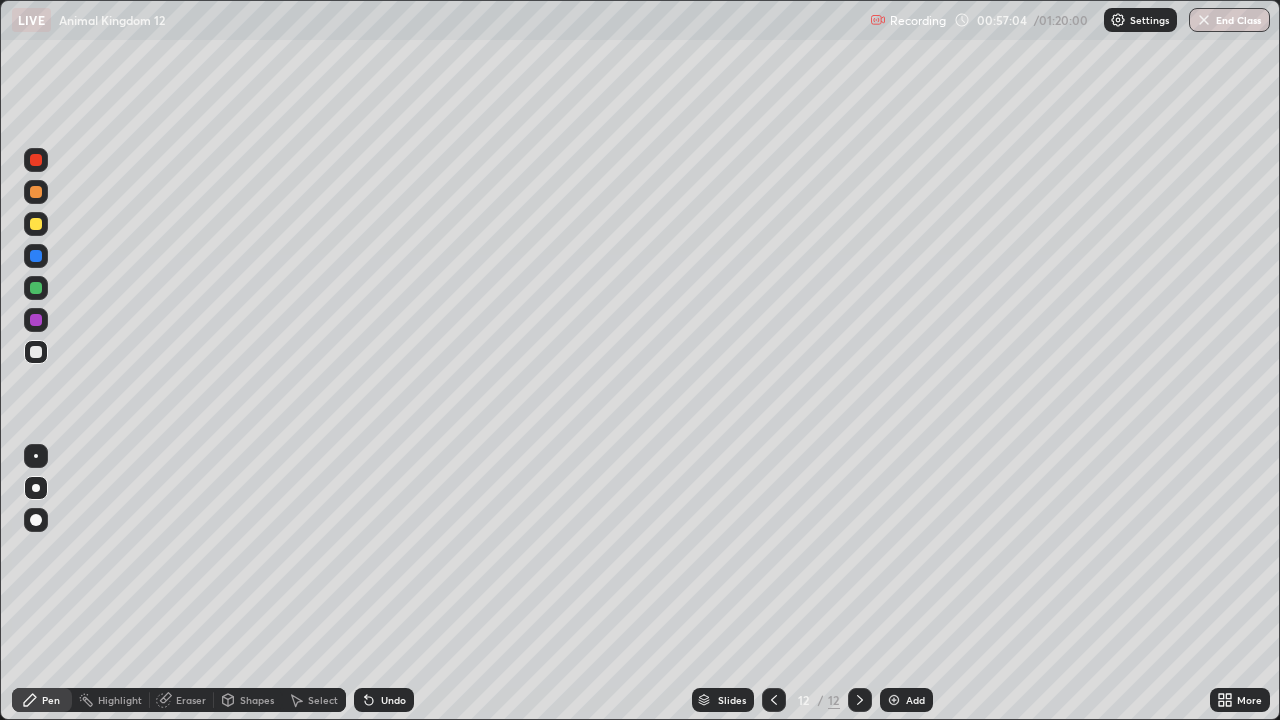 click at bounding box center [36, 352] 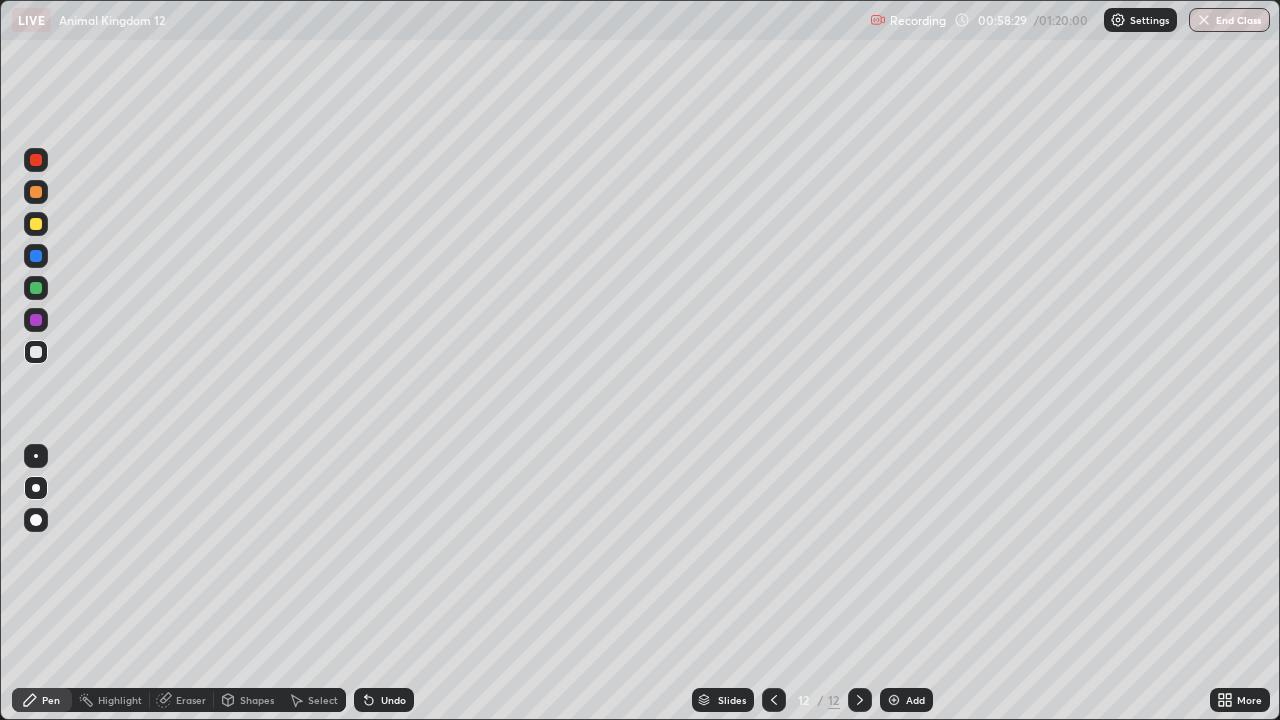 click at bounding box center [894, 700] 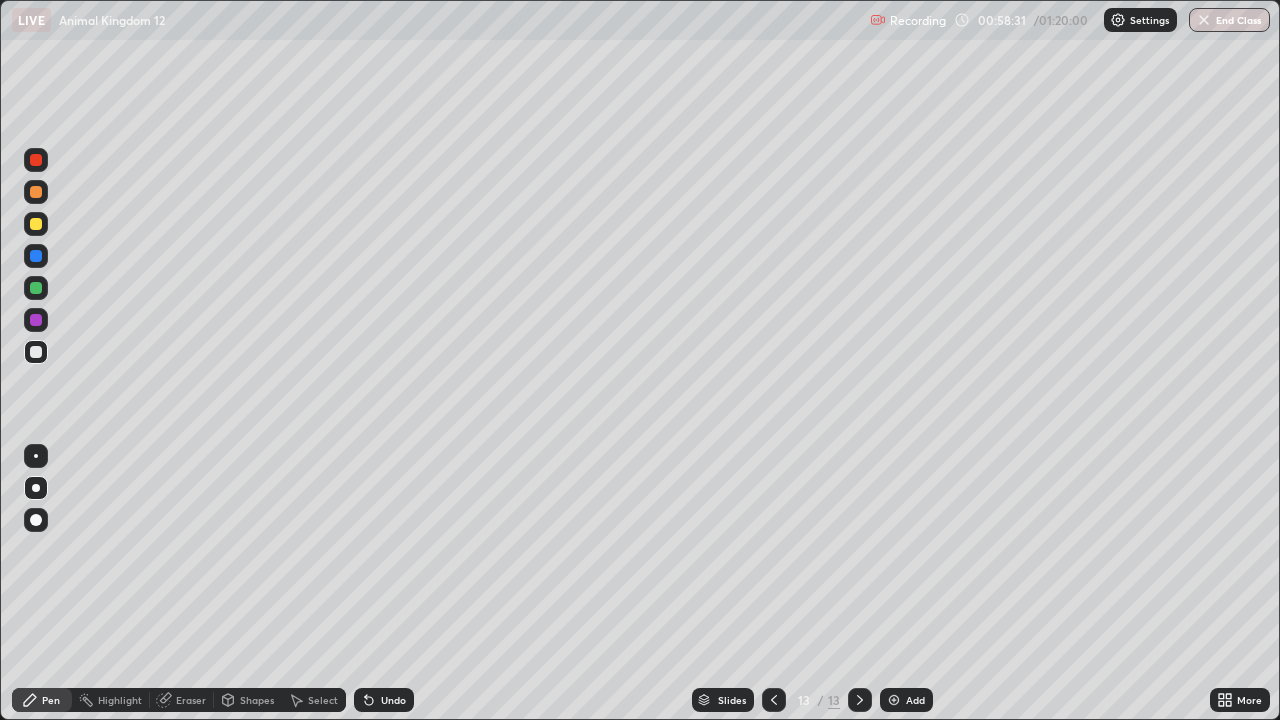 click at bounding box center (36, 224) 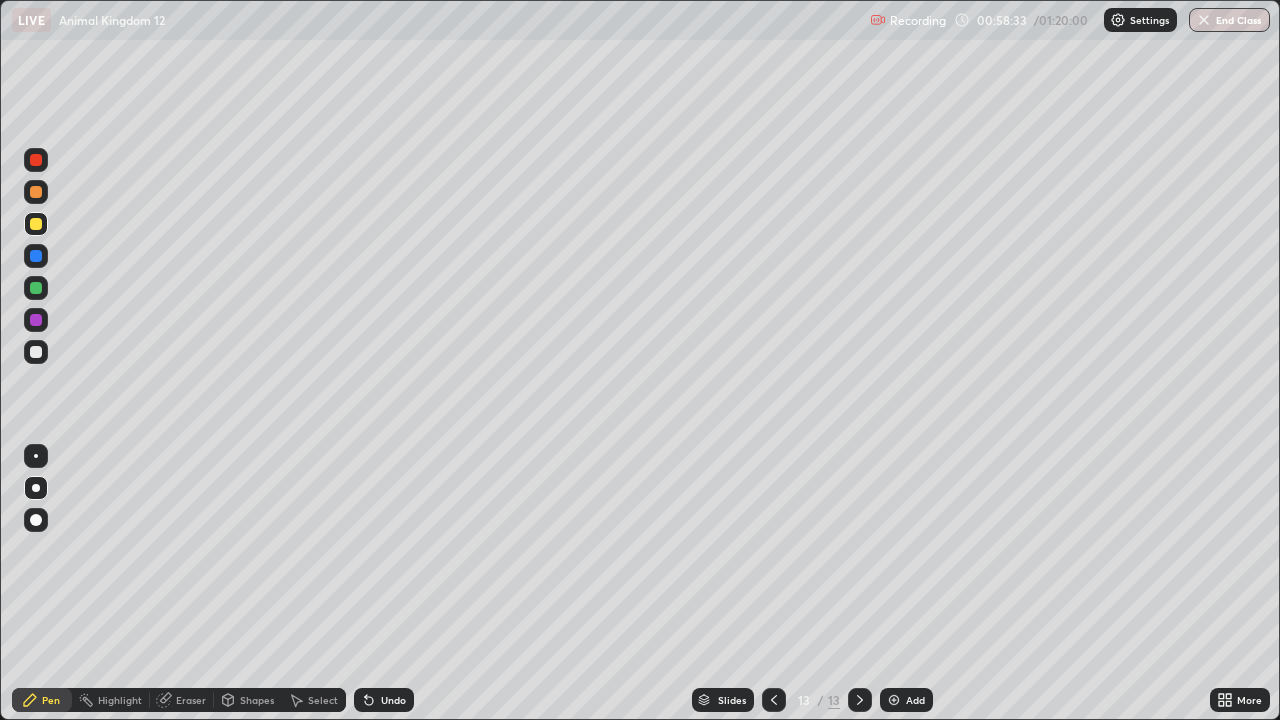 click at bounding box center [36, 352] 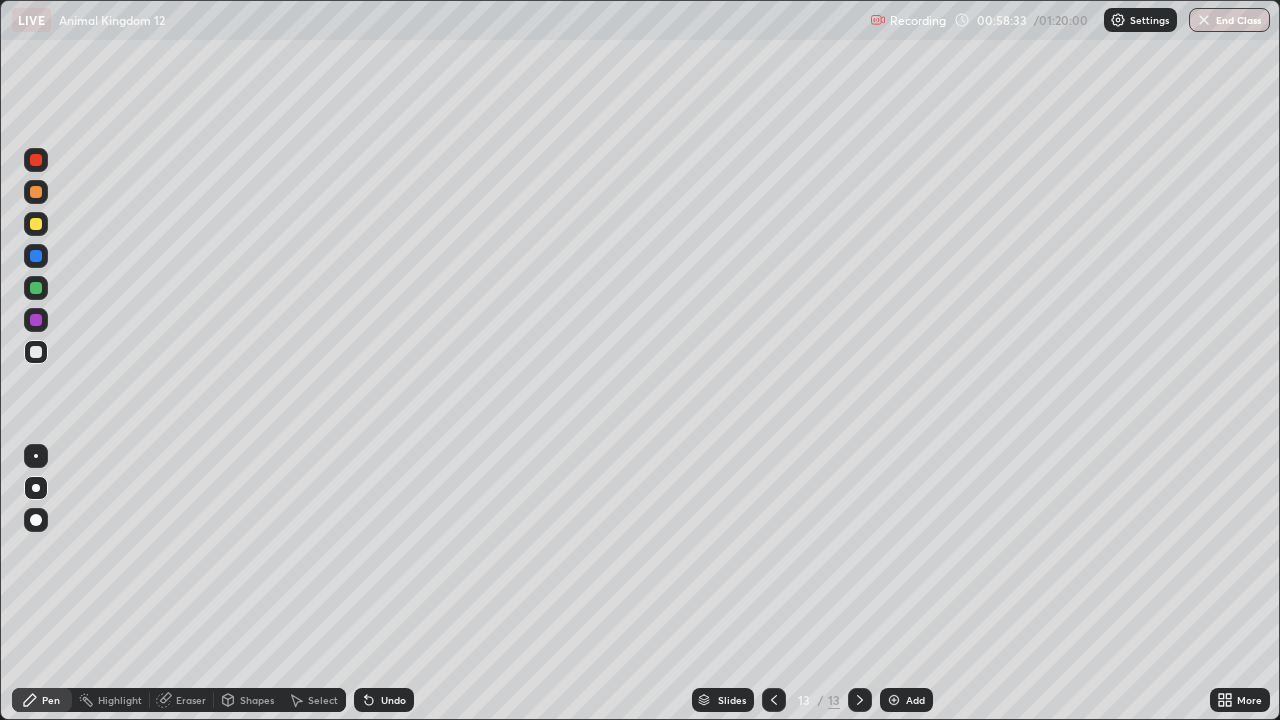 click at bounding box center (36, 352) 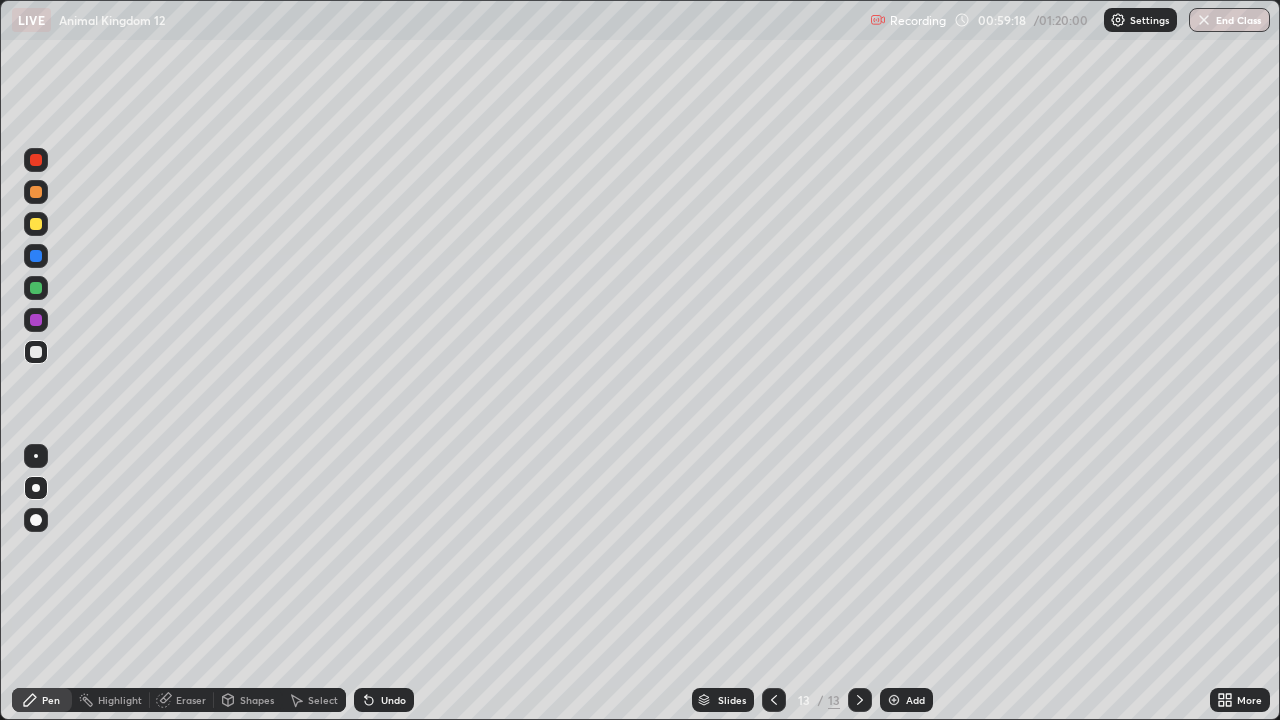click on "Undo" at bounding box center (384, 700) 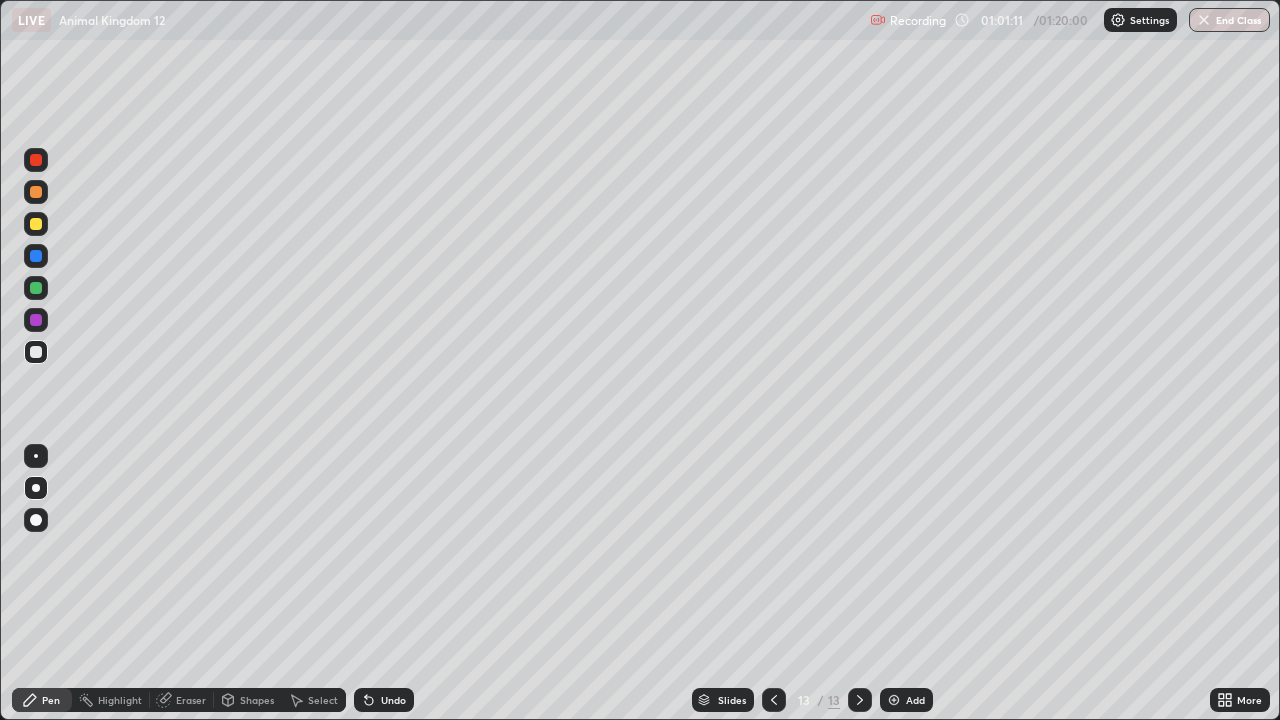 click at bounding box center (894, 700) 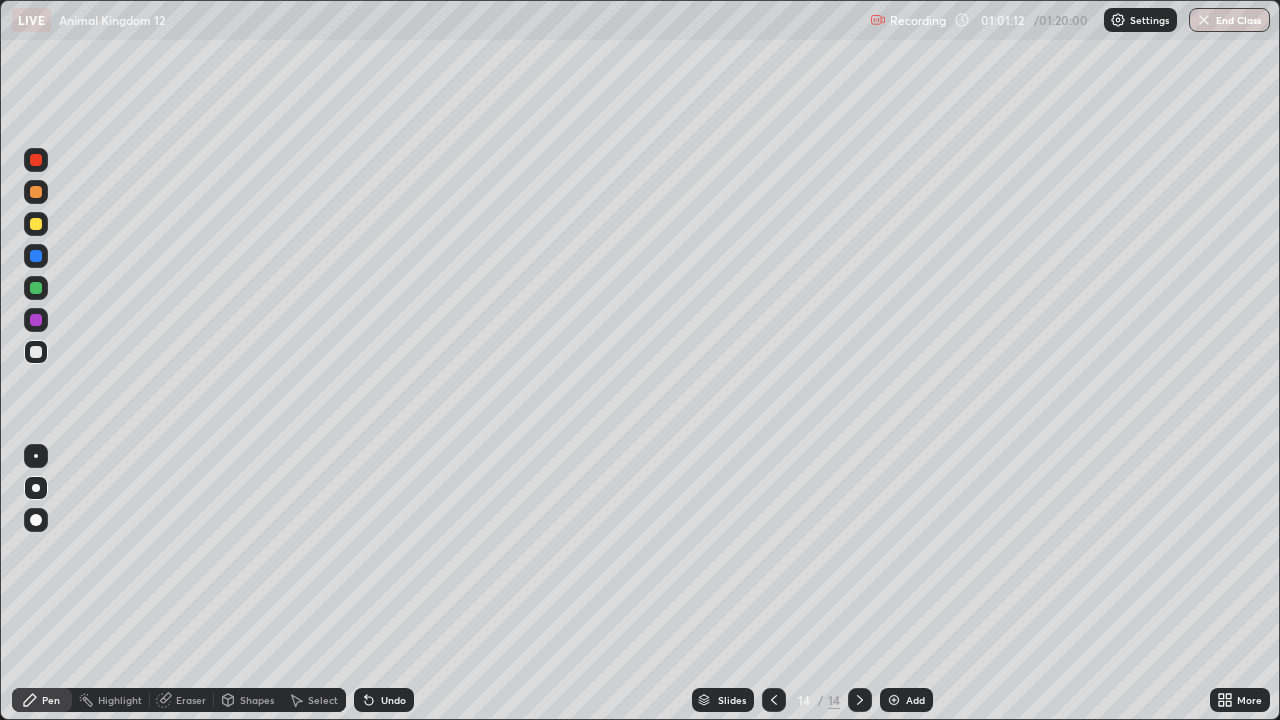 click at bounding box center [36, 224] 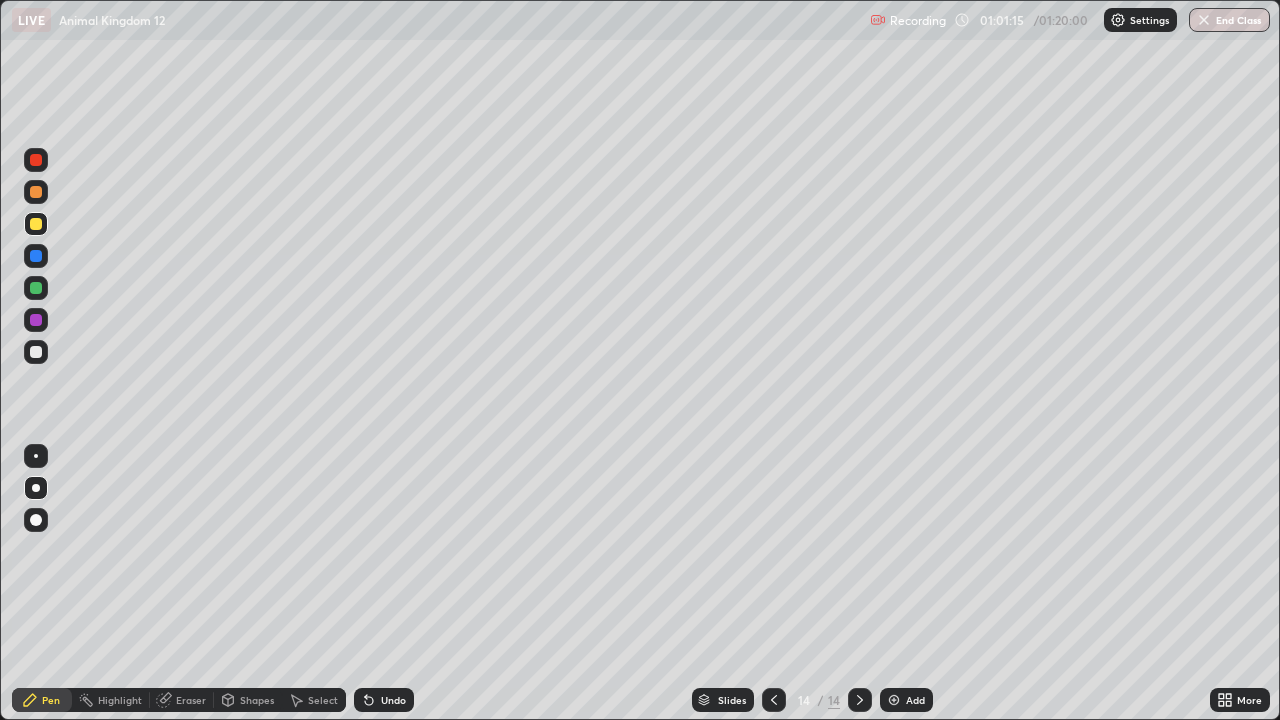 click at bounding box center (36, 352) 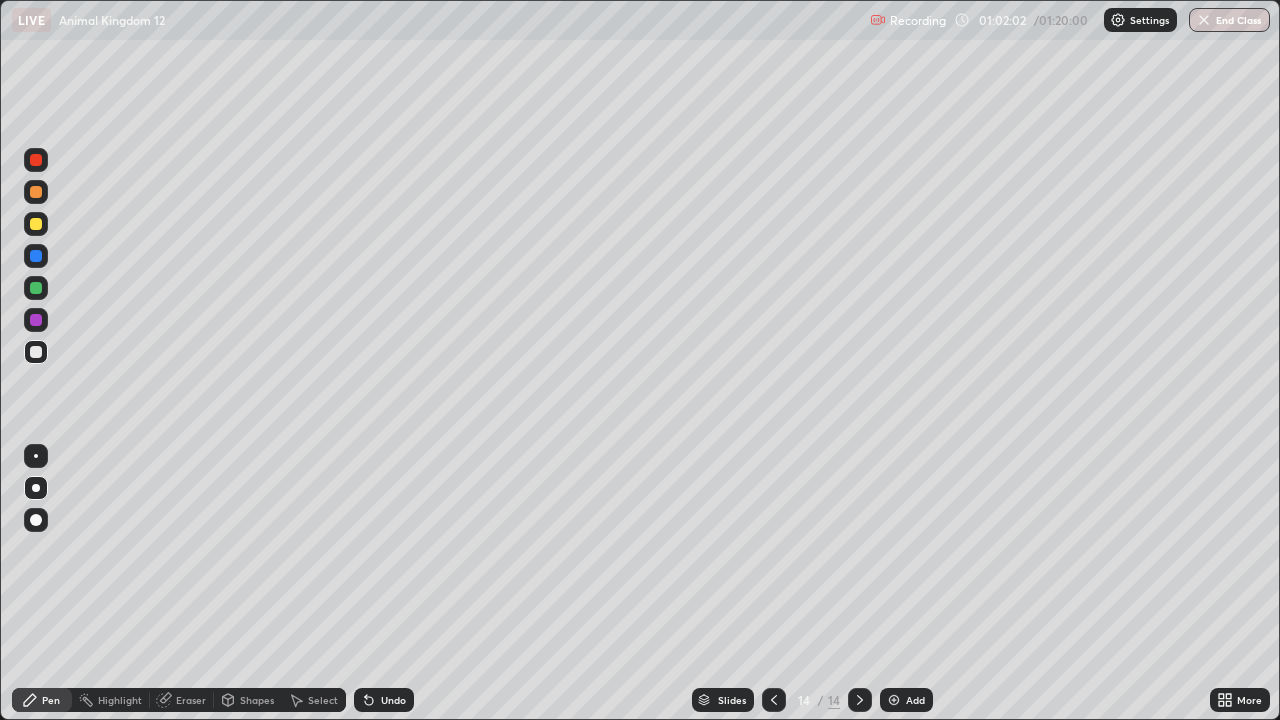 click at bounding box center [36, 352] 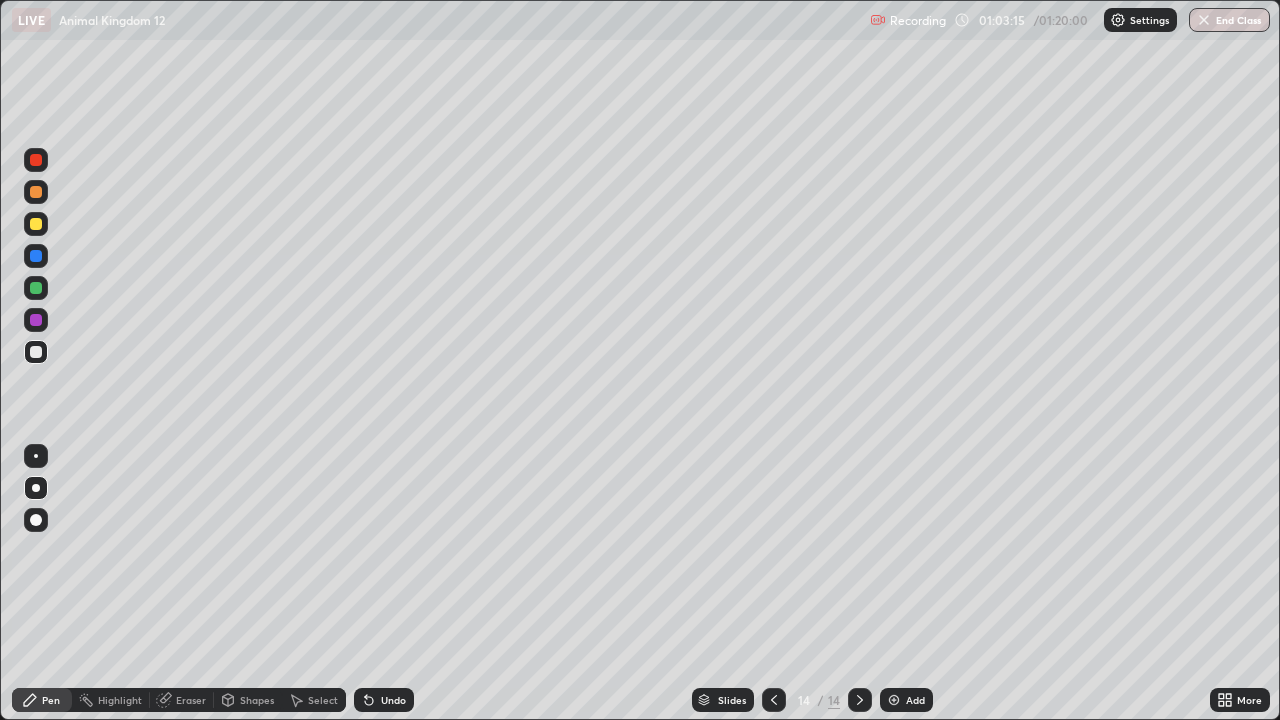 click at bounding box center (36, 320) 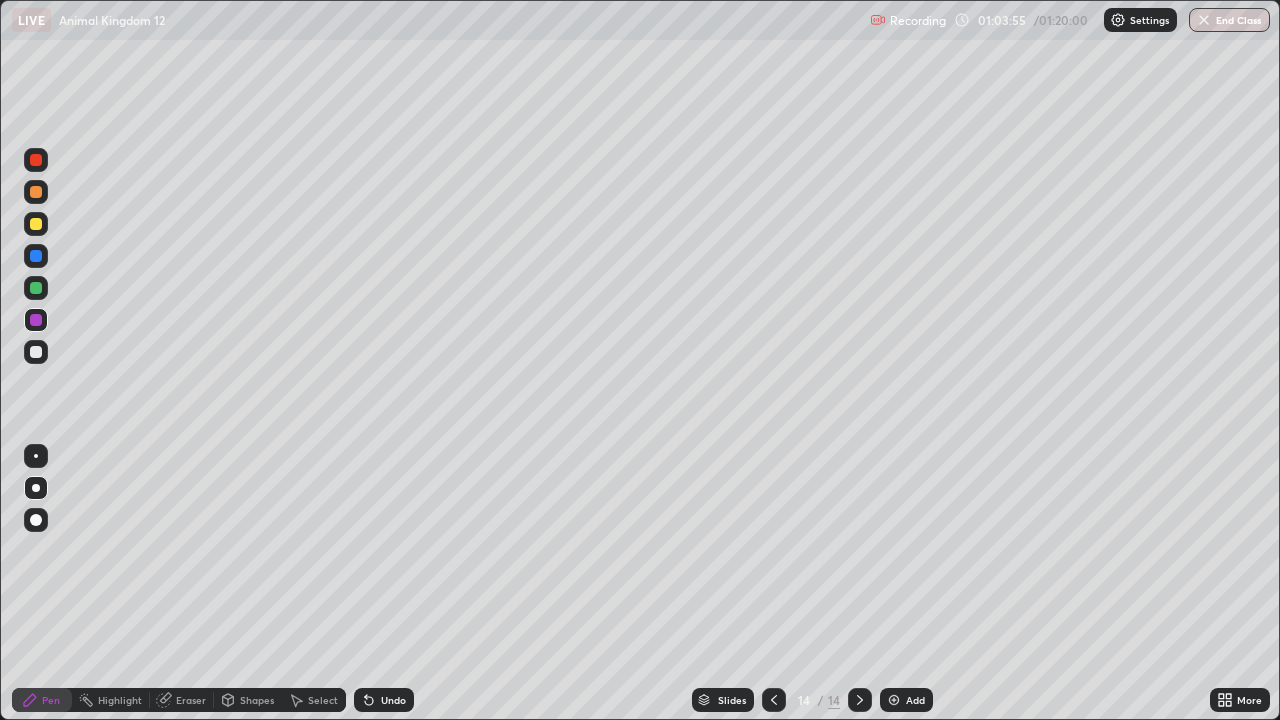click at bounding box center (36, 224) 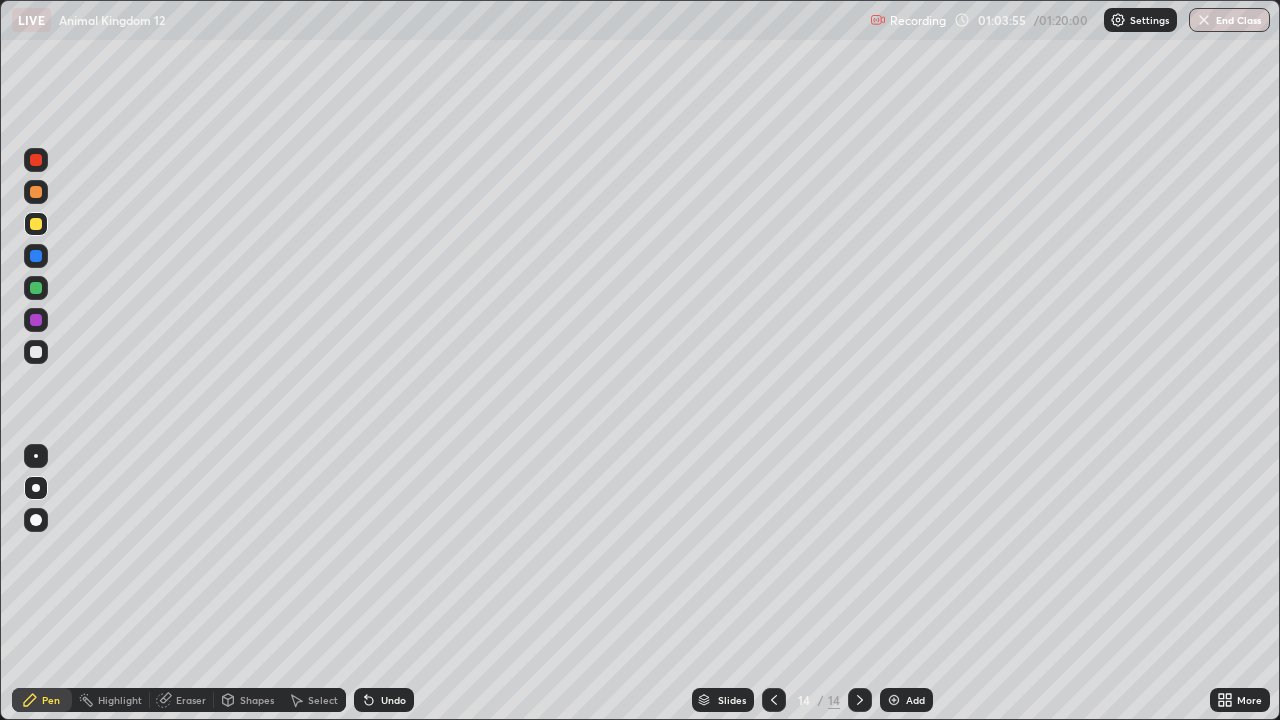 click at bounding box center [36, 224] 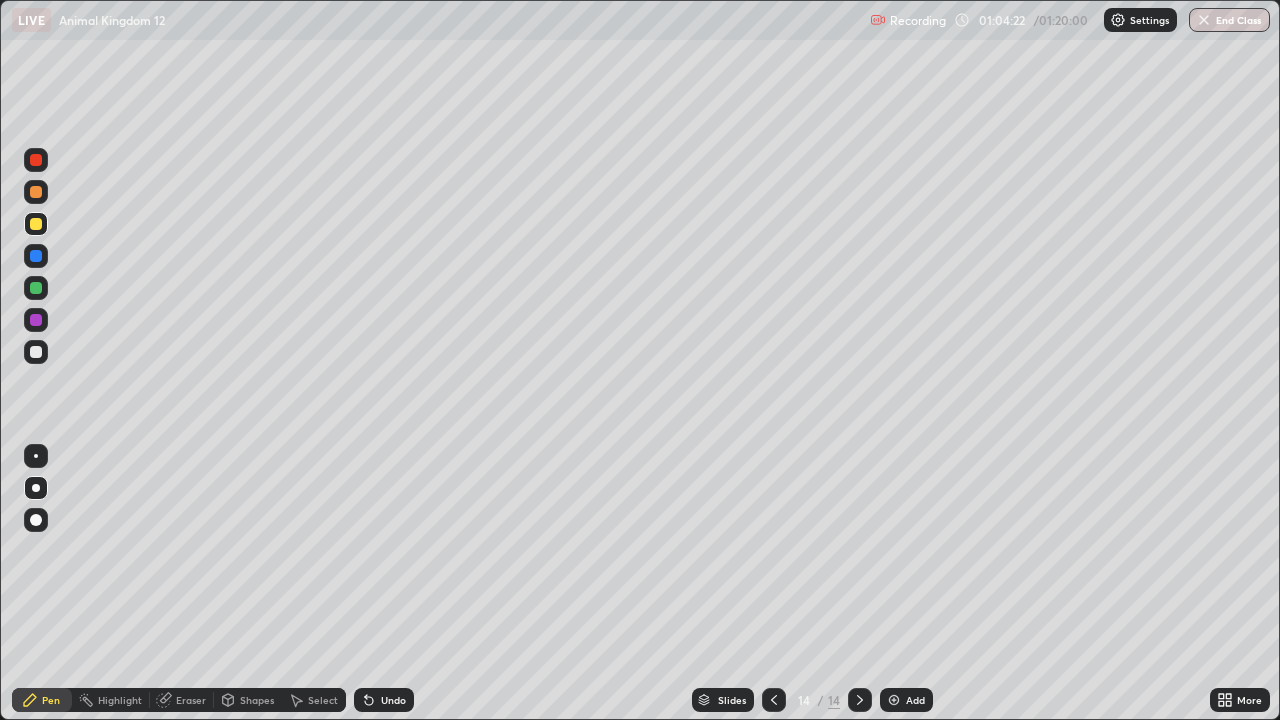 click on "Undo" at bounding box center (384, 700) 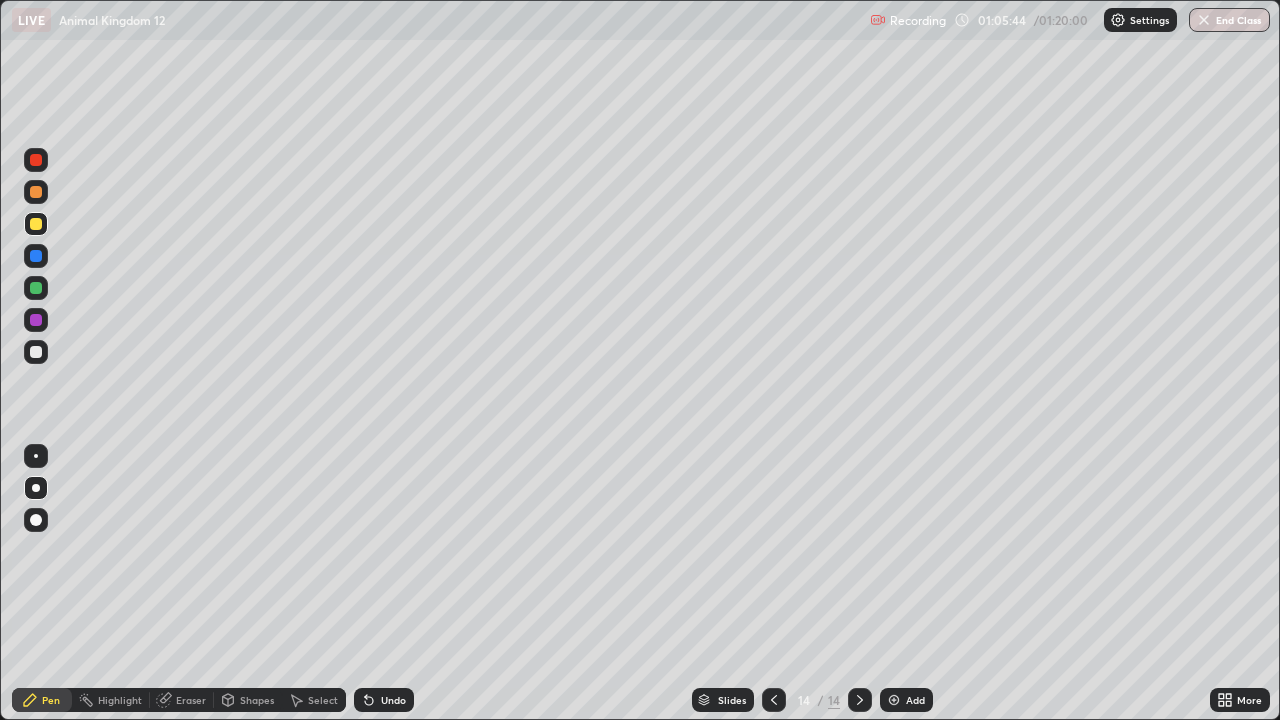 click on "Add" at bounding box center [915, 700] 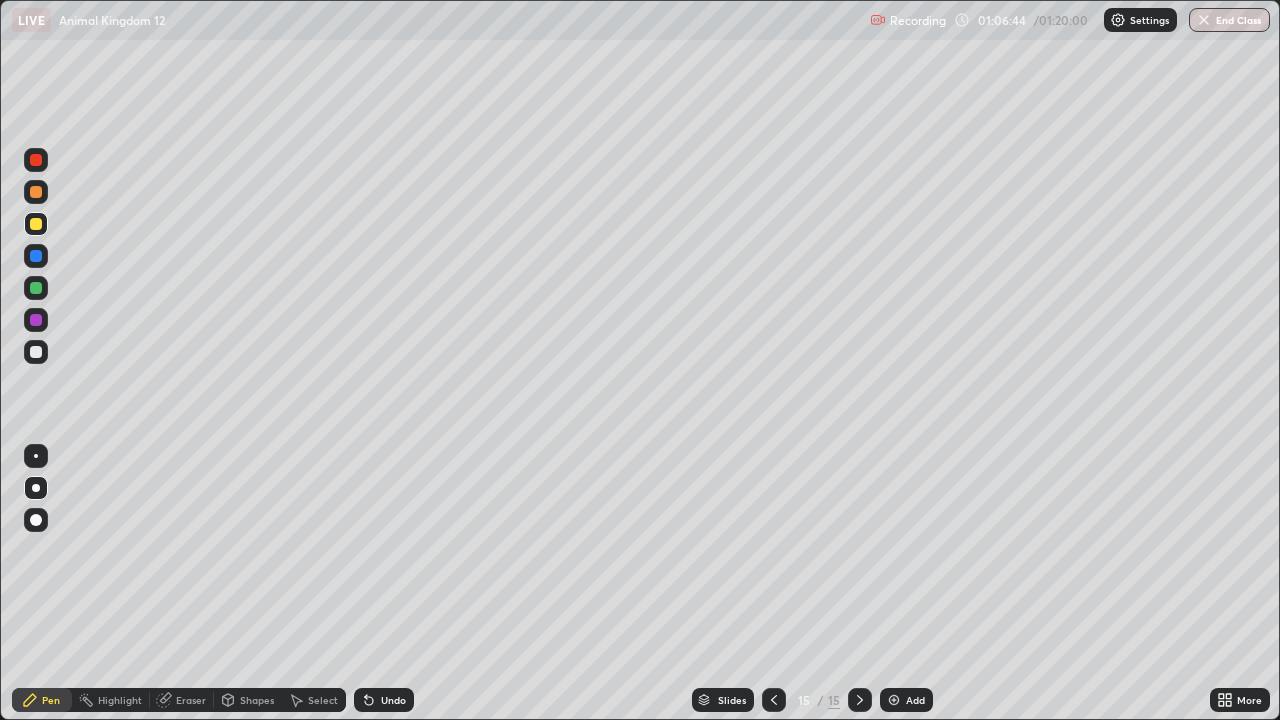 click 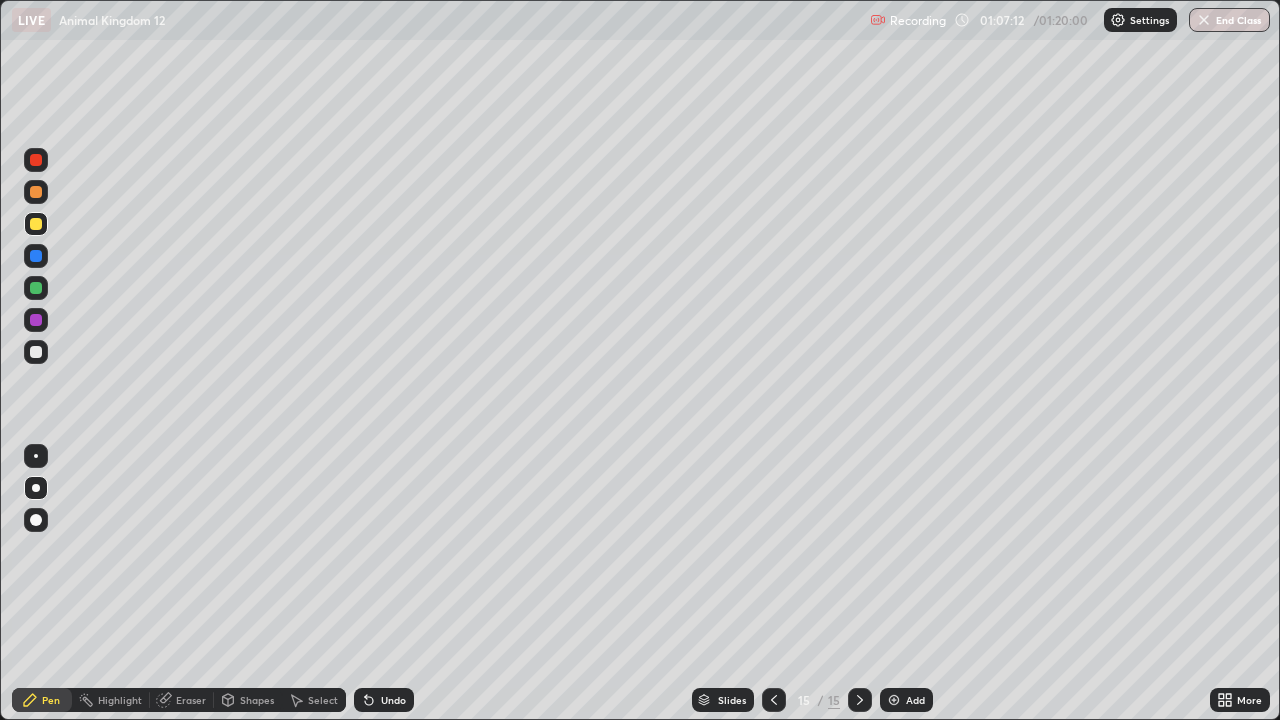 click on "Undo" at bounding box center (393, 700) 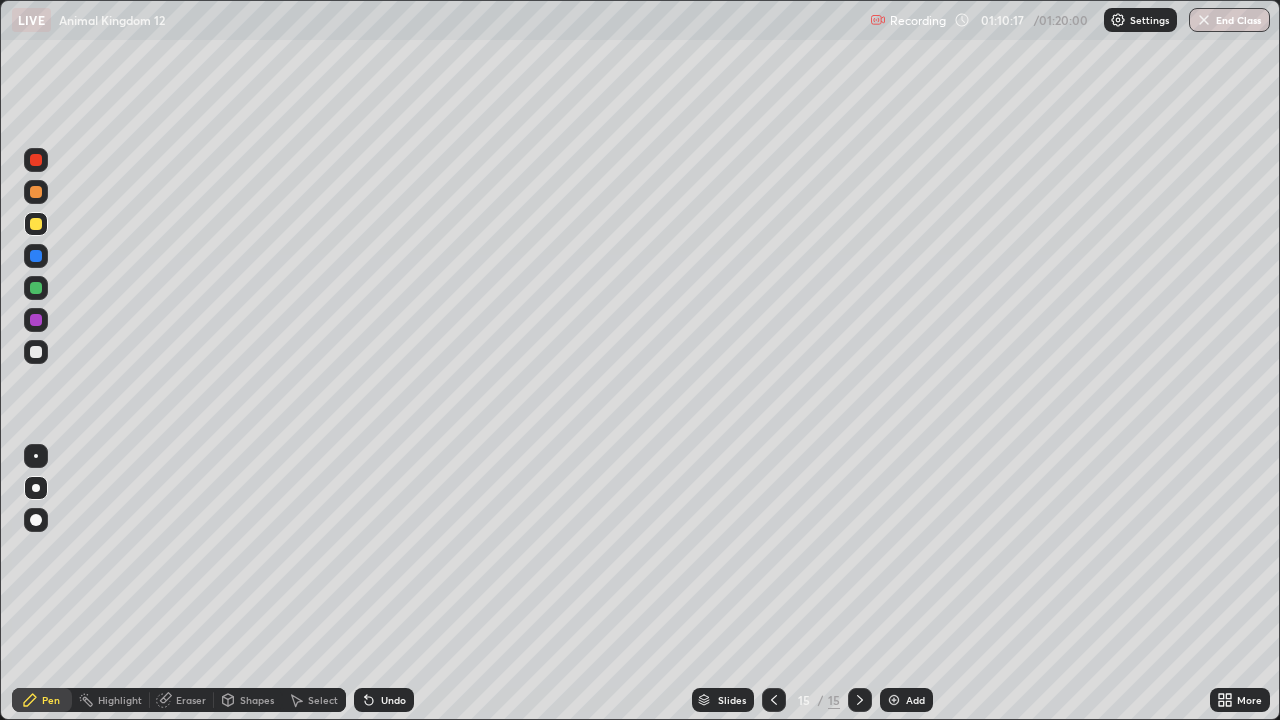 click on "Add" at bounding box center [906, 700] 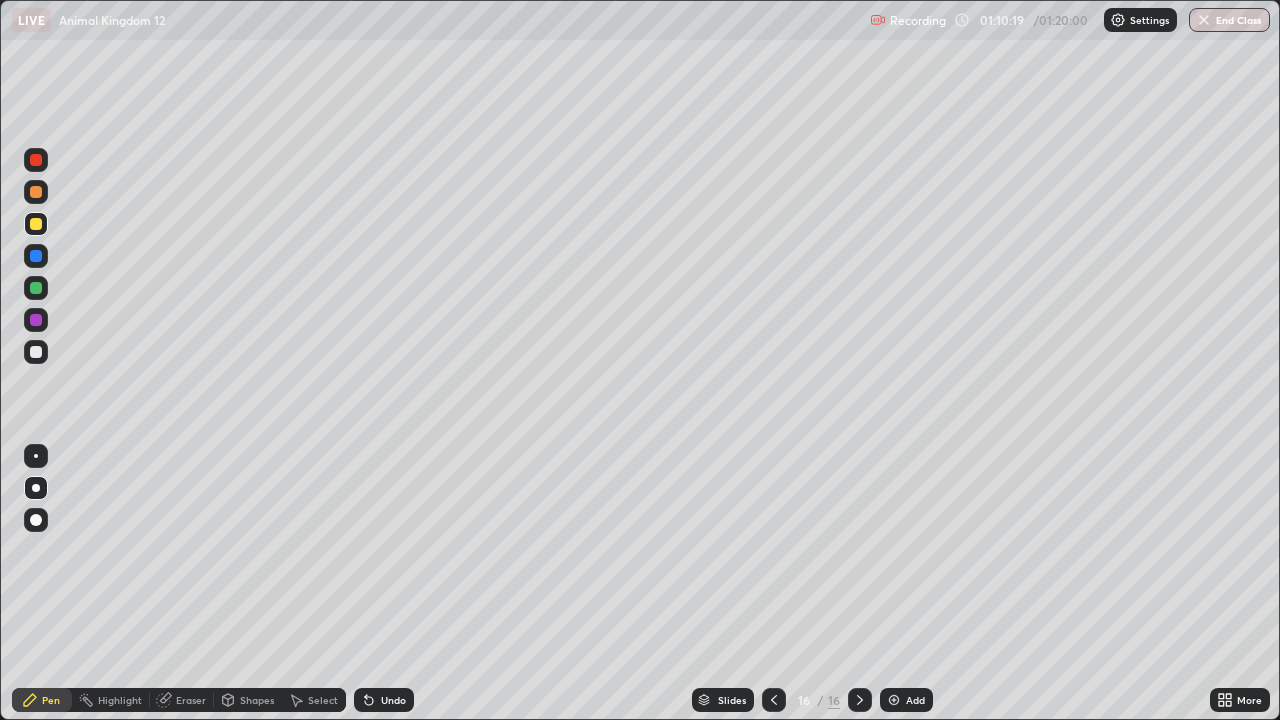 click 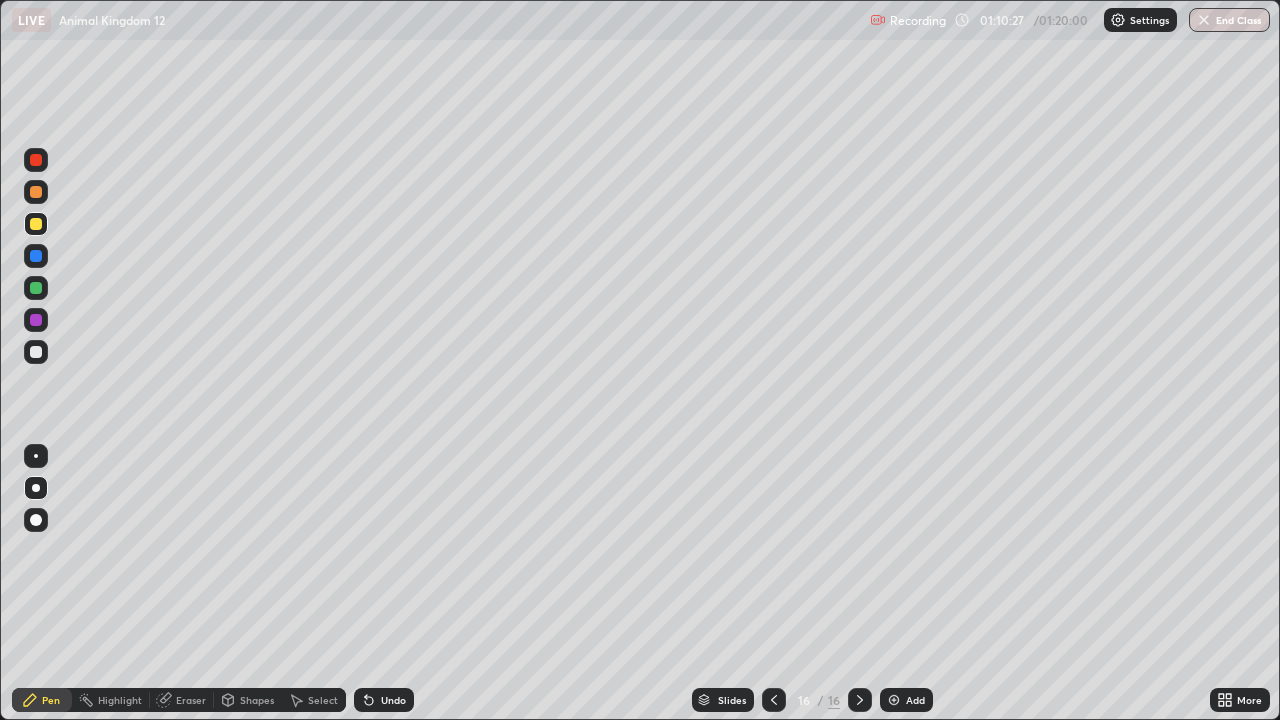 click at bounding box center [36, 352] 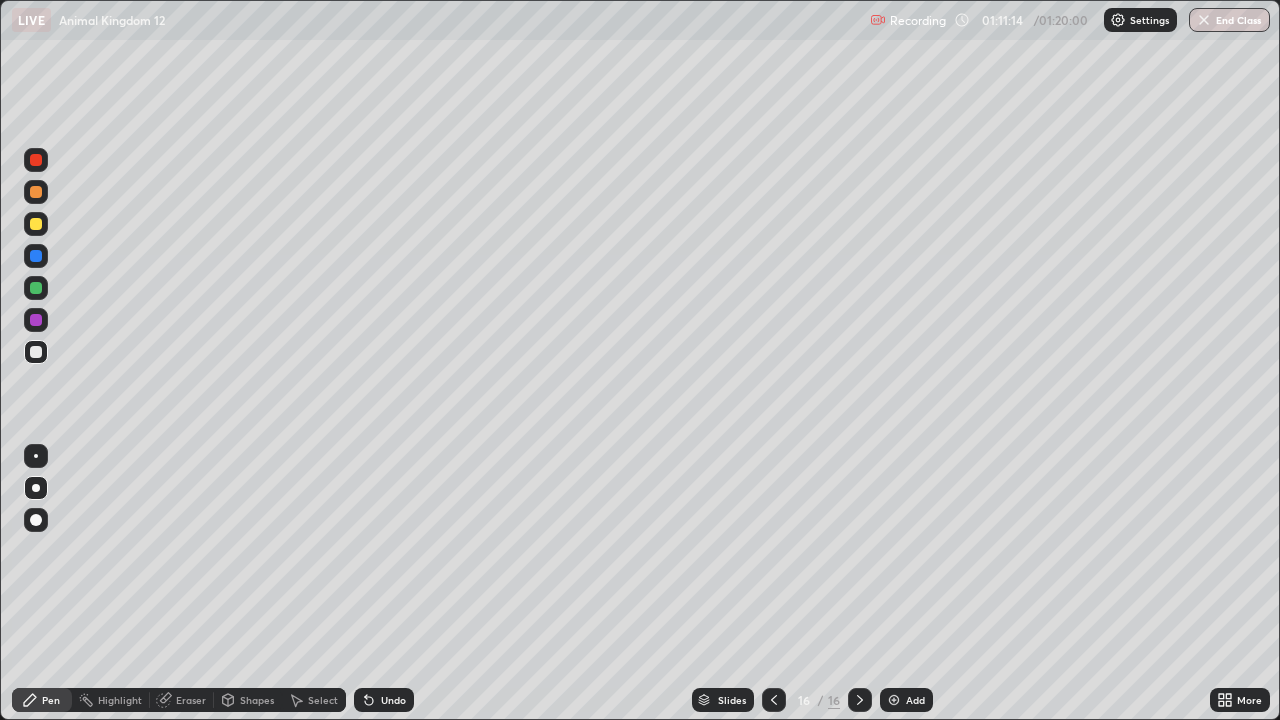 click on "Shapes" at bounding box center [257, 700] 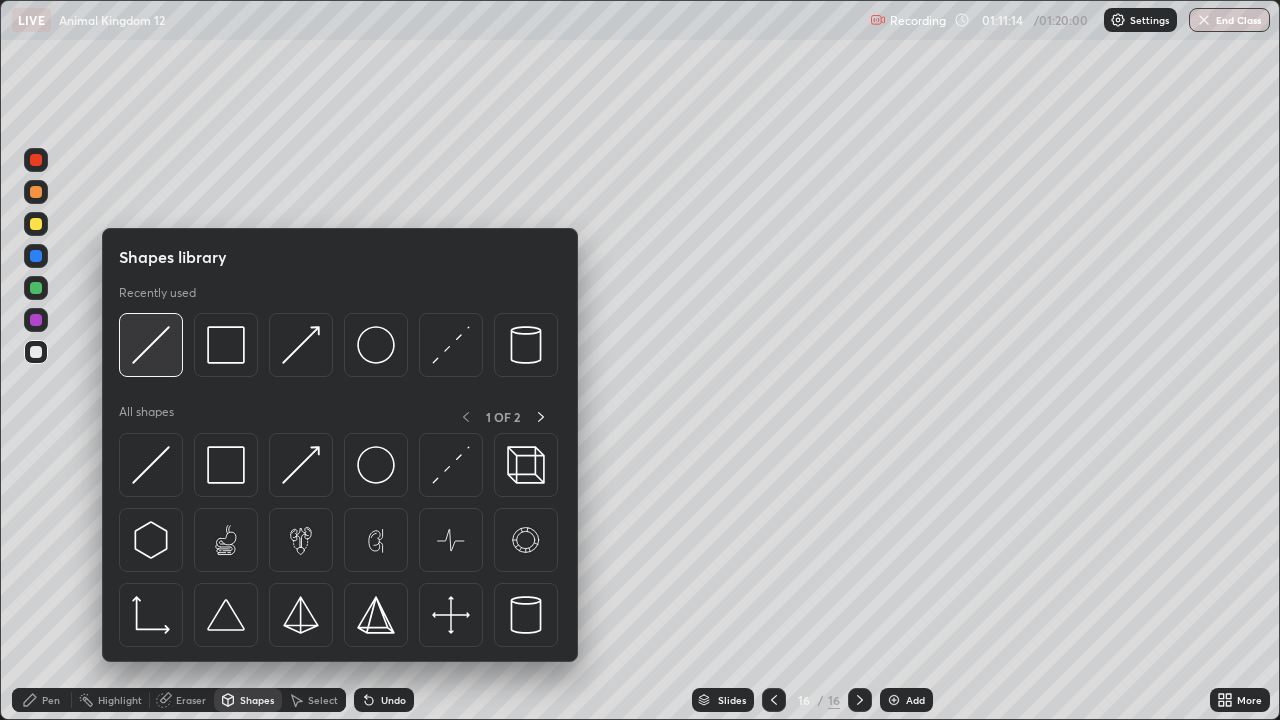 click at bounding box center [151, 345] 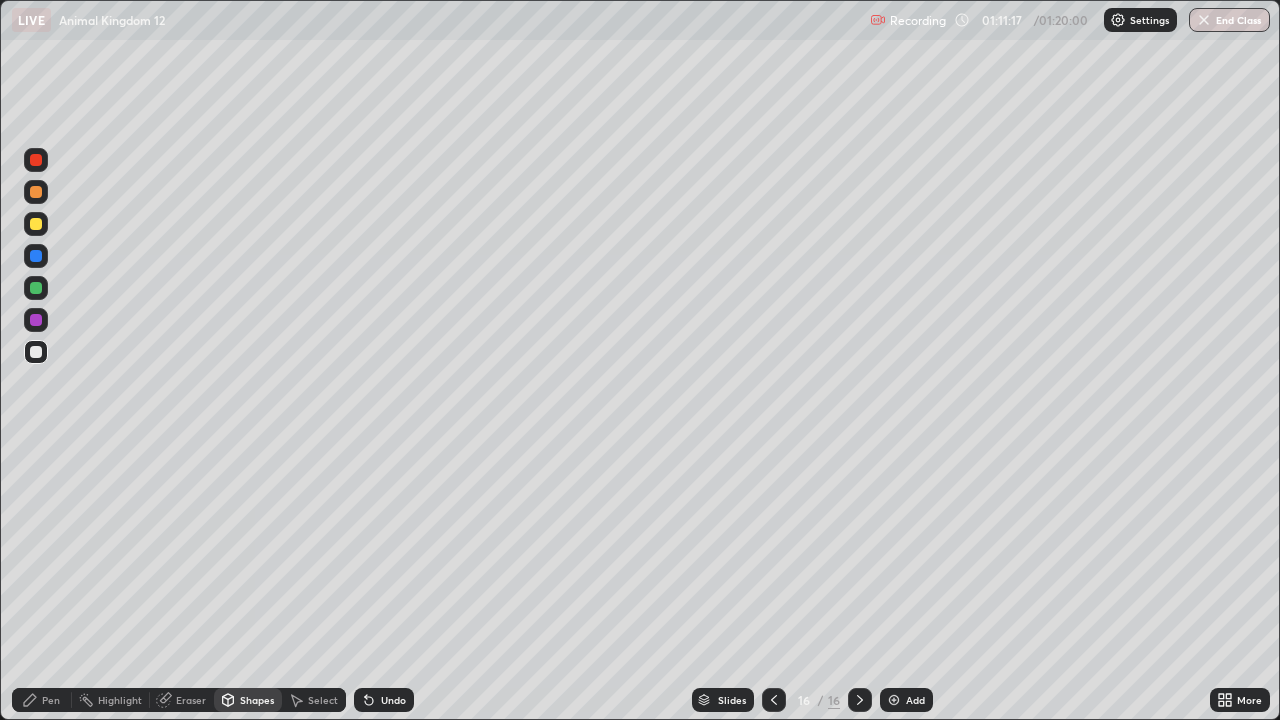 click on "Pen" at bounding box center [42, 700] 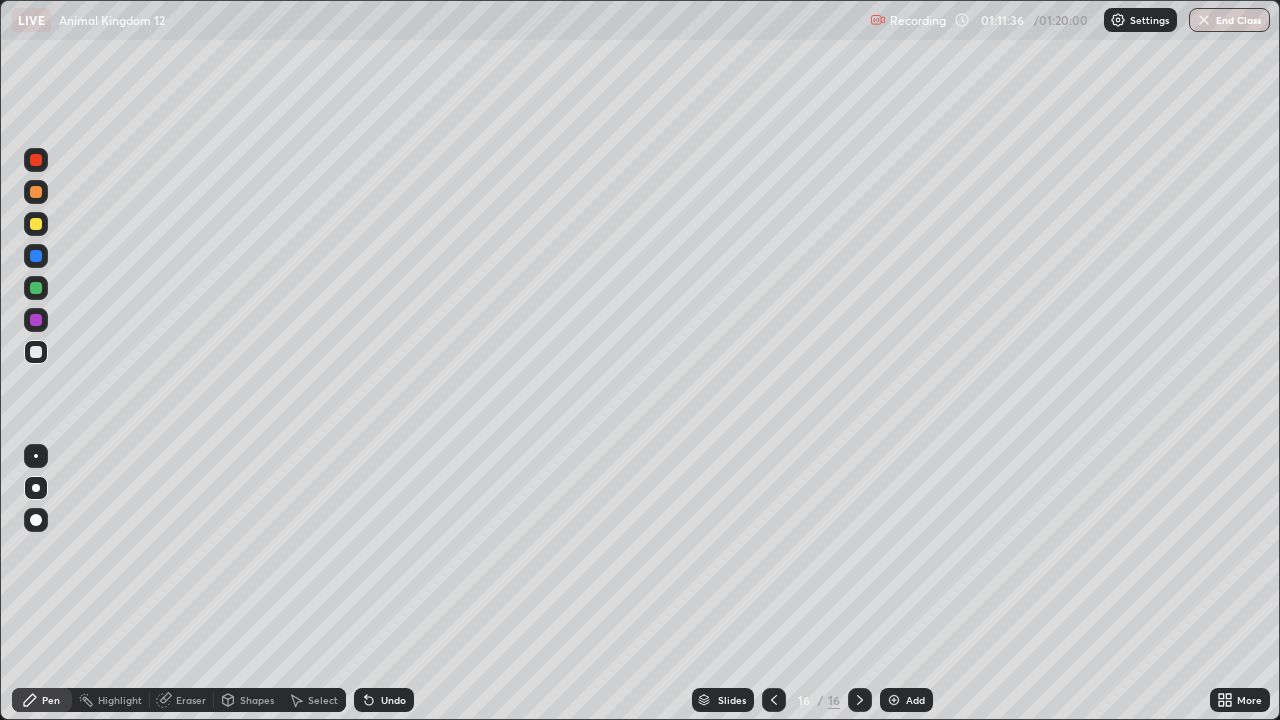 click on "Undo" at bounding box center (393, 700) 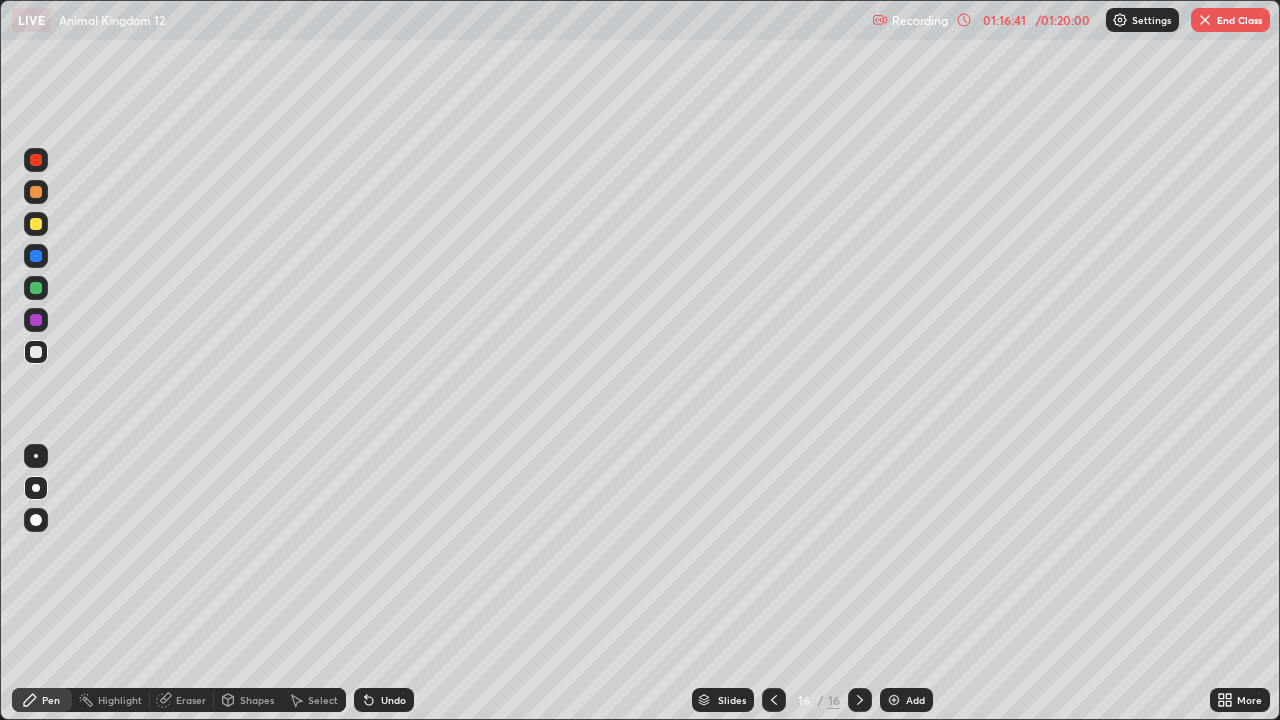 click on "End Class" at bounding box center (1230, 20) 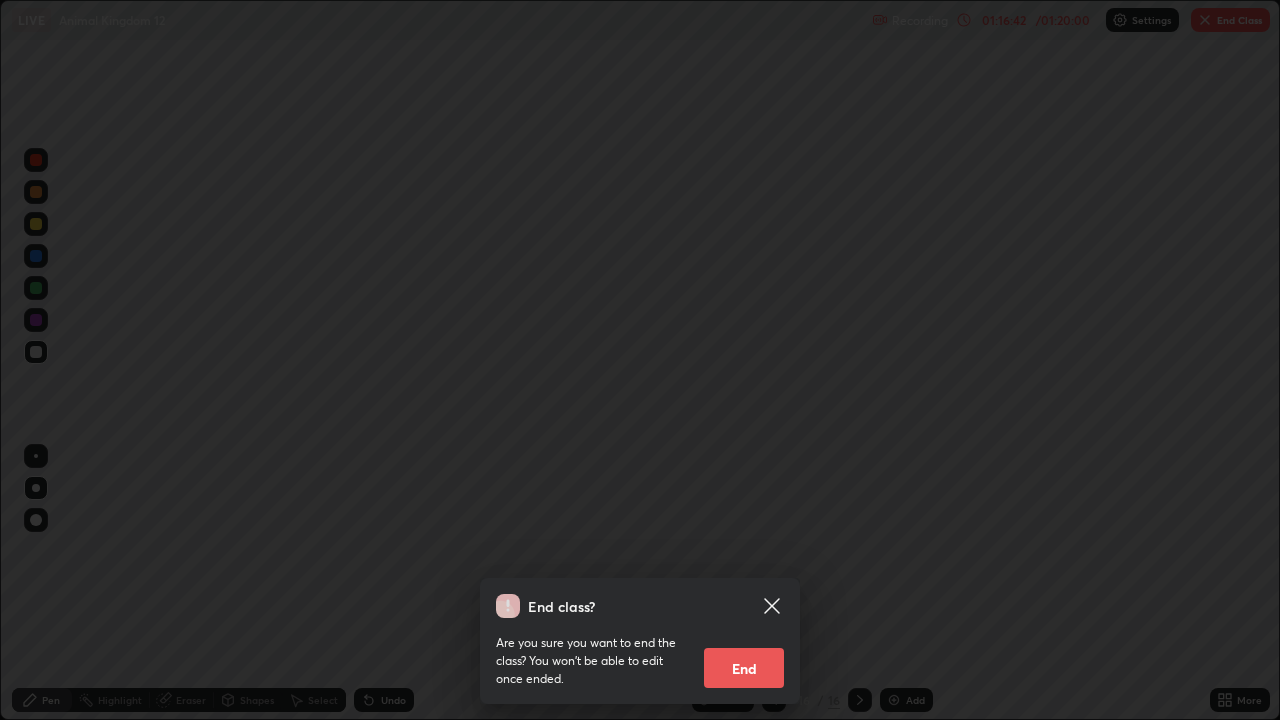 click on "End" at bounding box center (744, 668) 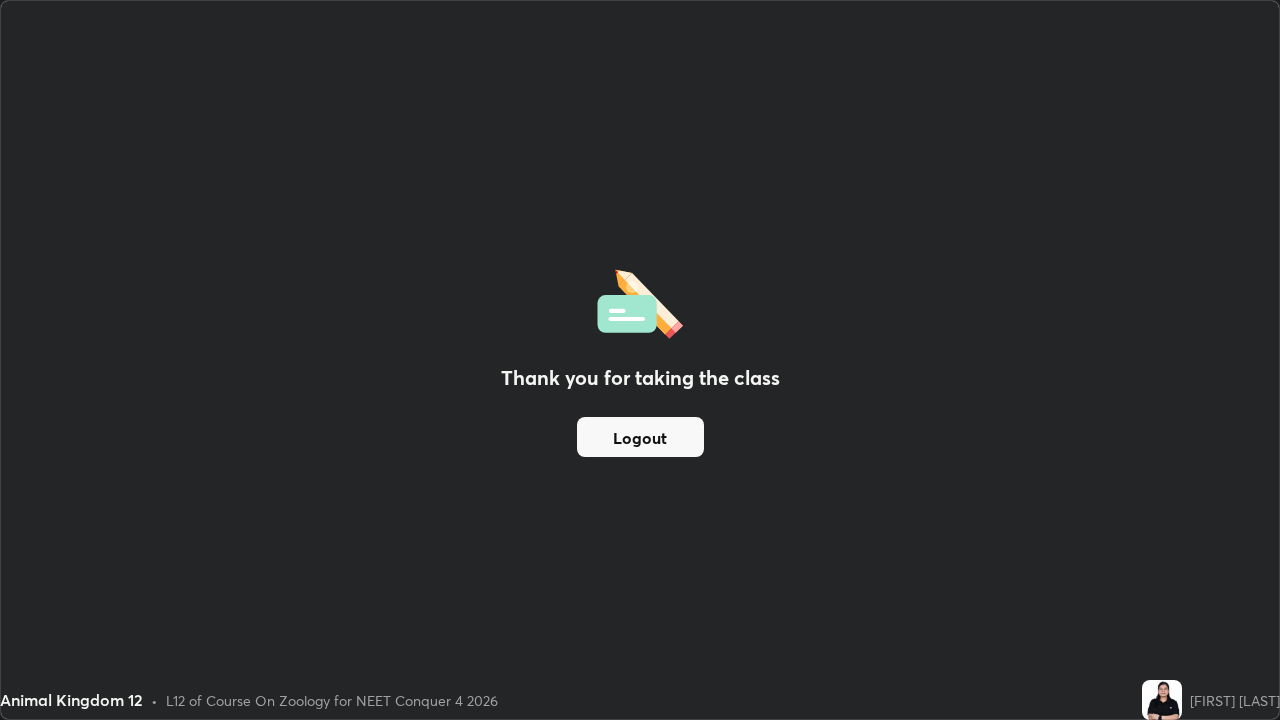 click on "Logout" at bounding box center [640, 437] 